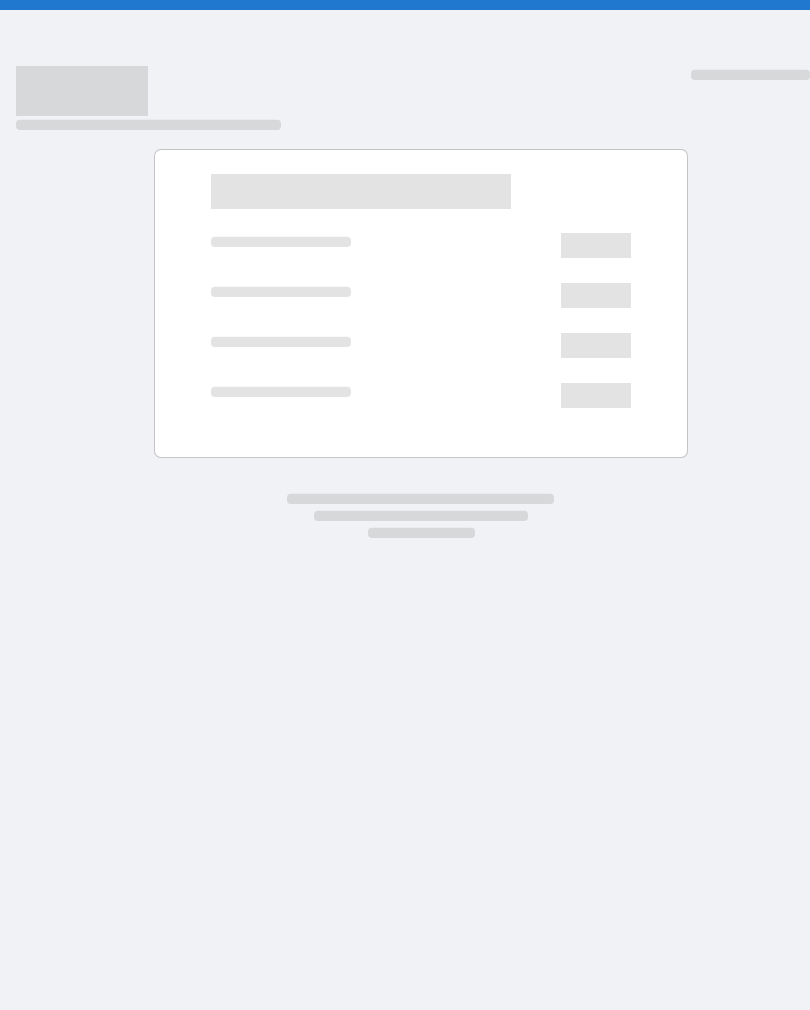 scroll, scrollTop: 0, scrollLeft: 0, axis: both 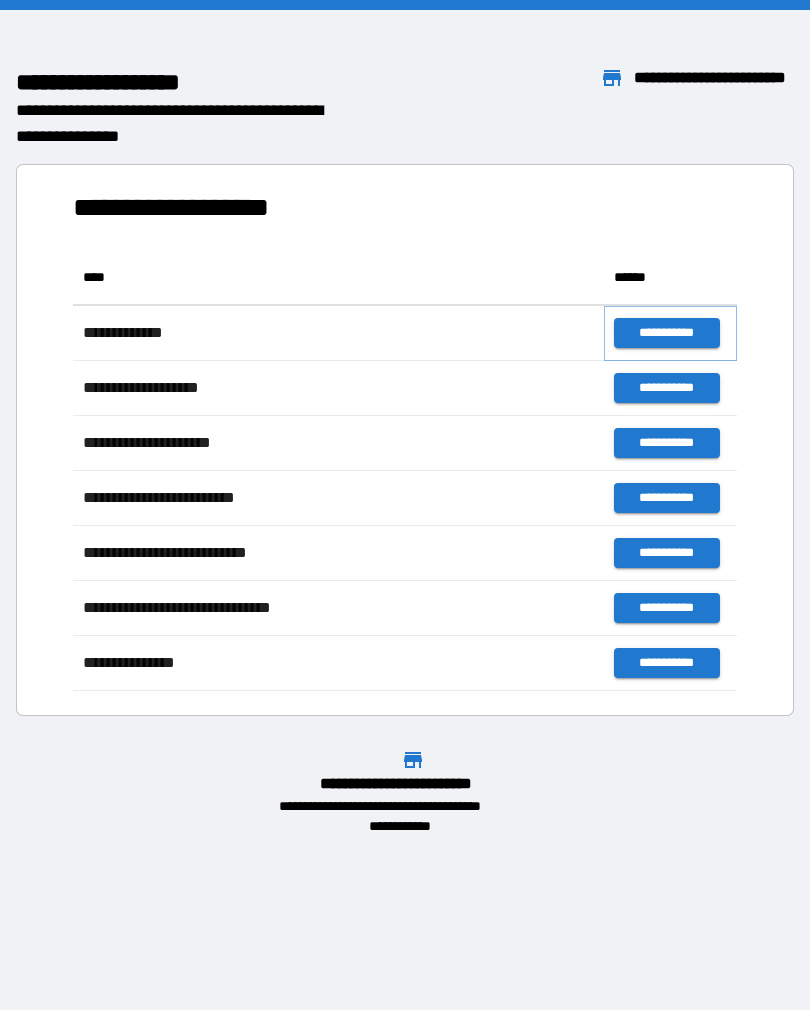 click on "**********" at bounding box center (666, 333) 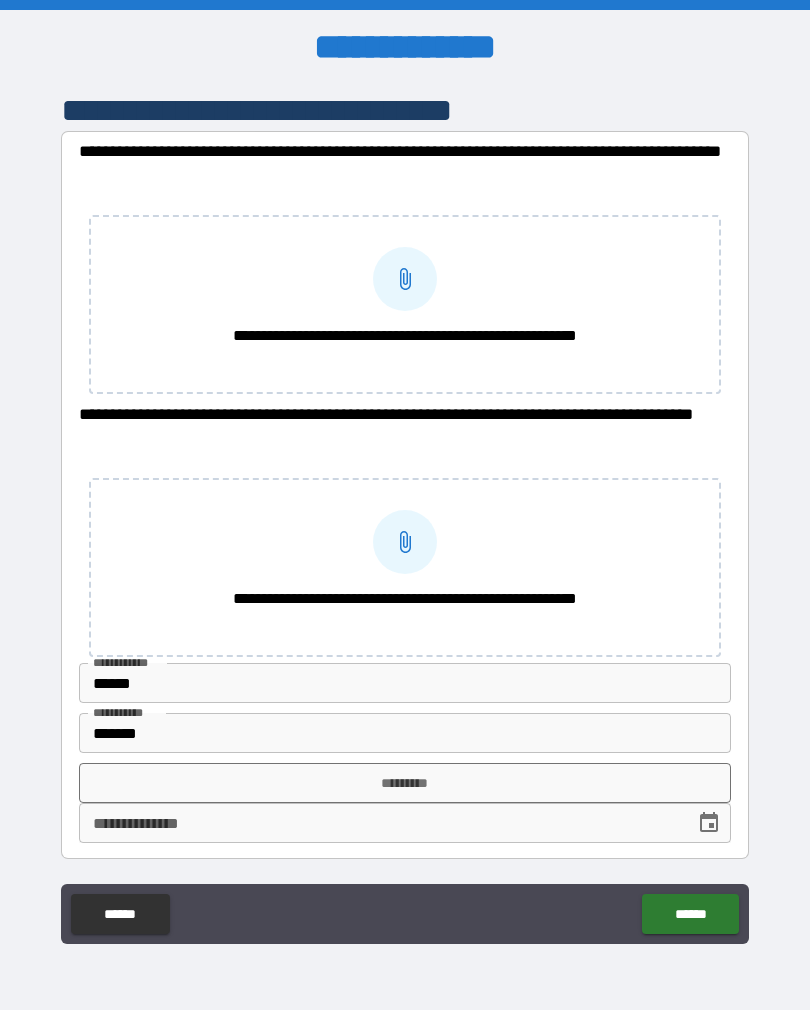 click on "**********" at bounding box center [405, 279] 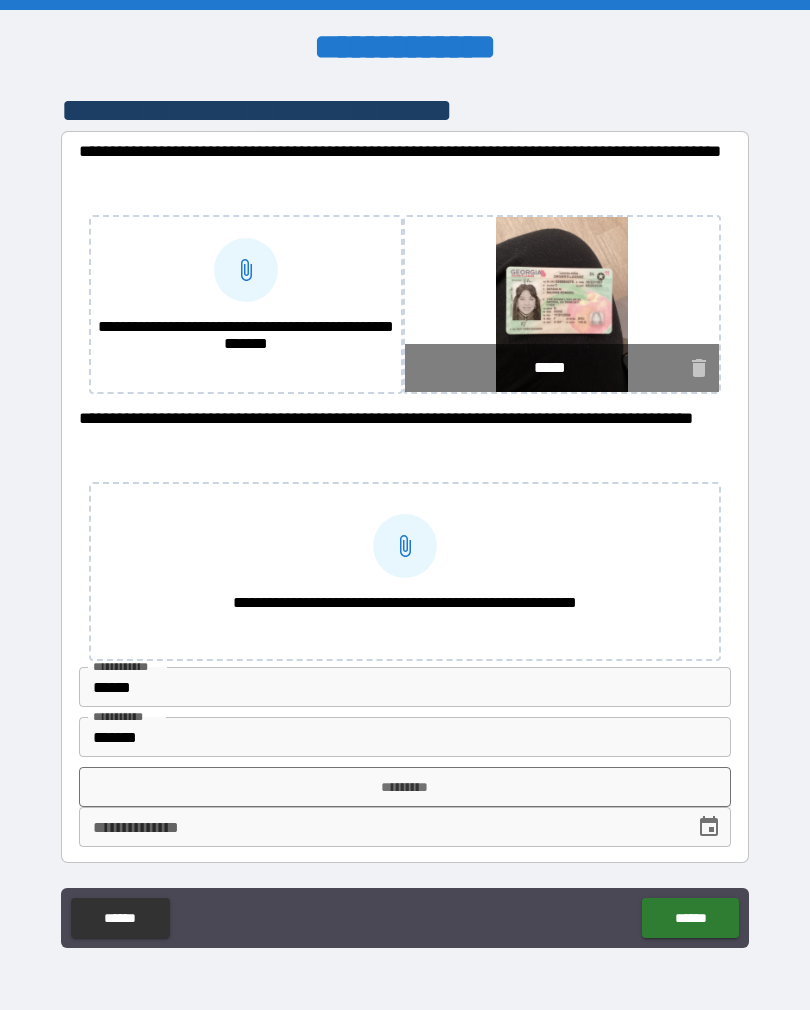 click on "**********" at bounding box center [246, 270] 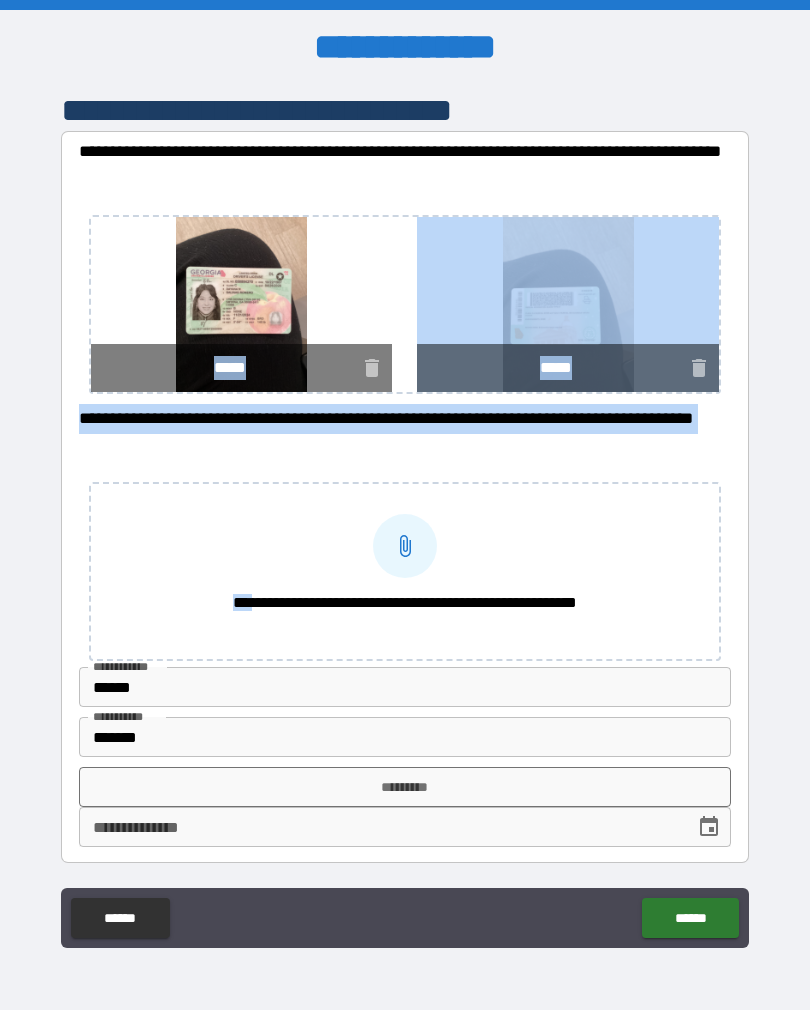 click at bounding box center [405, 546] 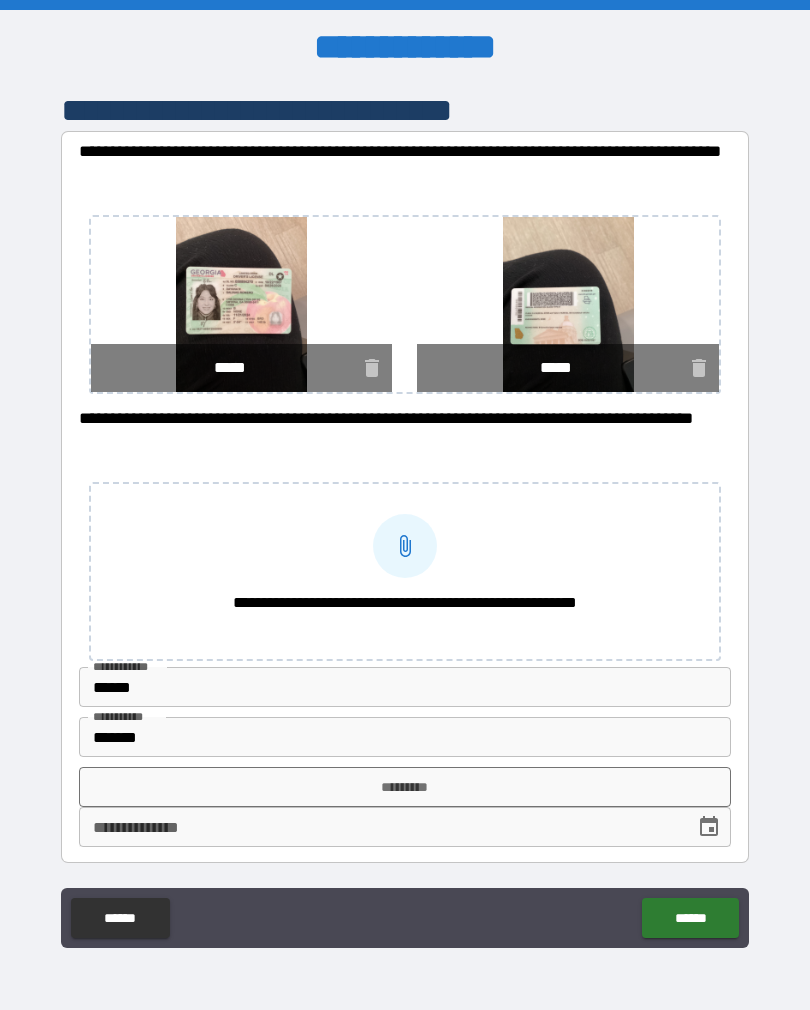 click on "*********" at bounding box center [405, 787] 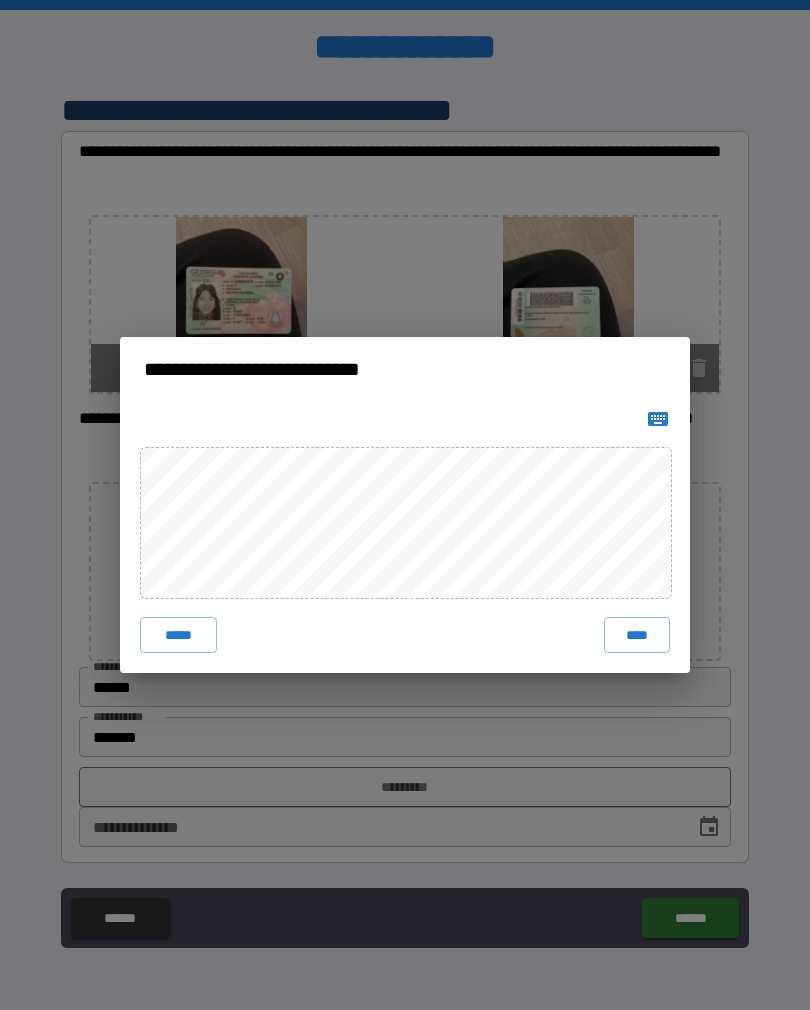click on "****" at bounding box center [637, 635] 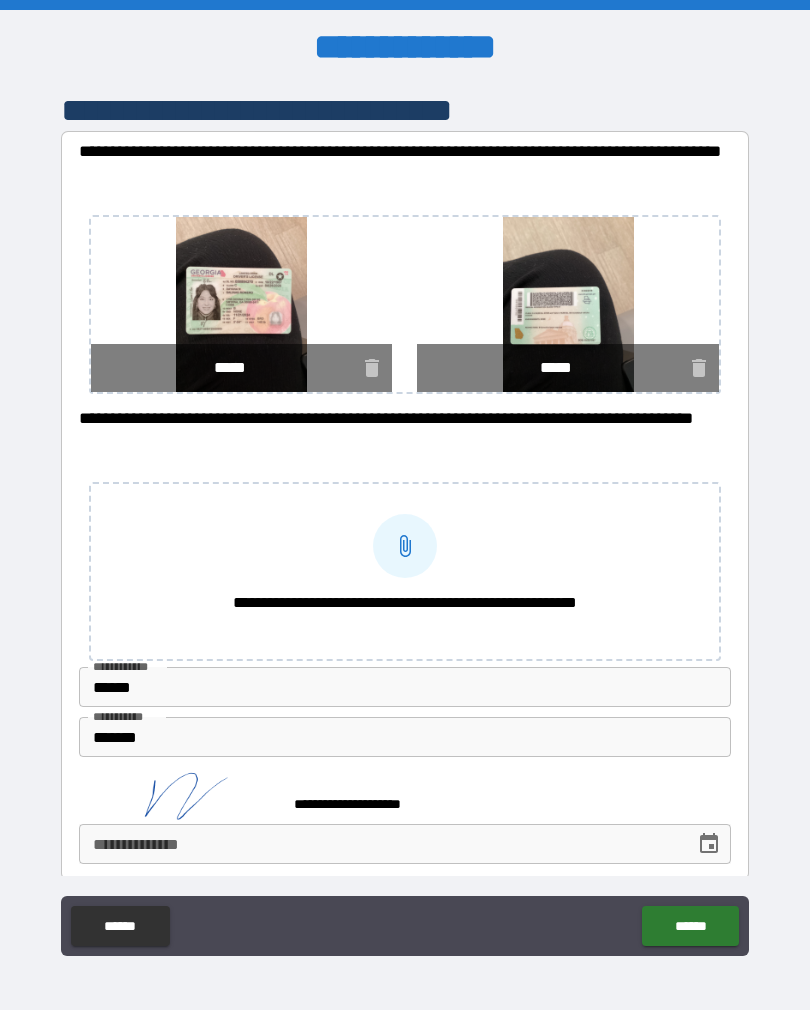 click on "**********" at bounding box center (380, 844) 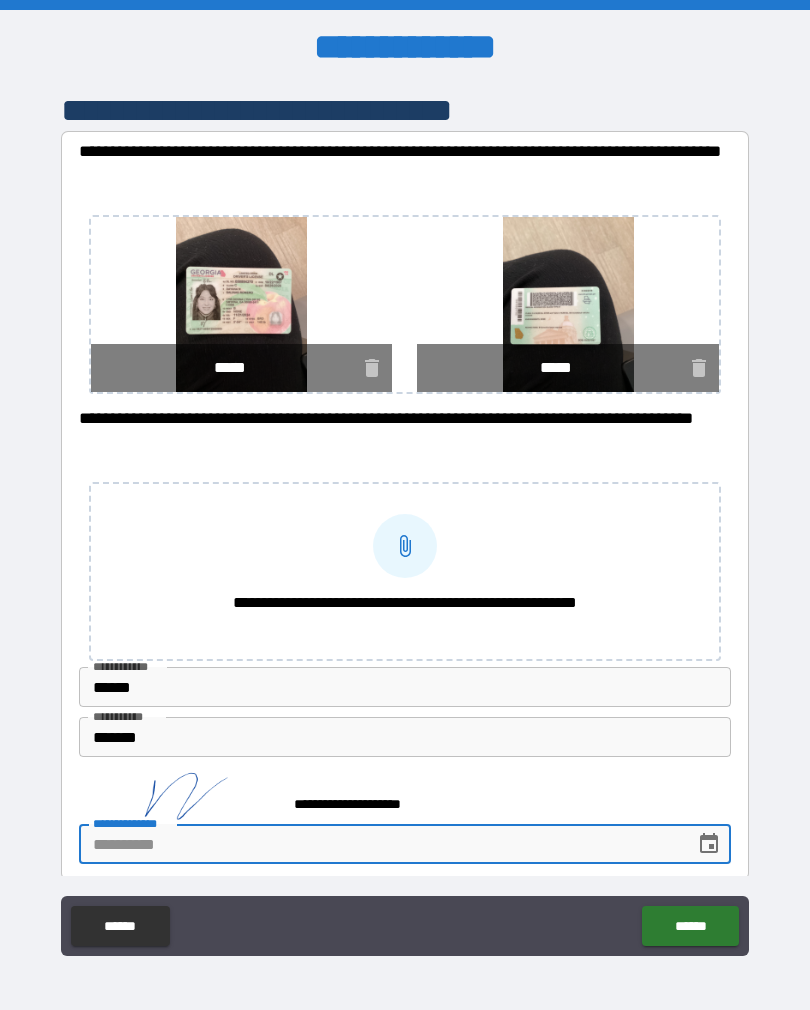 scroll, scrollTop: 31, scrollLeft: 0, axis: vertical 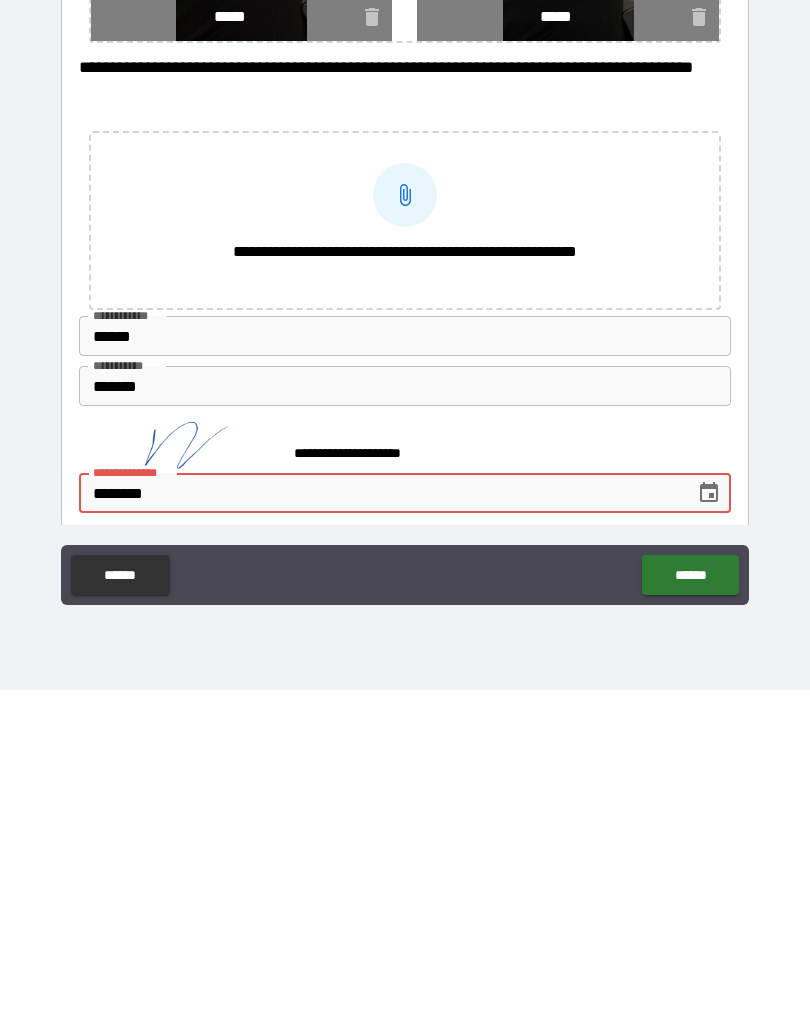 click on "******" at bounding box center (690, 895) 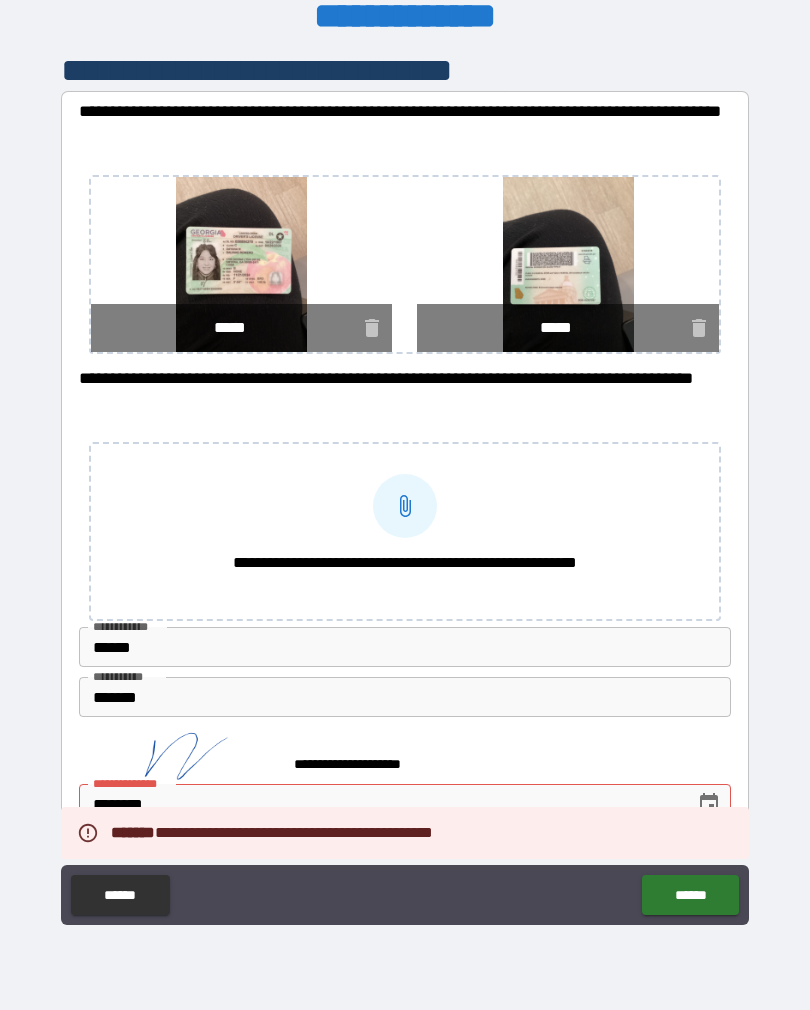scroll, scrollTop: 9, scrollLeft: 0, axis: vertical 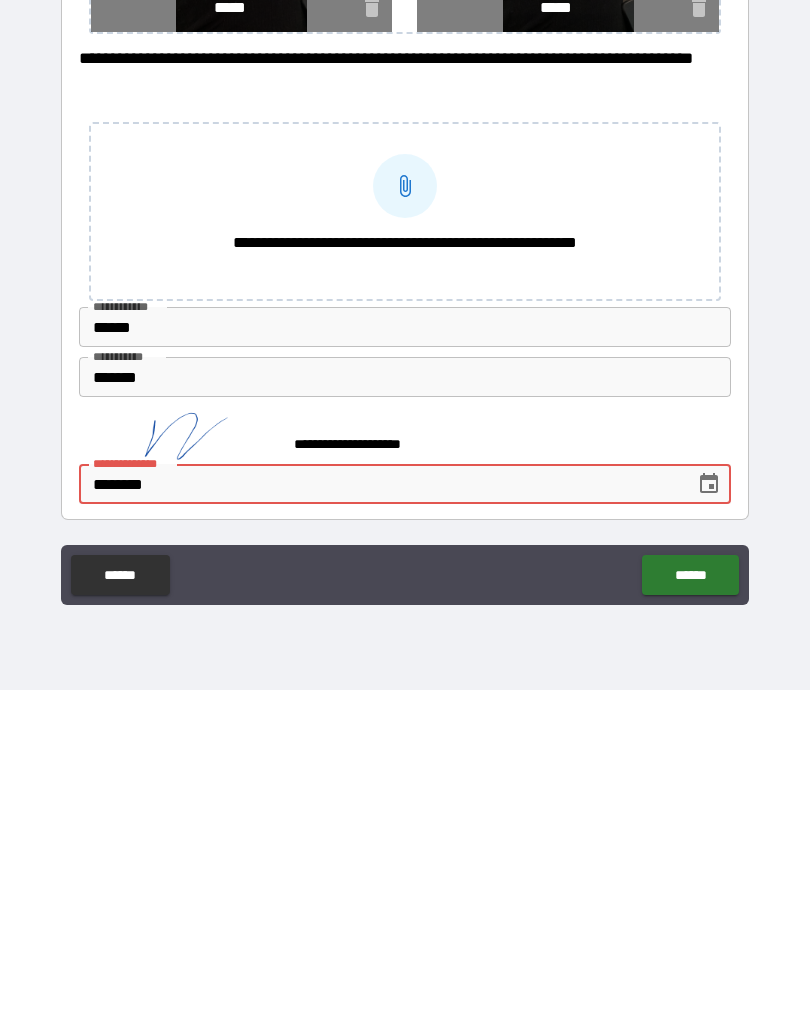 click on "********" at bounding box center [380, 804] 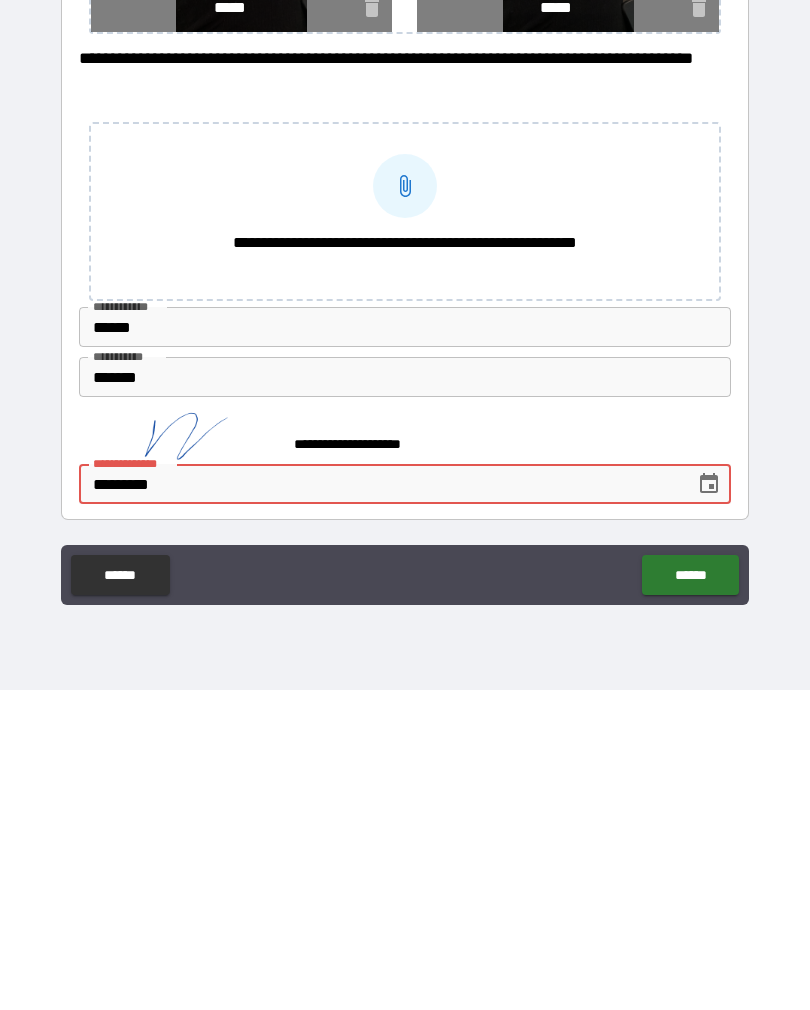 type on "**********" 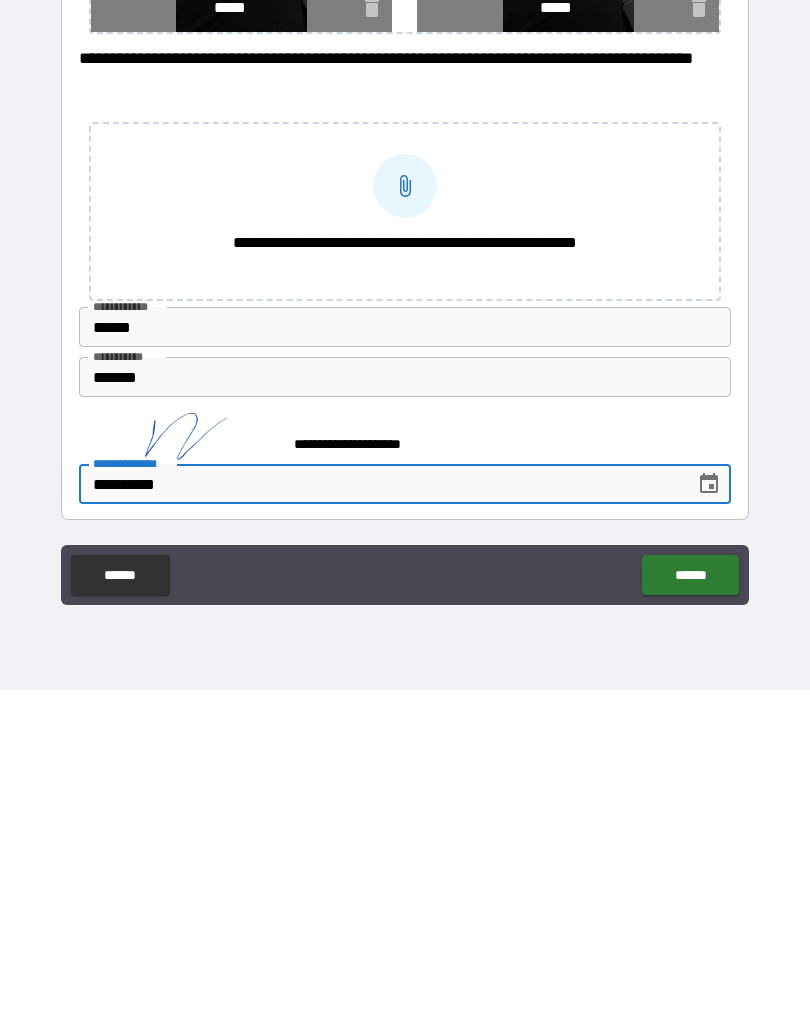click on "******" at bounding box center [690, 895] 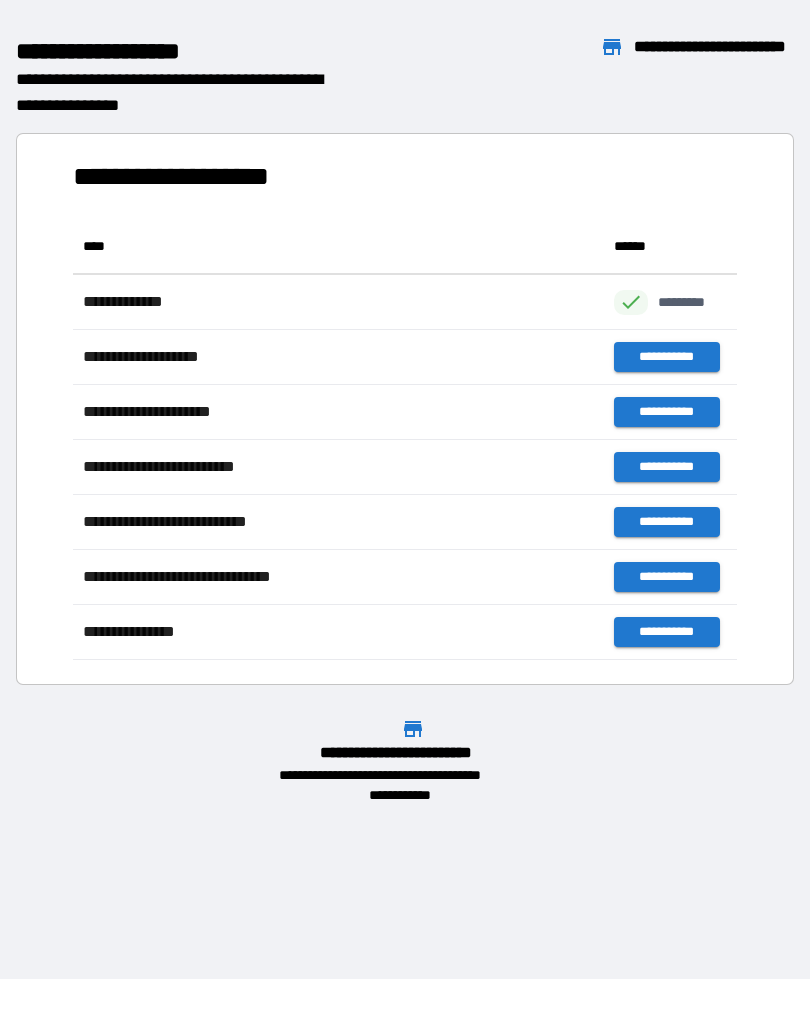 scroll, scrollTop: 1, scrollLeft: 1, axis: both 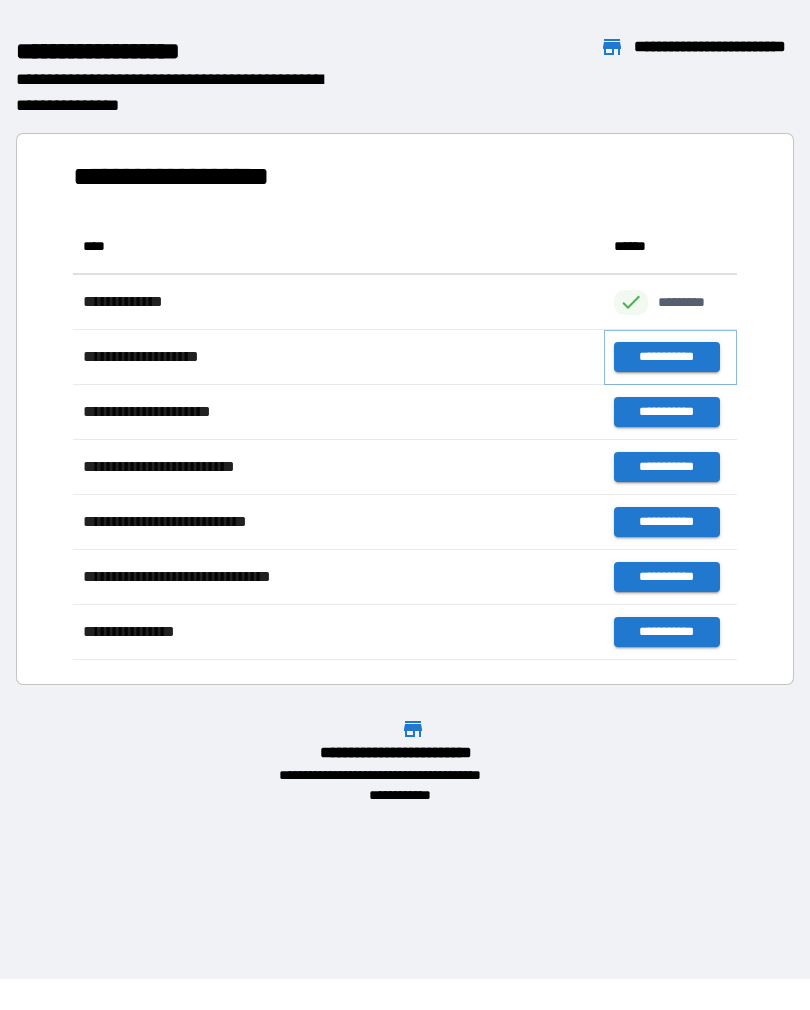 click on "**********" at bounding box center (666, 357) 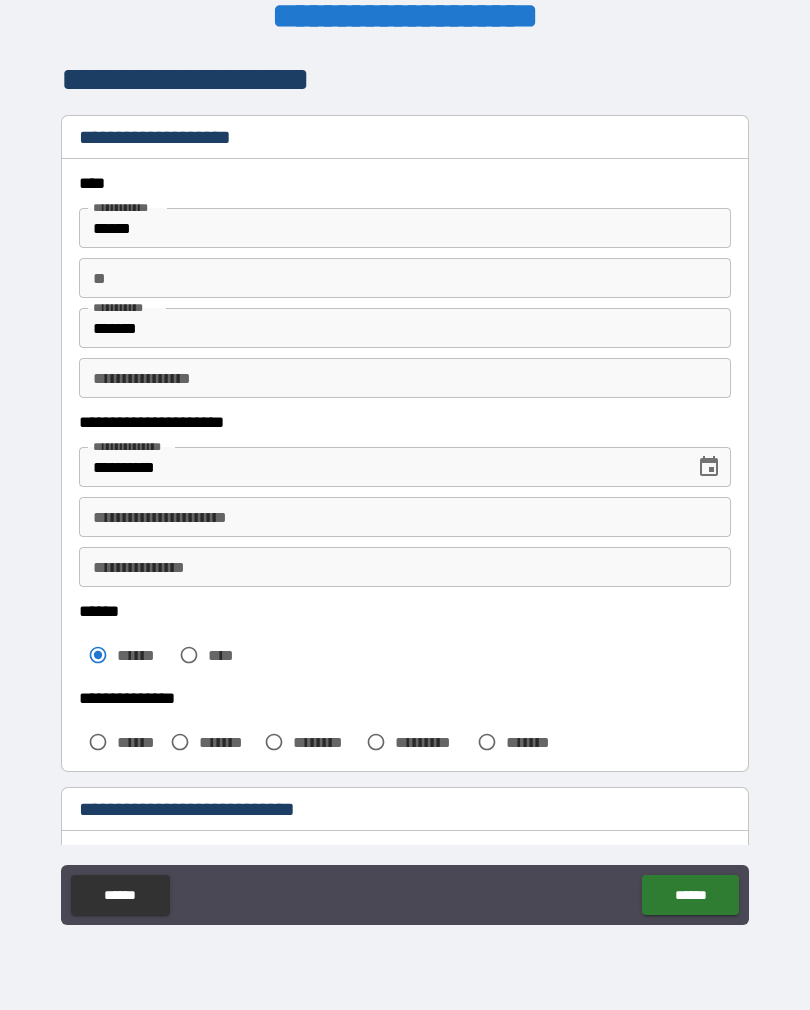 click on "**********" at bounding box center [405, 567] 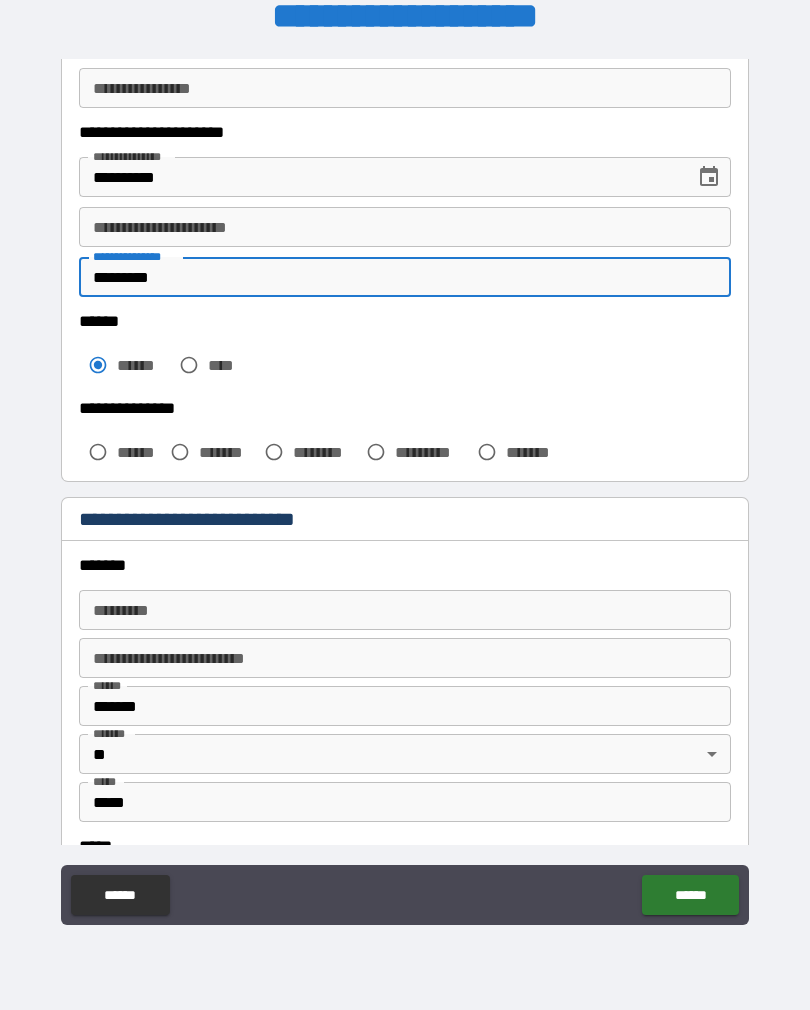 scroll, scrollTop: 303, scrollLeft: 0, axis: vertical 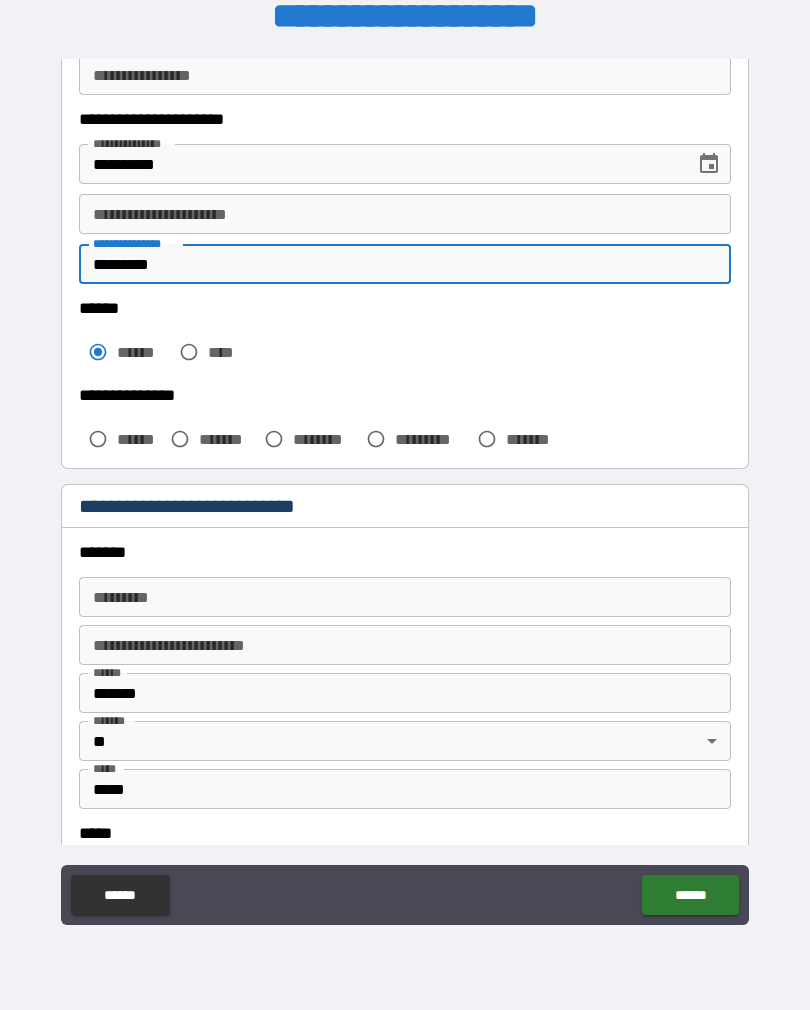 type on "*********" 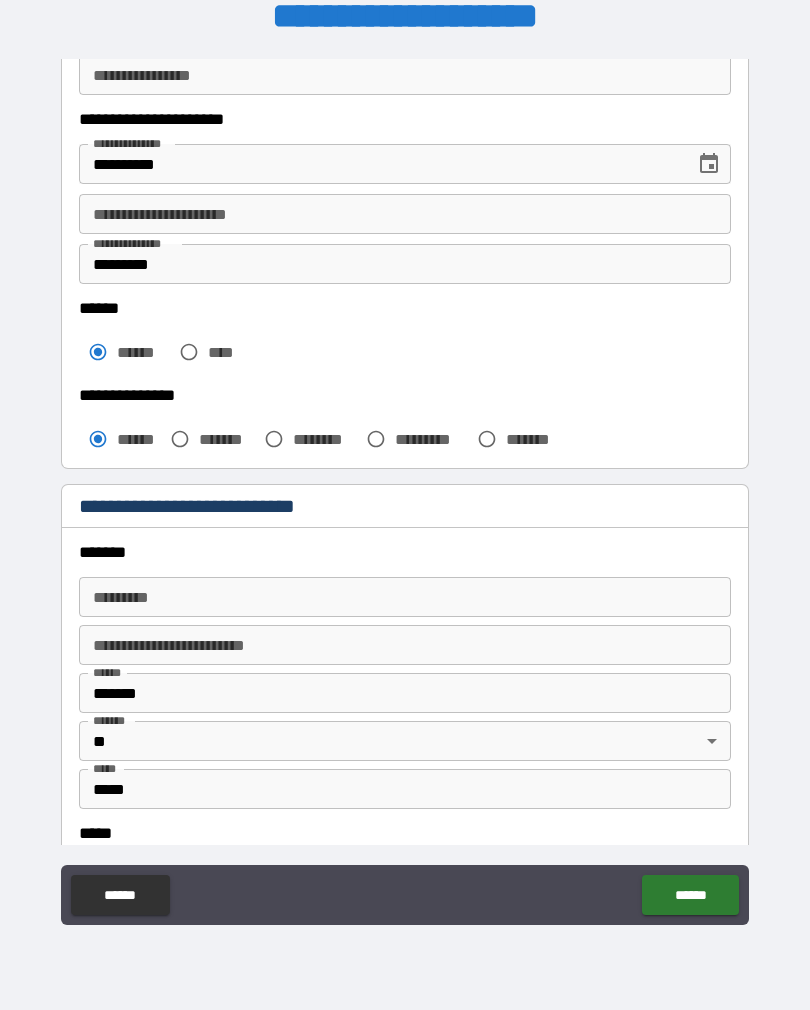 click on "*******   *" at bounding box center (405, 597) 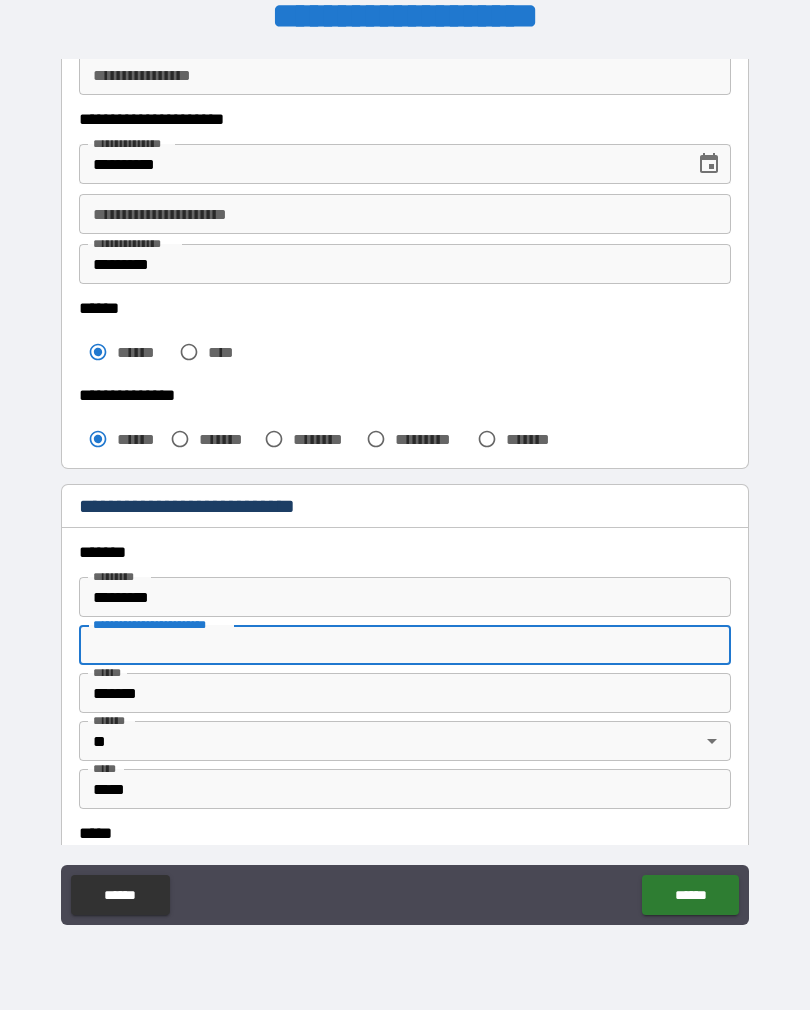 type on "**********" 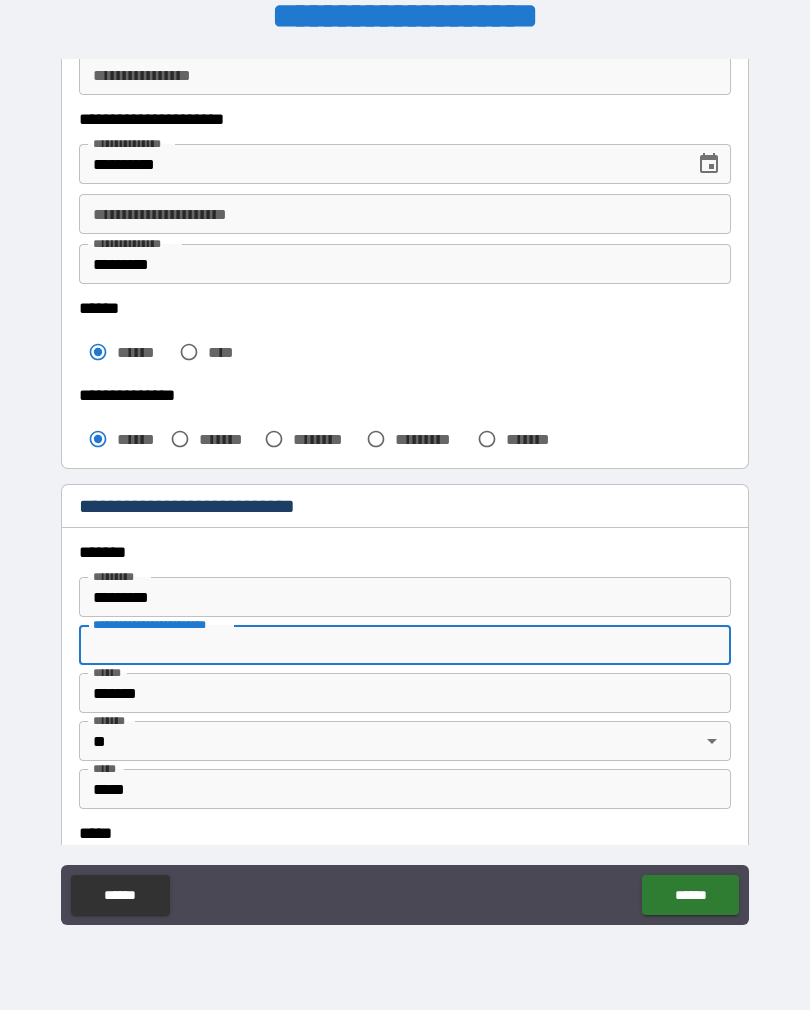 type on "******" 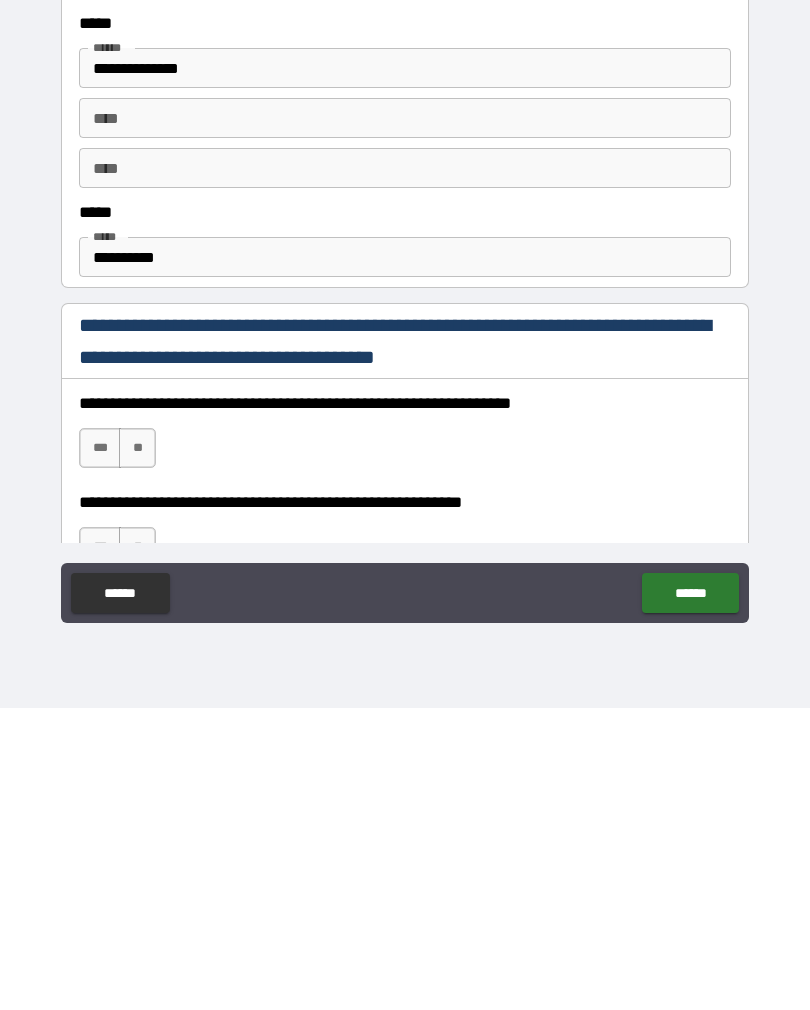 scroll, scrollTop: 816, scrollLeft: 0, axis: vertical 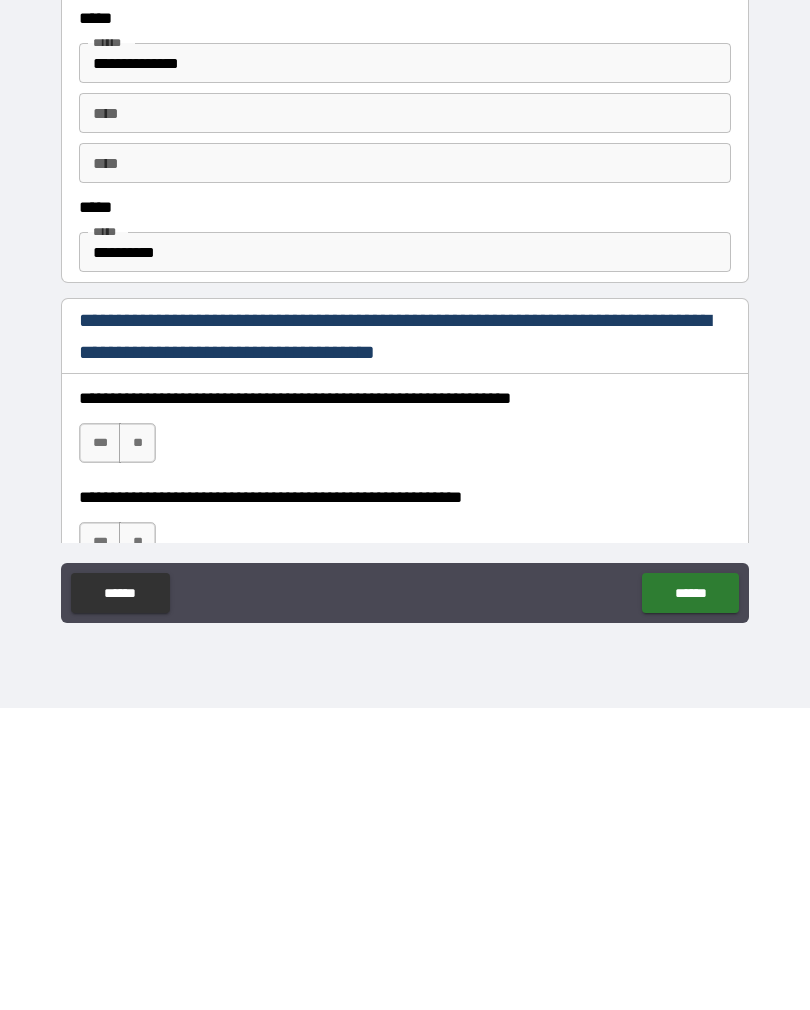 click on "**********" at bounding box center (405, 554) 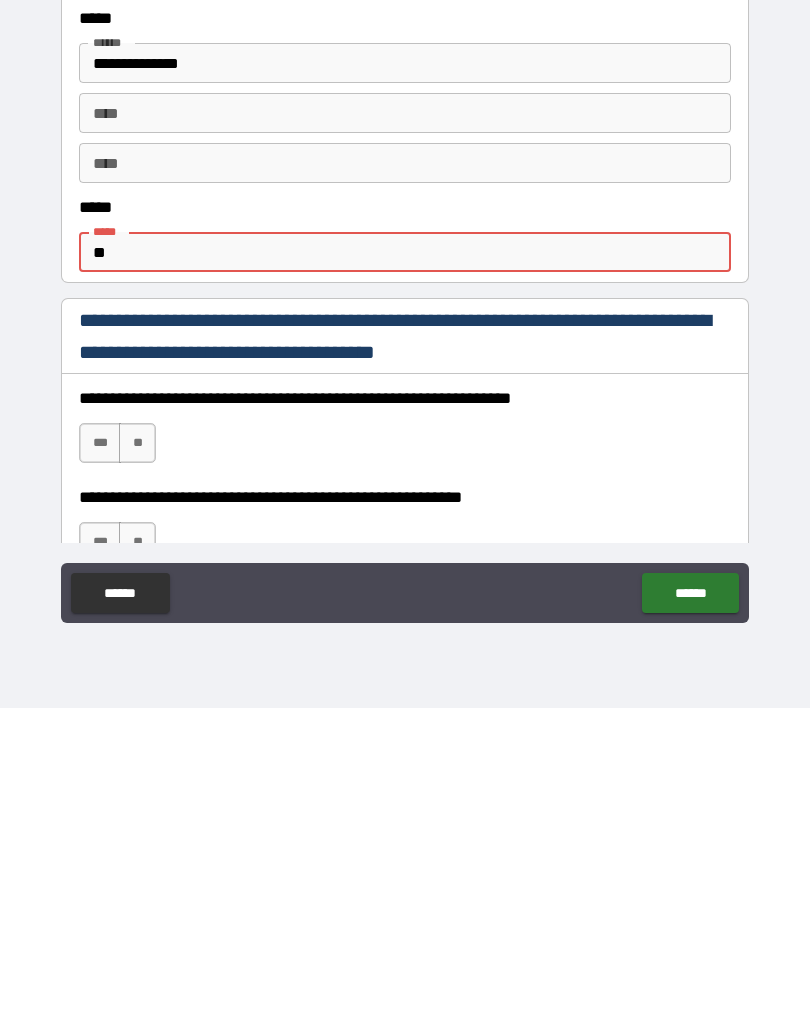 type on "*" 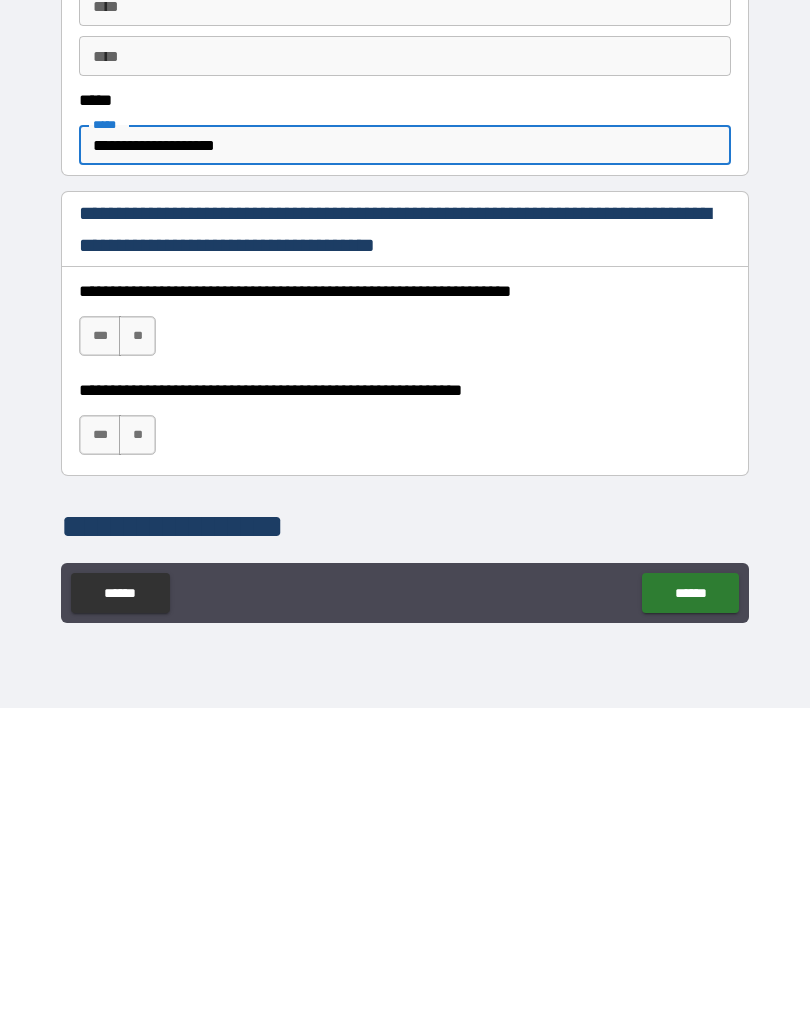scroll, scrollTop: 925, scrollLeft: 0, axis: vertical 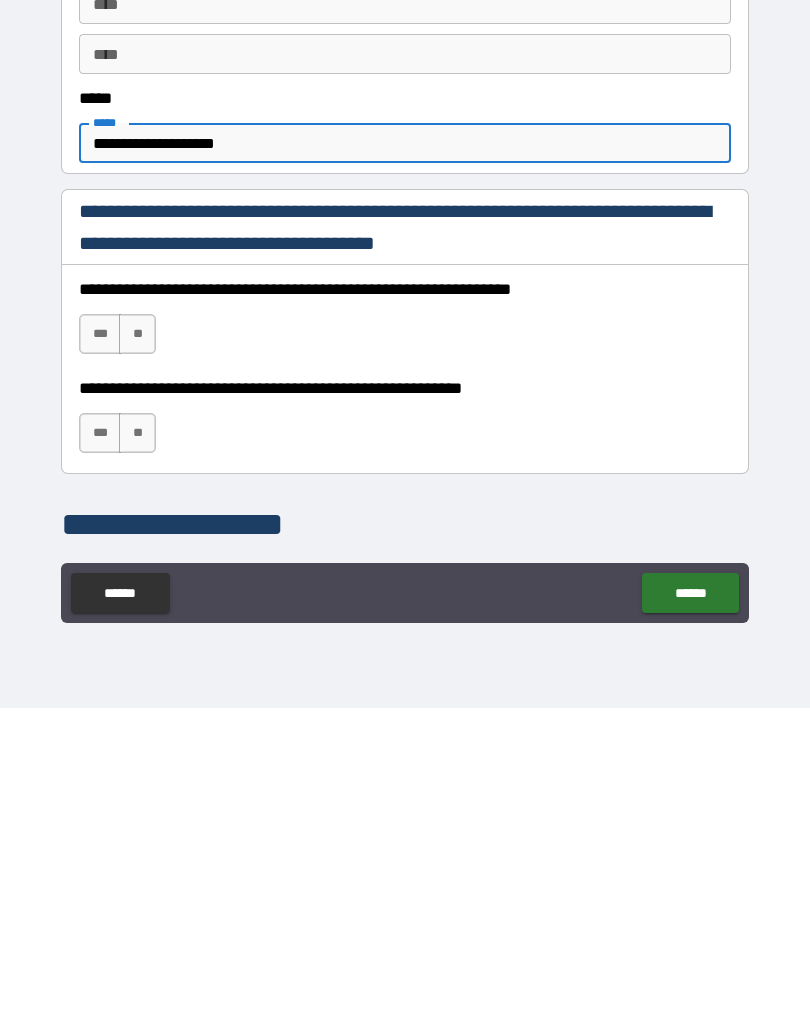 type on "**********" 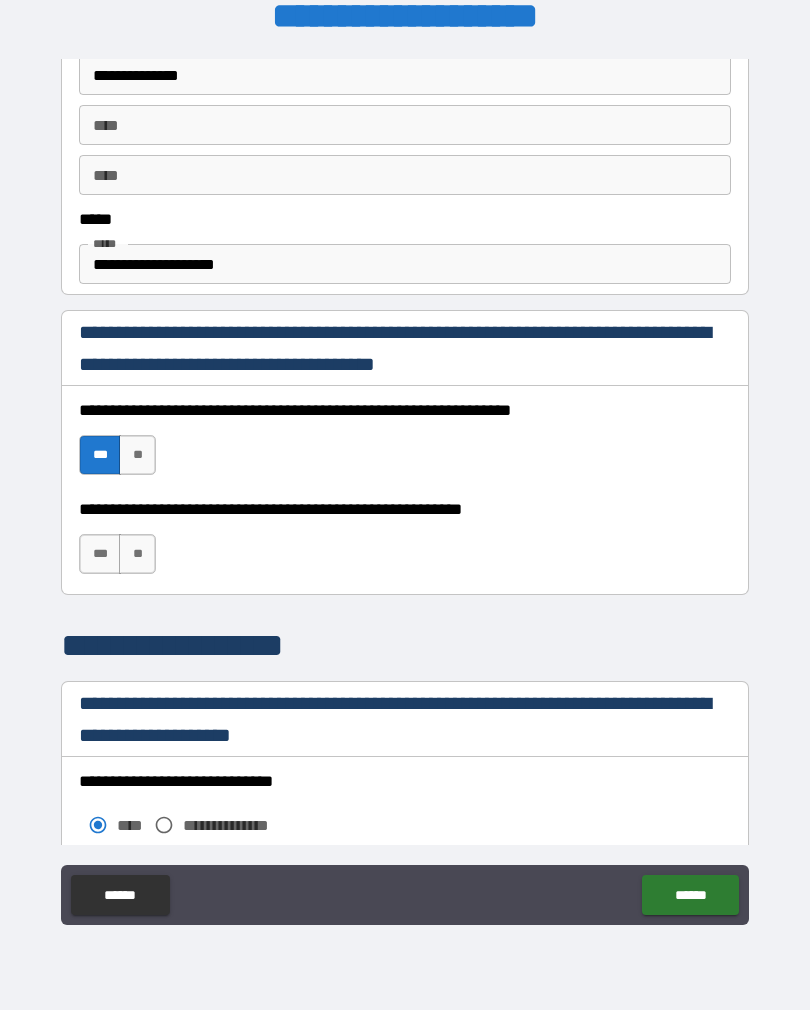 scroll, scrollTop: 1114, scrollLeft: 0, axis: vertical 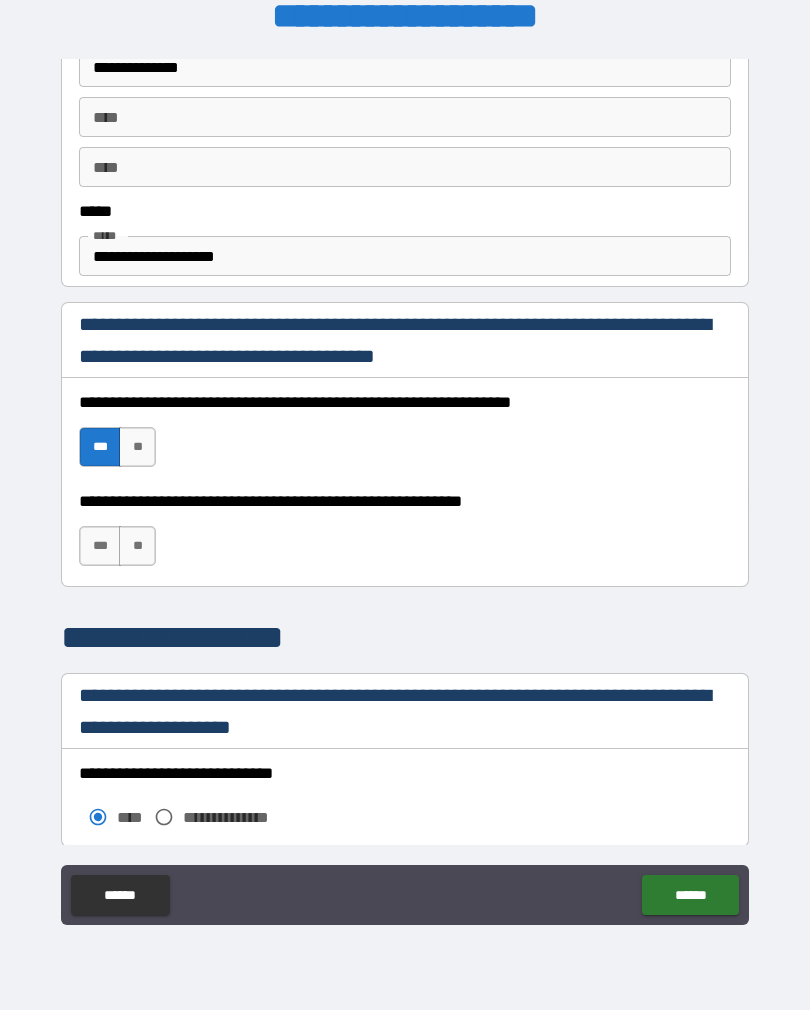 click on "***" at bounding box center [100, 546] 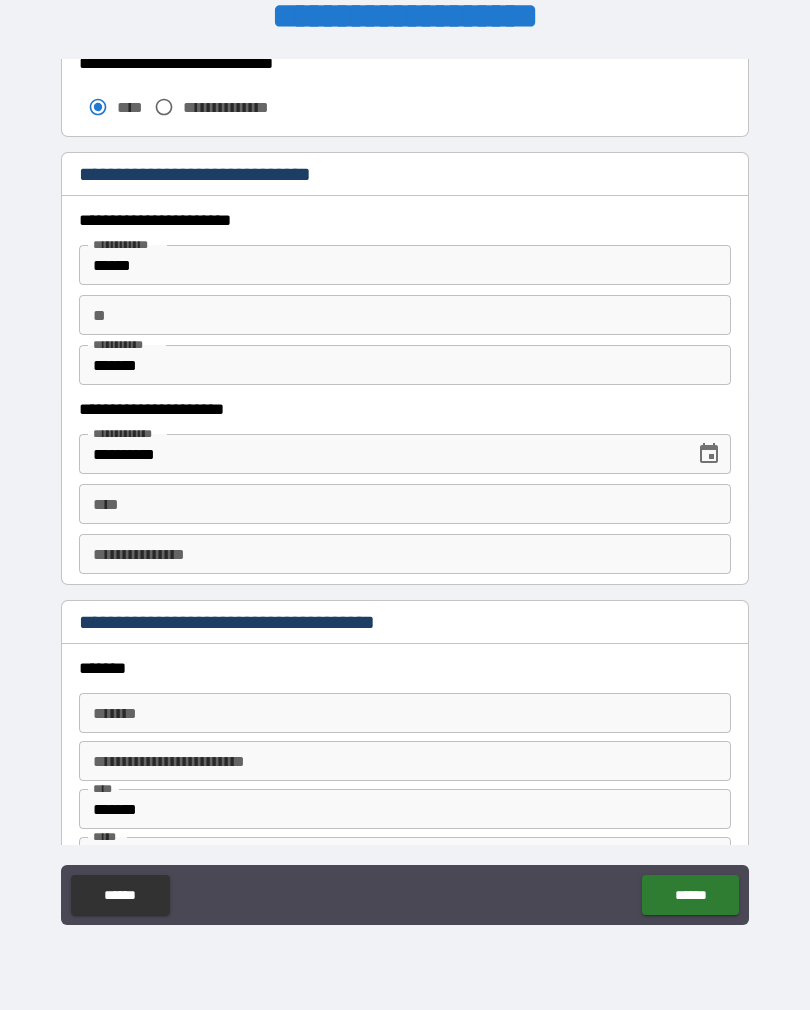 scroll, scrollTop: 1827, scrollLeft: 0, axis: vertical 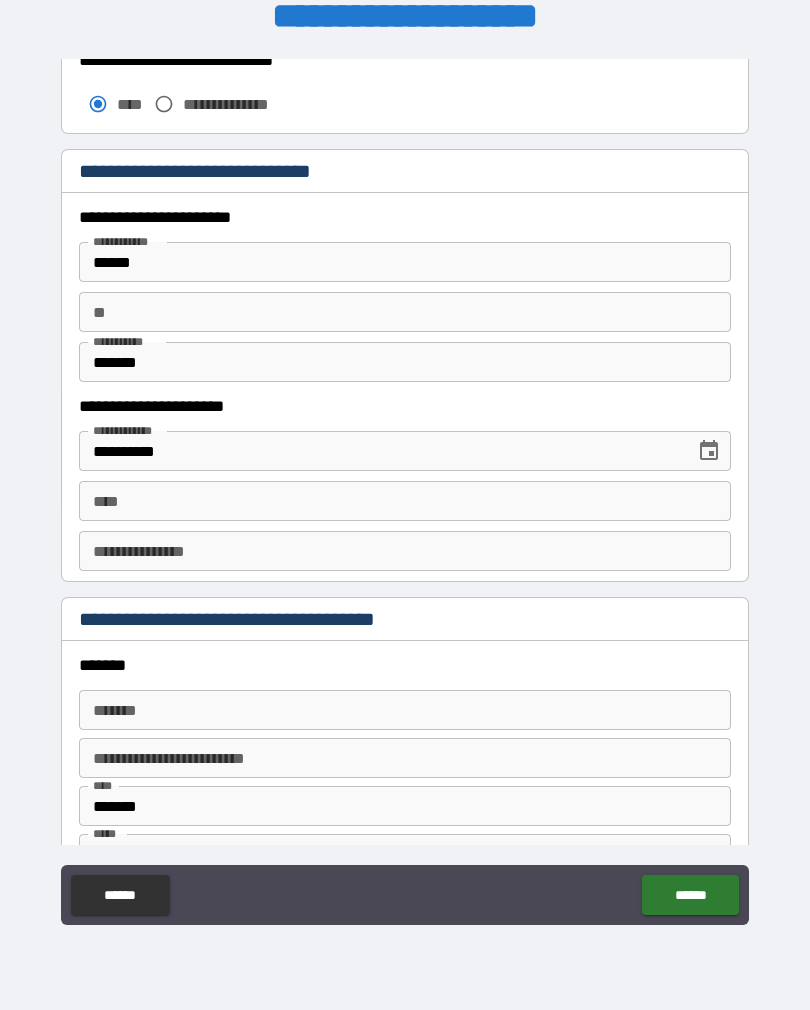 click on "**********" at bounding box center [405, 551] 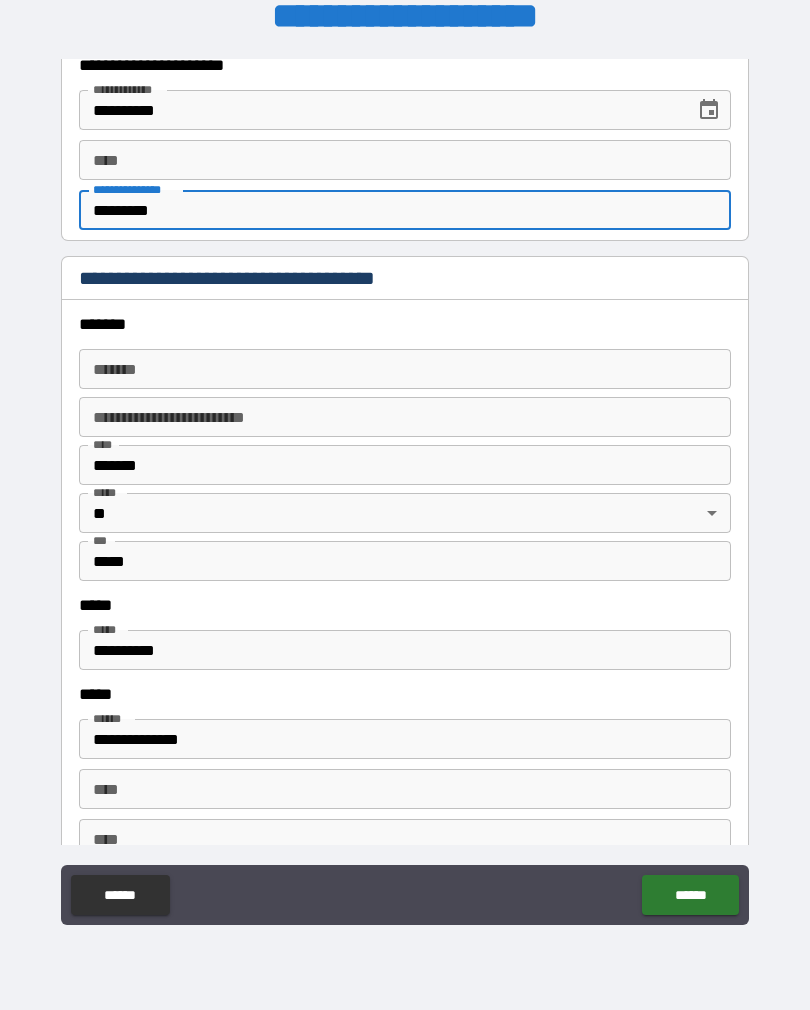 scroll, scrollTop: 2173, scrollLeft: 0, axis: vertical 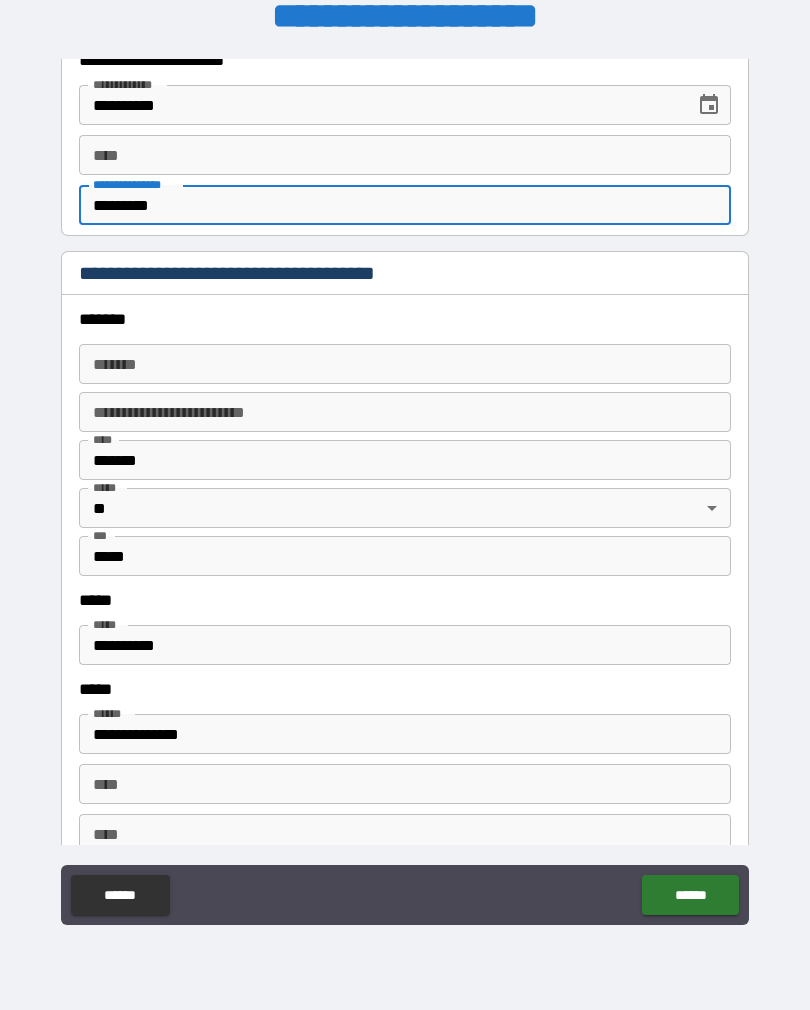 type on "*********" 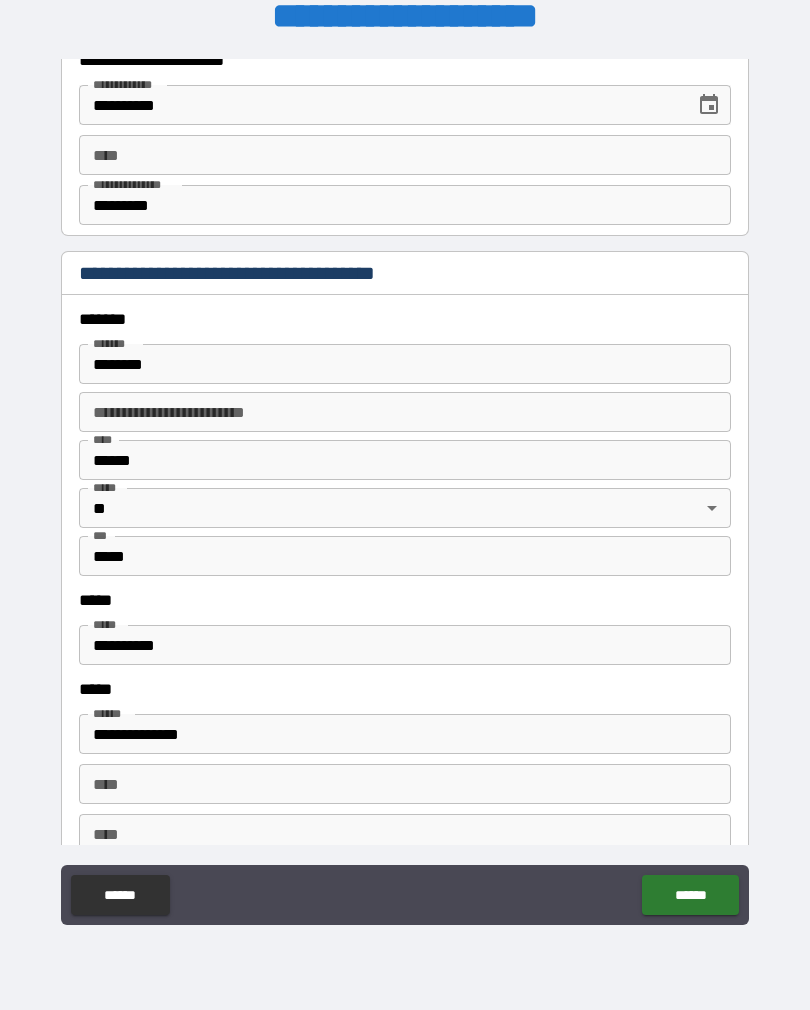 type on "**********" 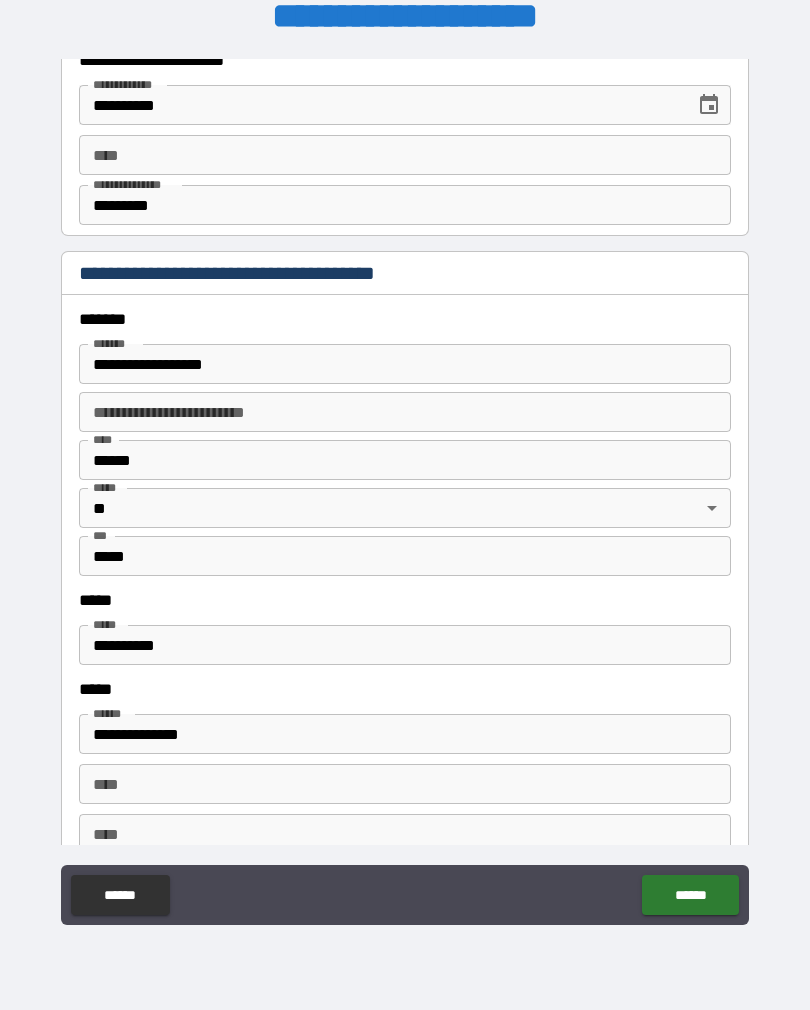 click on "**********" at bounding box center (405, 645) 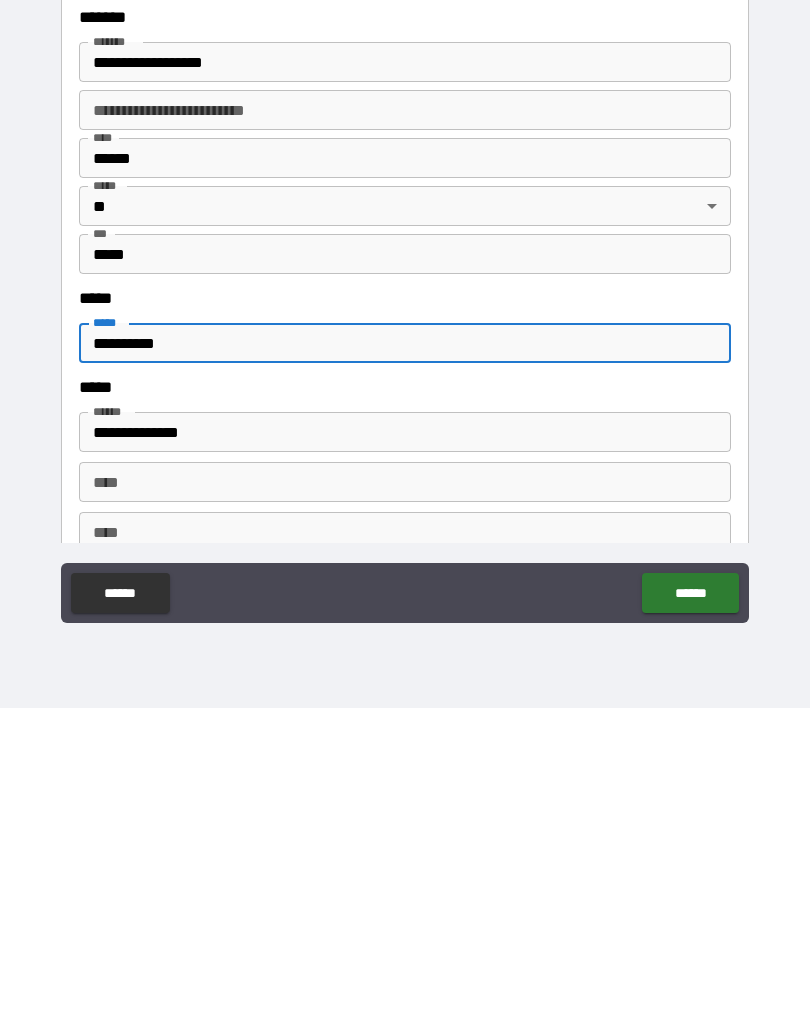 click on "**********" at bounding box center (405, 645) 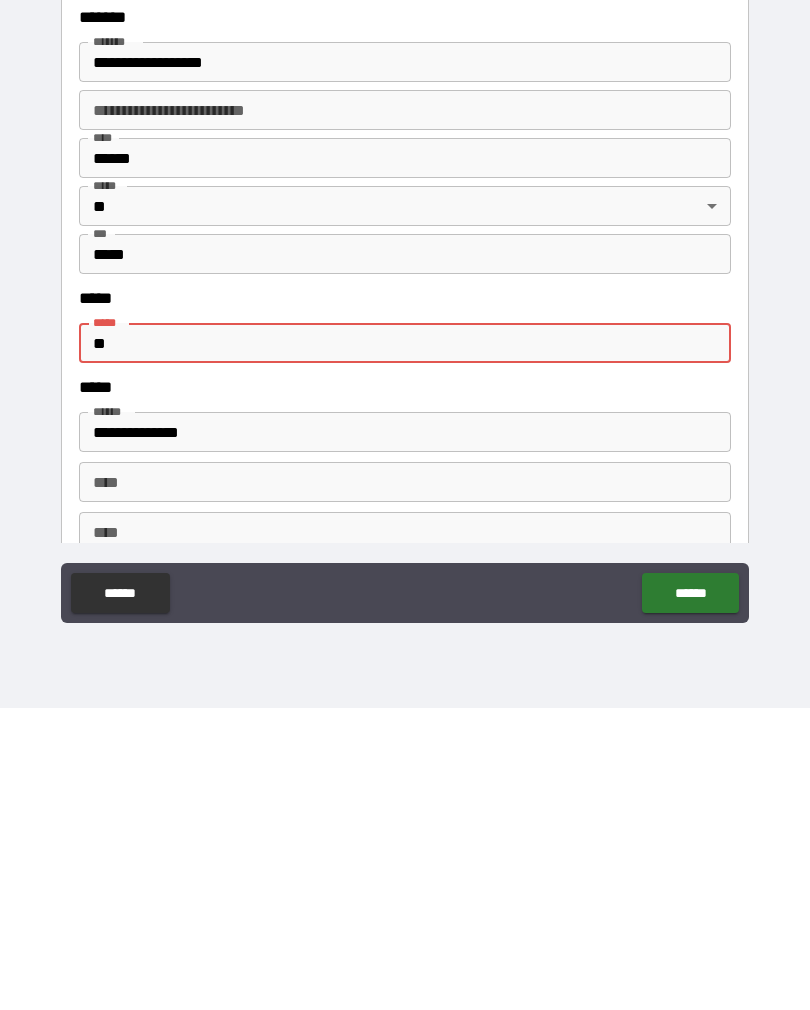 type on "*" 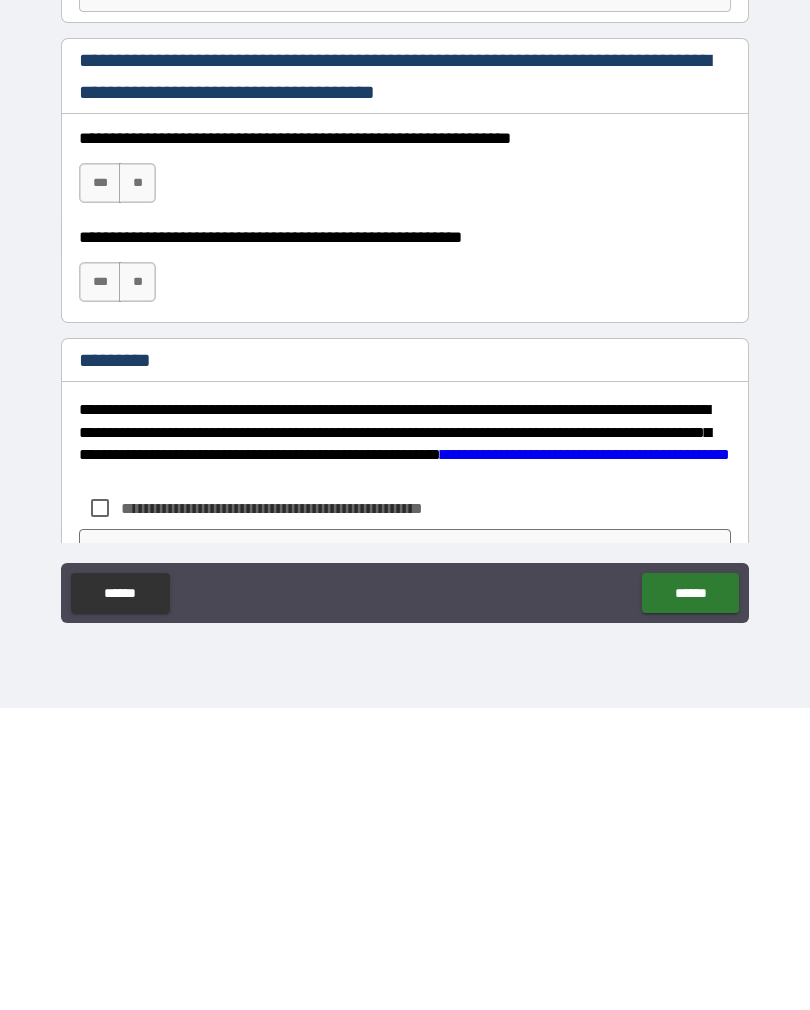 scroll, scrollTop: 2716, scrollLeft: 0, axis: vertical 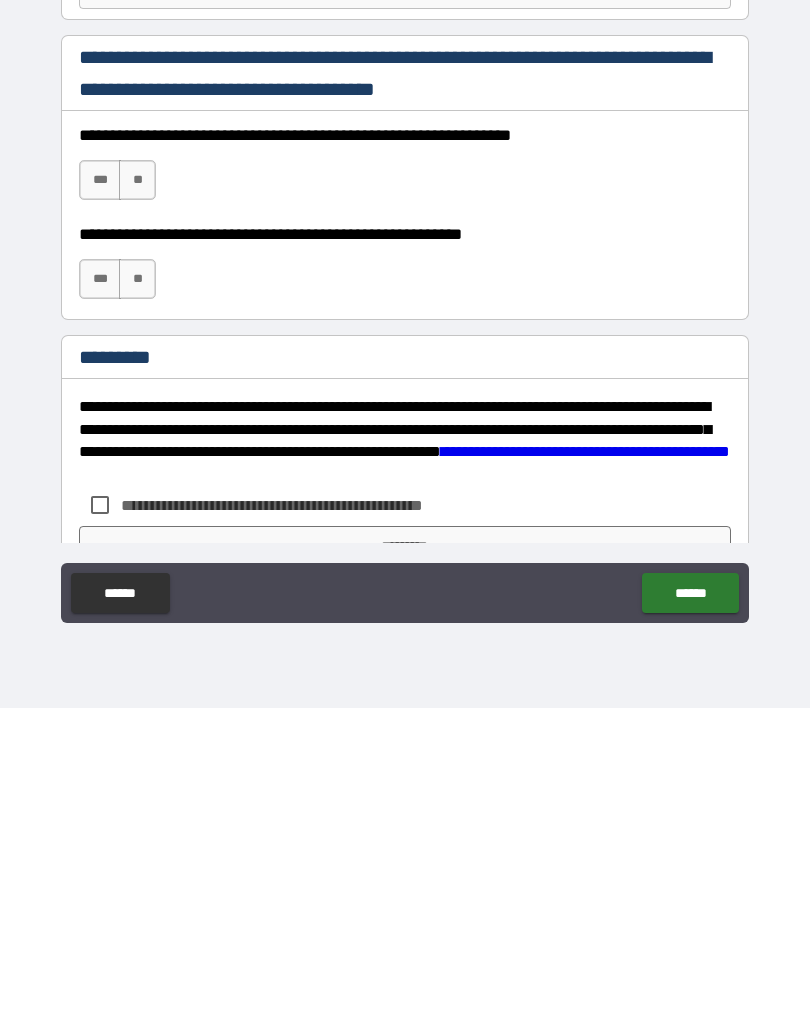 type on "**********" 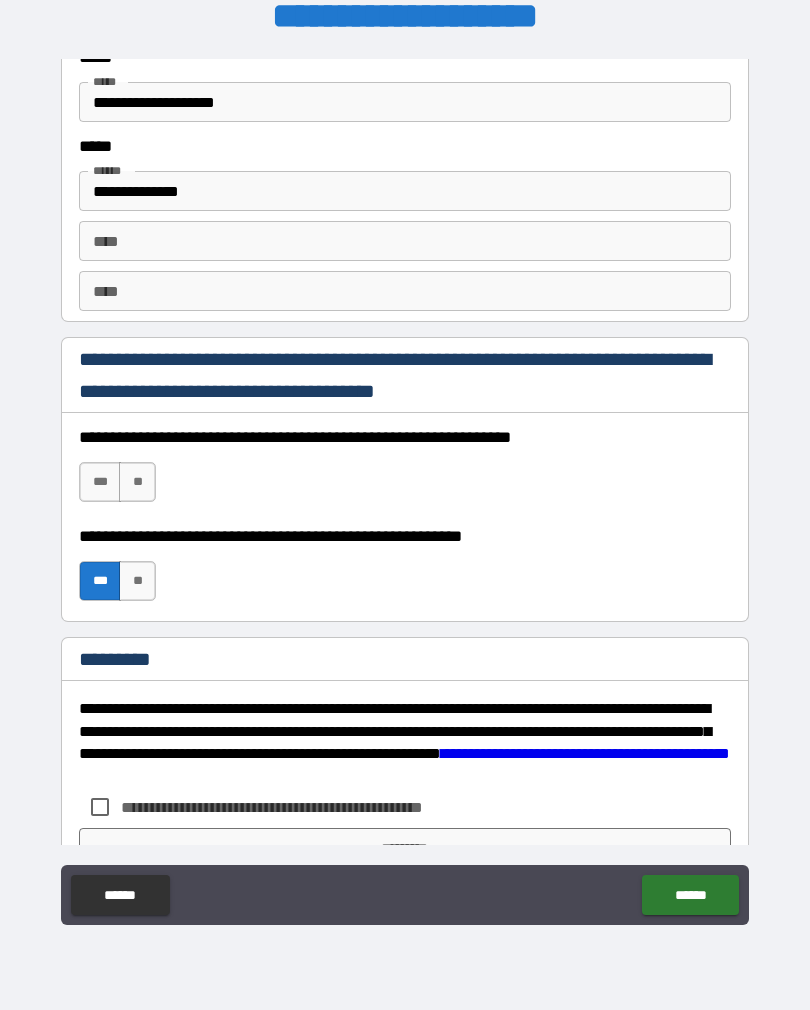 click on "***" at bounding box center [100, 482] 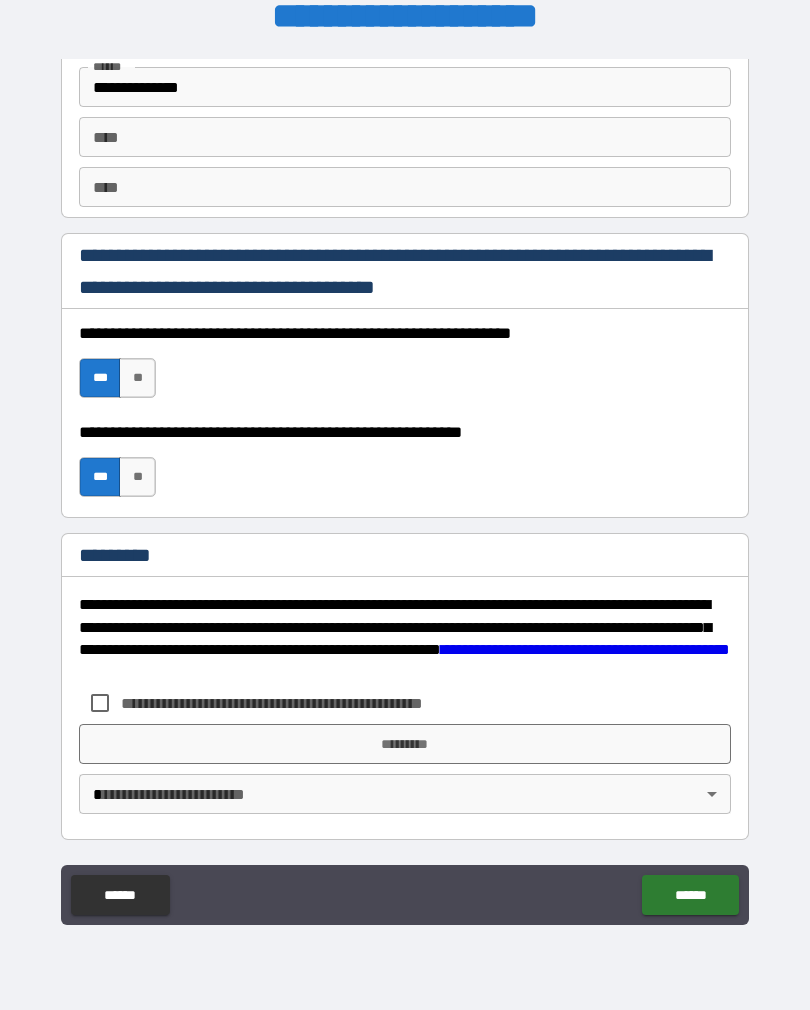 scroll, scrollTop: 2820, scrollLeft: 0, axis: vertical 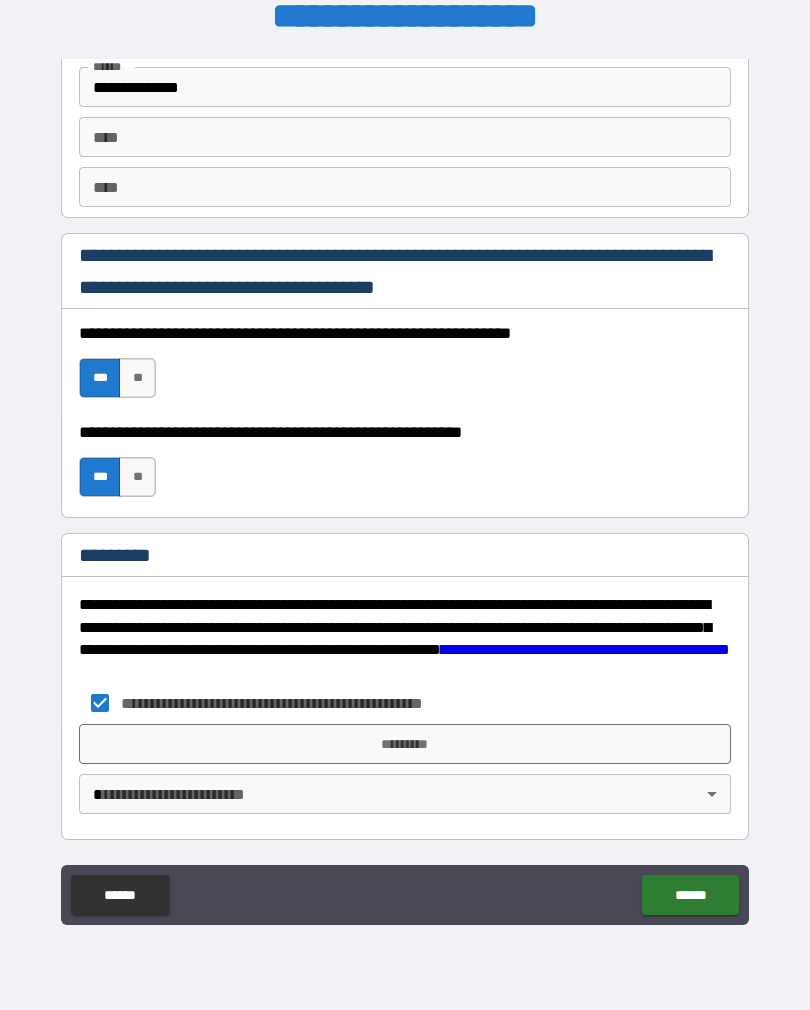 click on "*********" at bounding box center [405, 744] 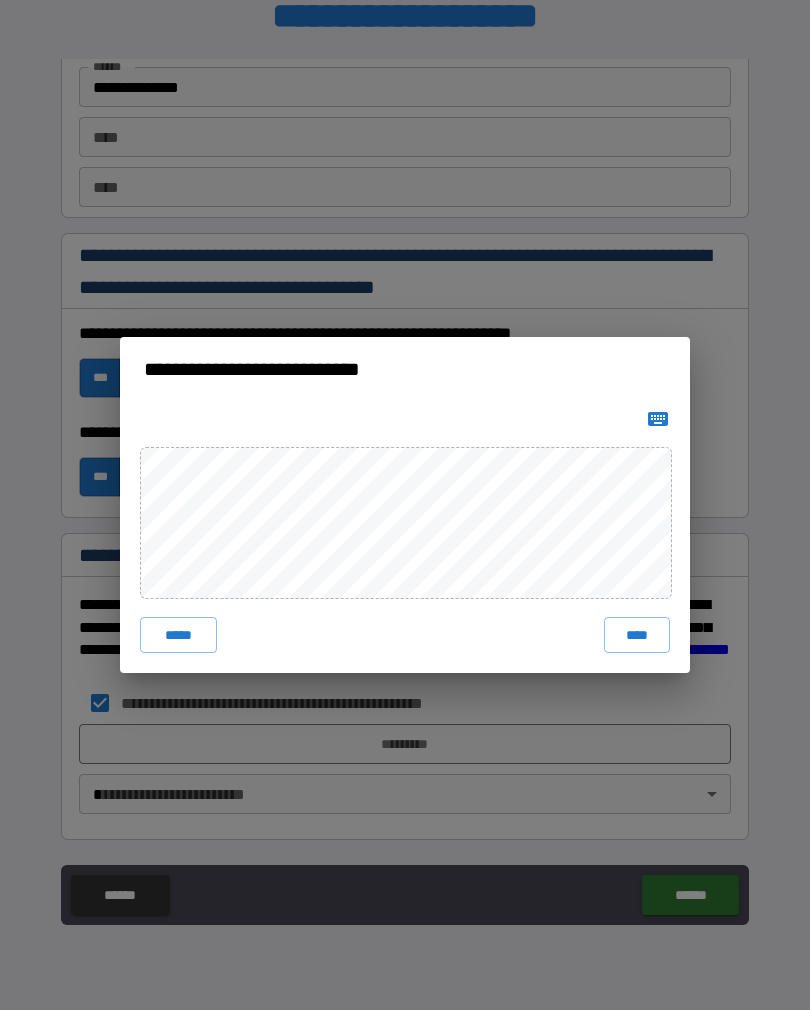 click on "****" at bounding box center [637, 635] 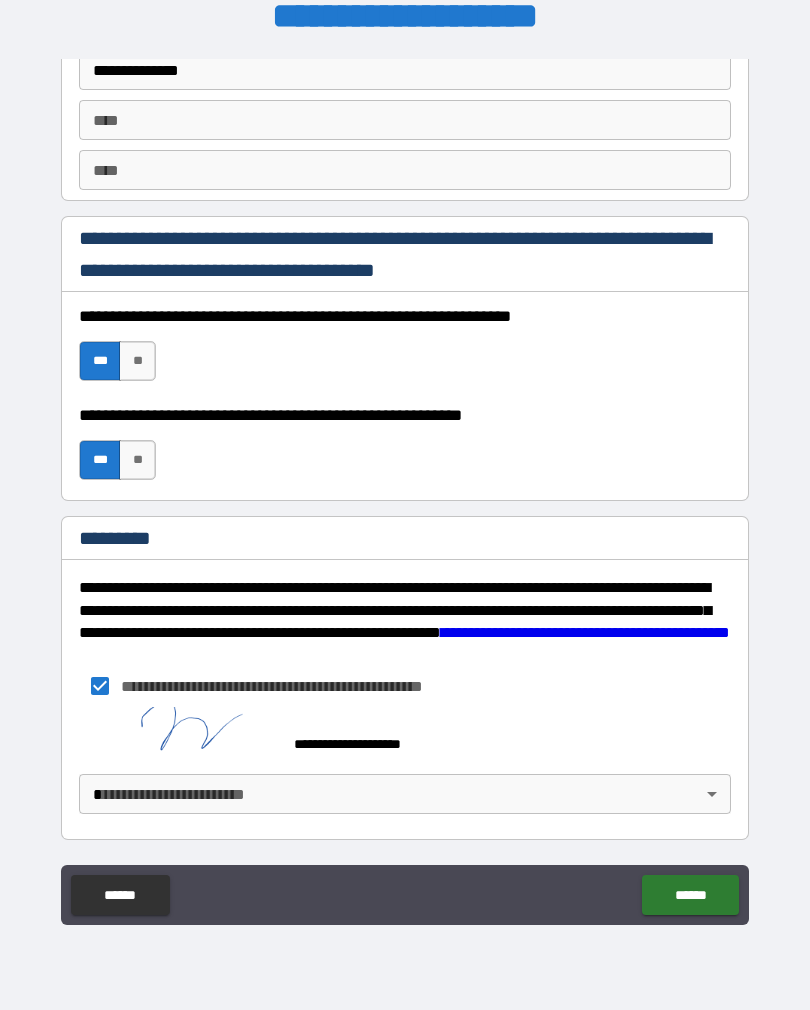 scroll, scrollTop: 2837, scrollLeft: 0, axis: vertical 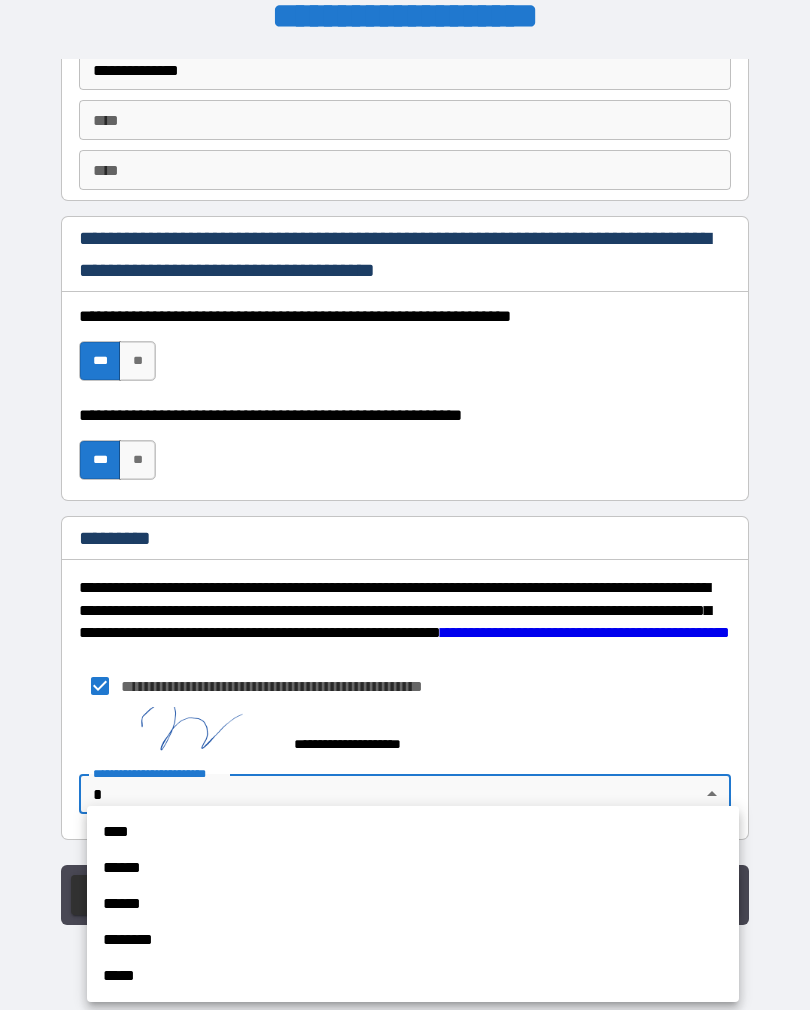 click on "****" at bounding box center [413, 832] 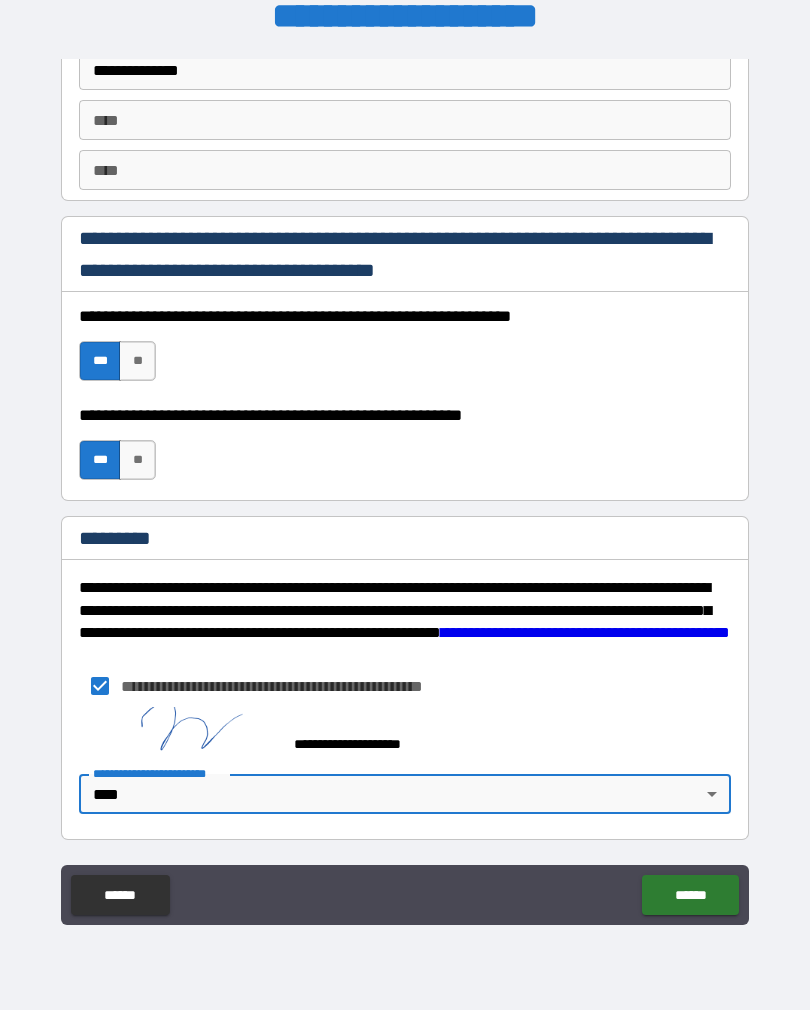 click on "******" at bounding box center [690, 895] 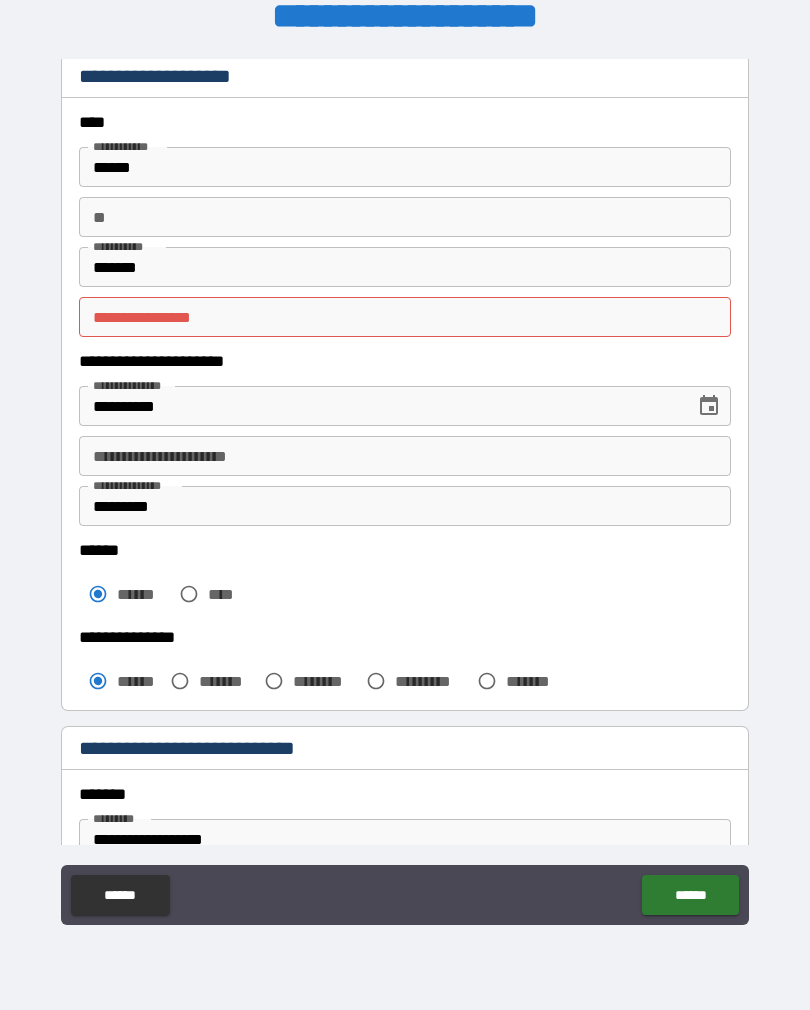 scroll, scrollTop: 44, scrollLeft: 0, axis: vertical 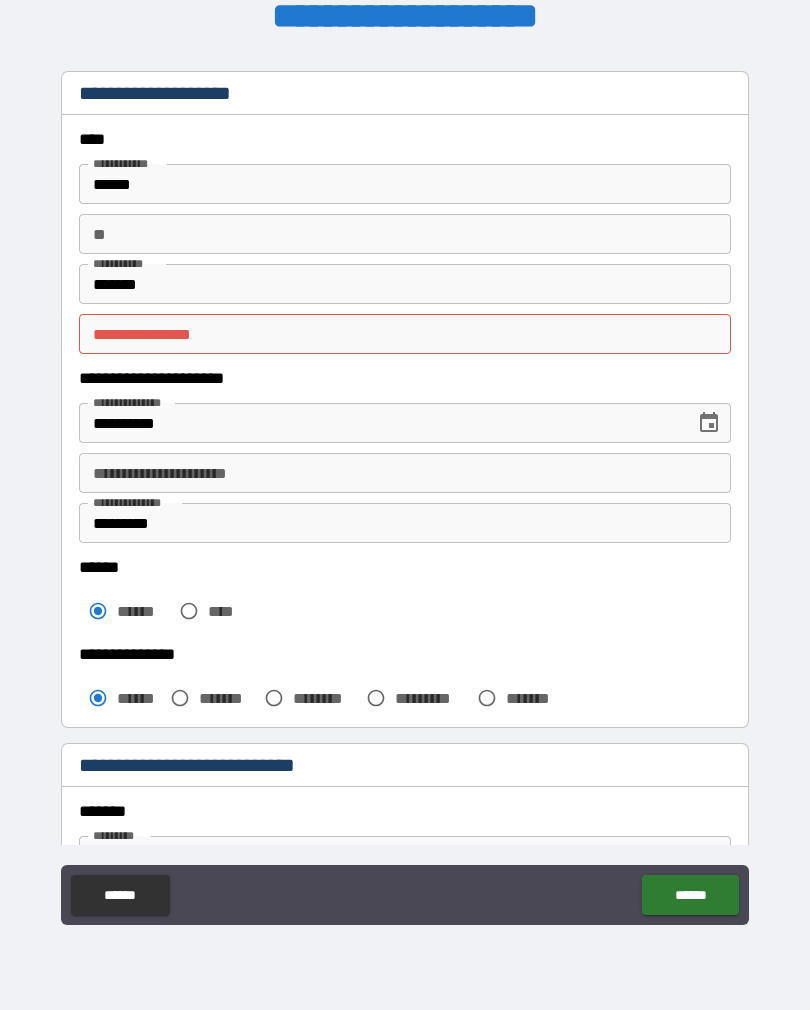 click on "**********" at bounding box center (405, 334) 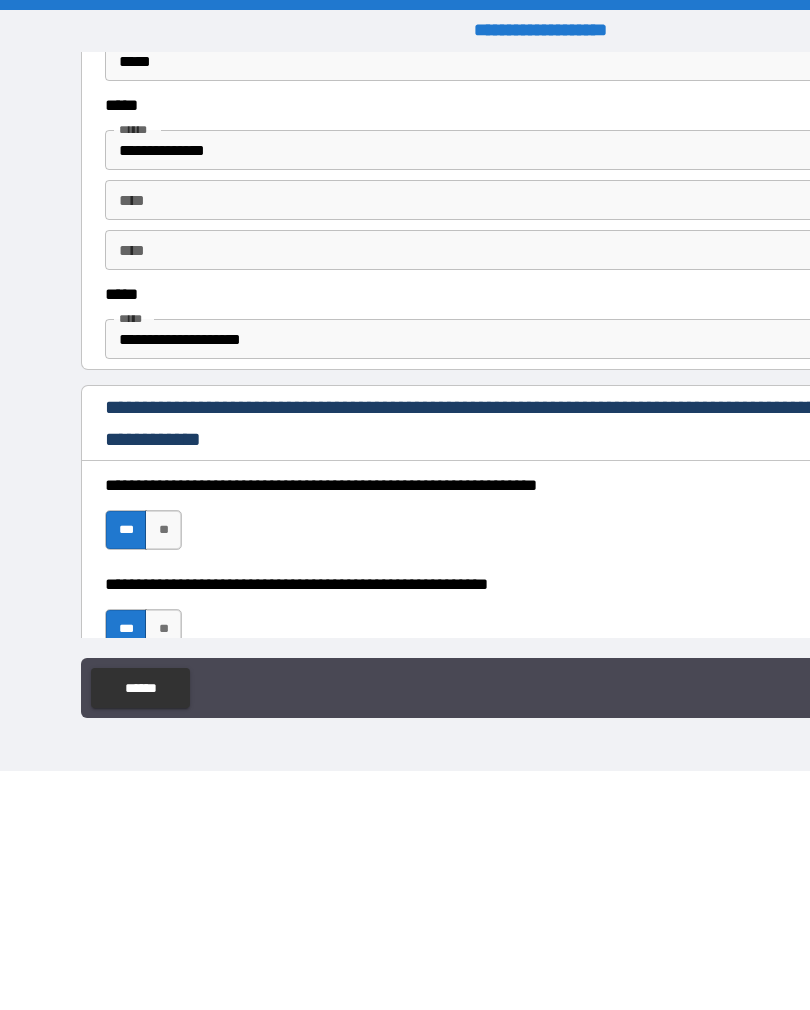 scroll, scrollTop: 26, scrollLeft: 0, axis: vertical 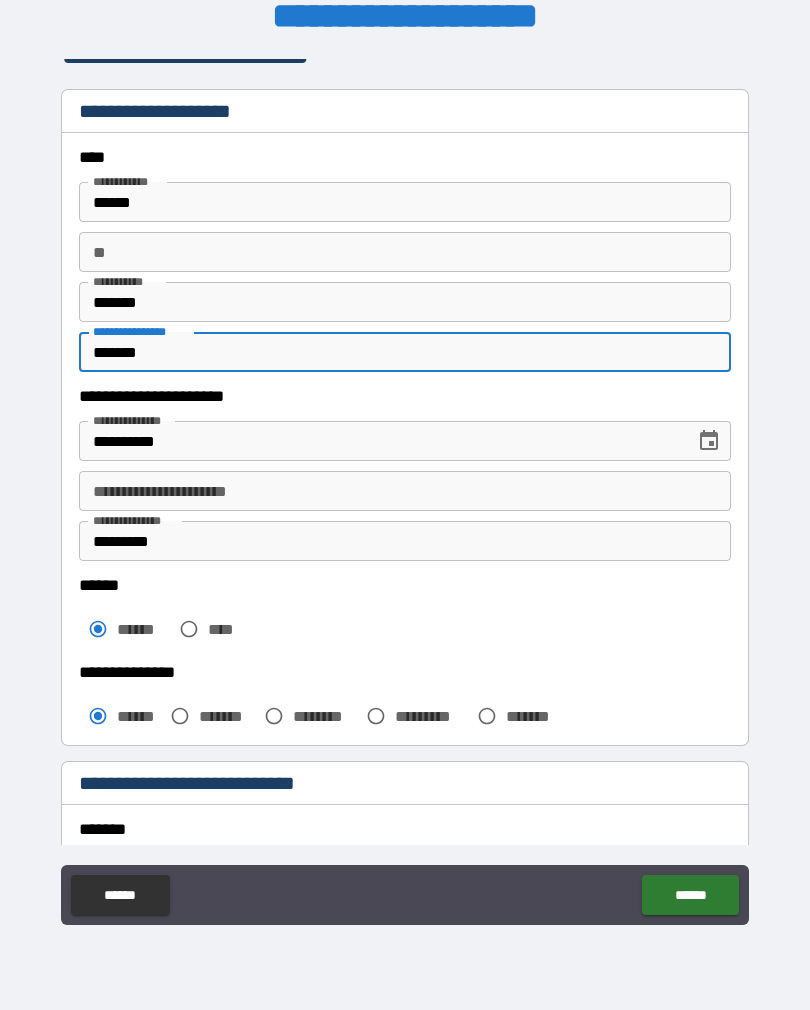 type on "******" 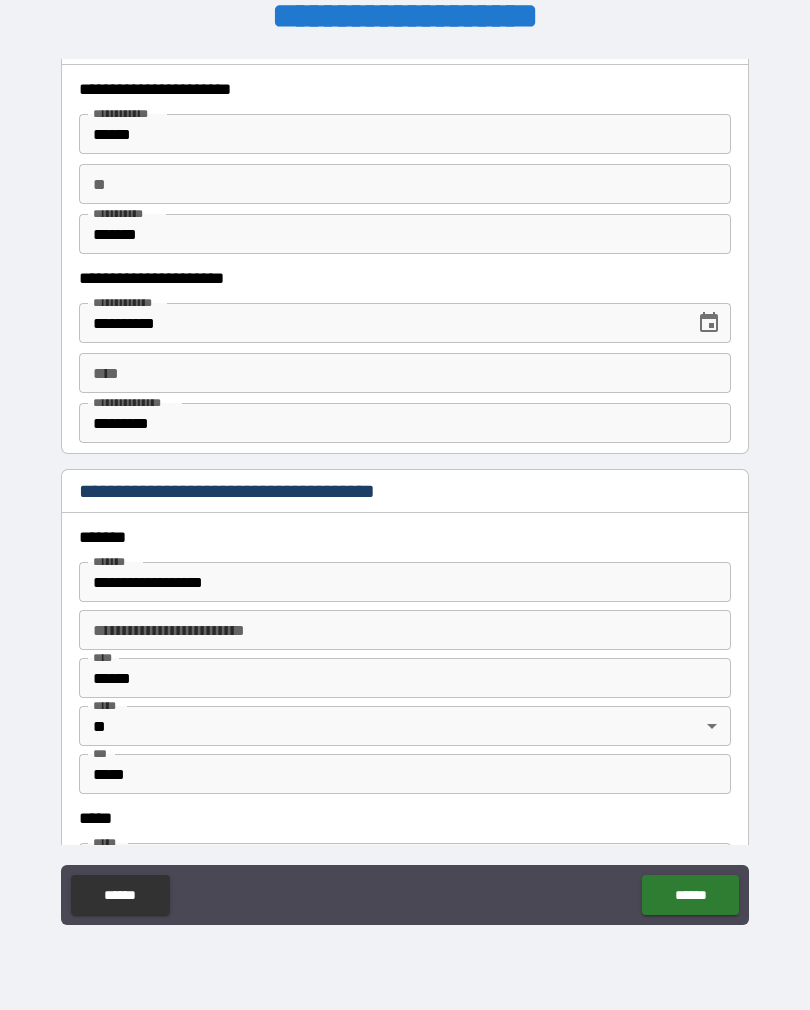 scroll, scrollTop: 1945, scrollLeft: 0, axis: vertical 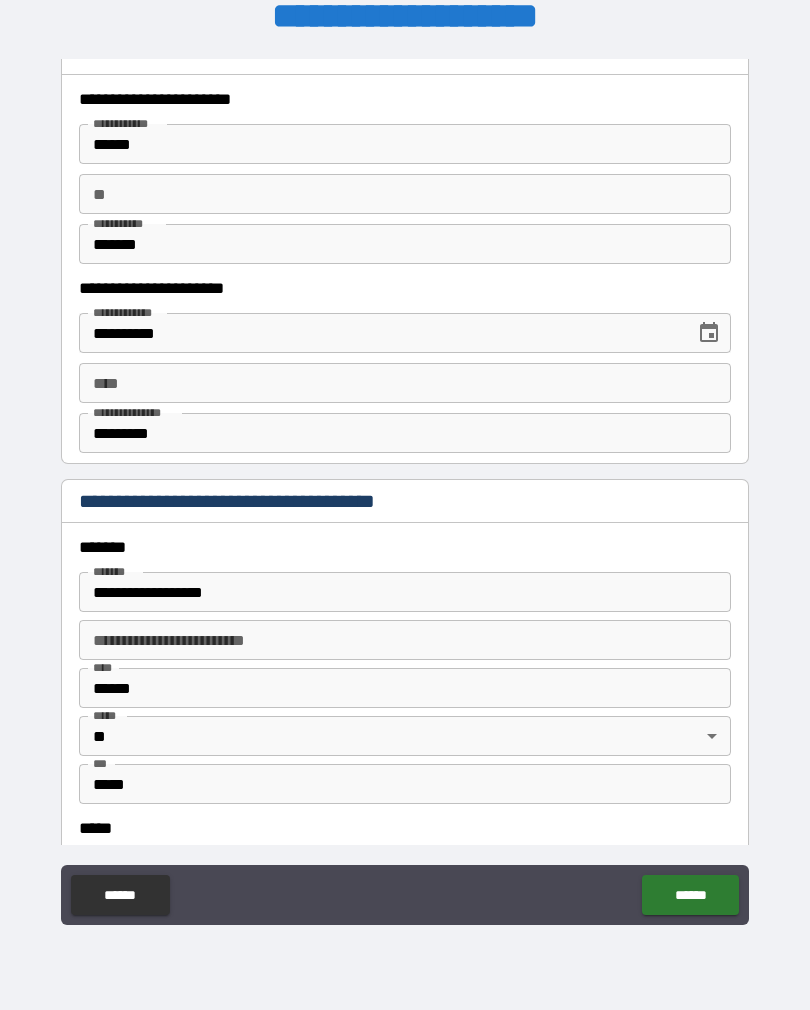 type on "**********" 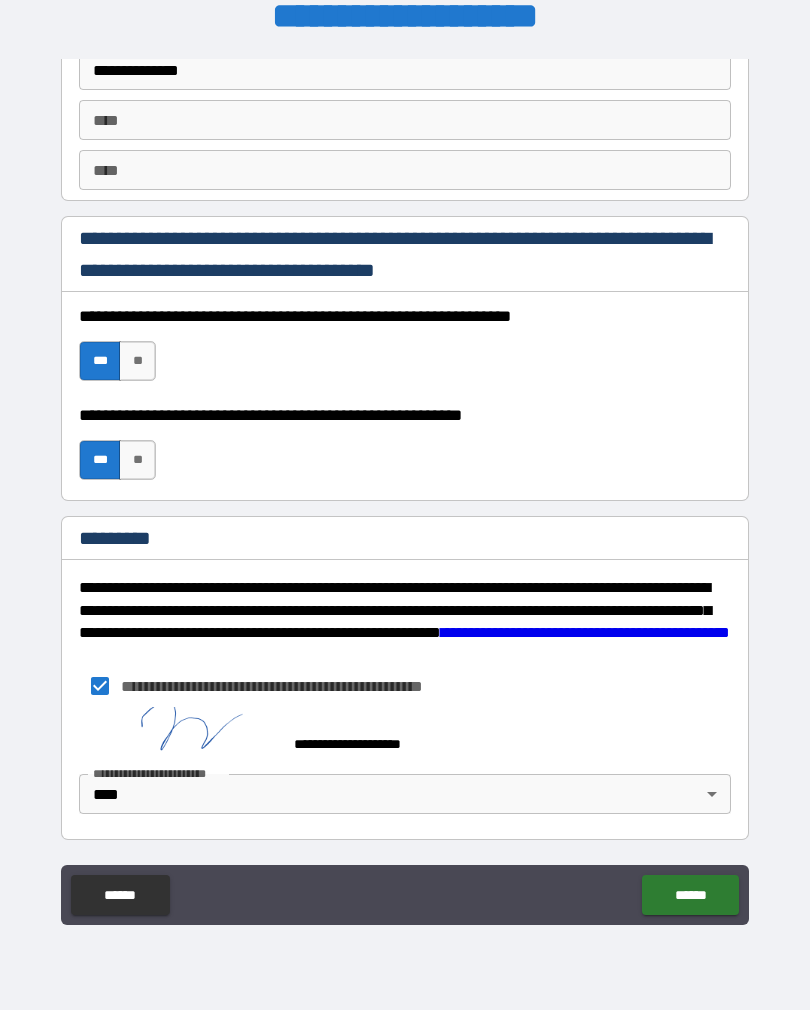 scroll, scrollTop: 2837, scrollLeft: 0, axis: vertical 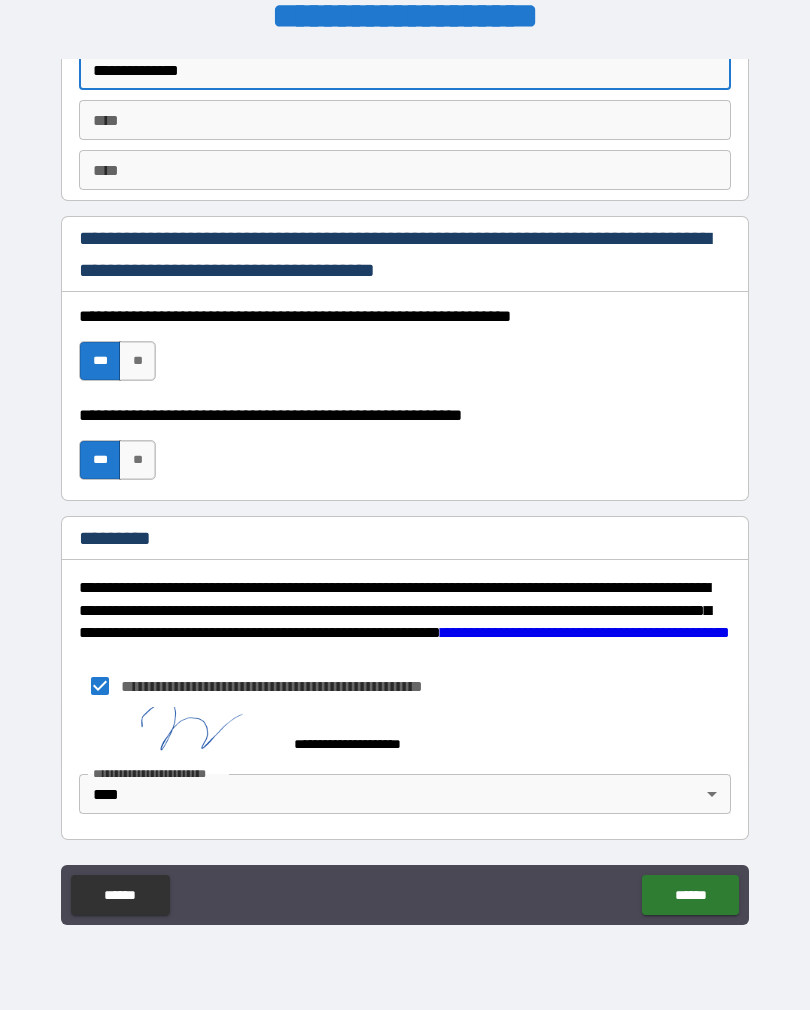 type on "*" 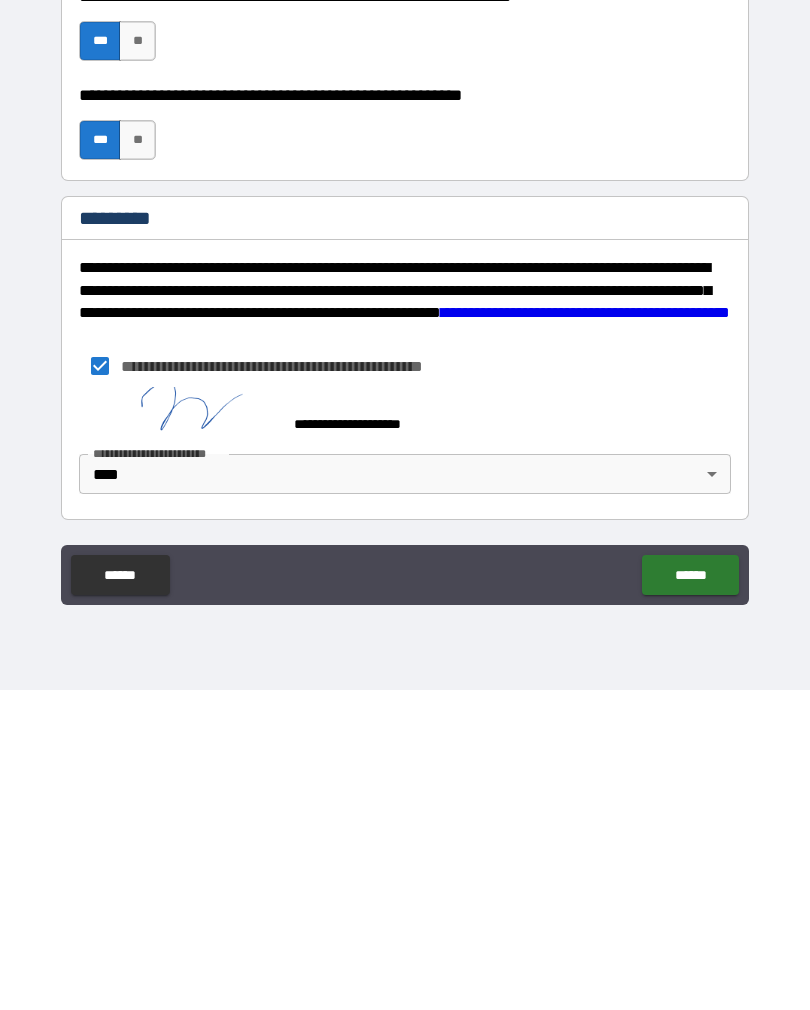 click on "******" at bounding box center [690, 895] 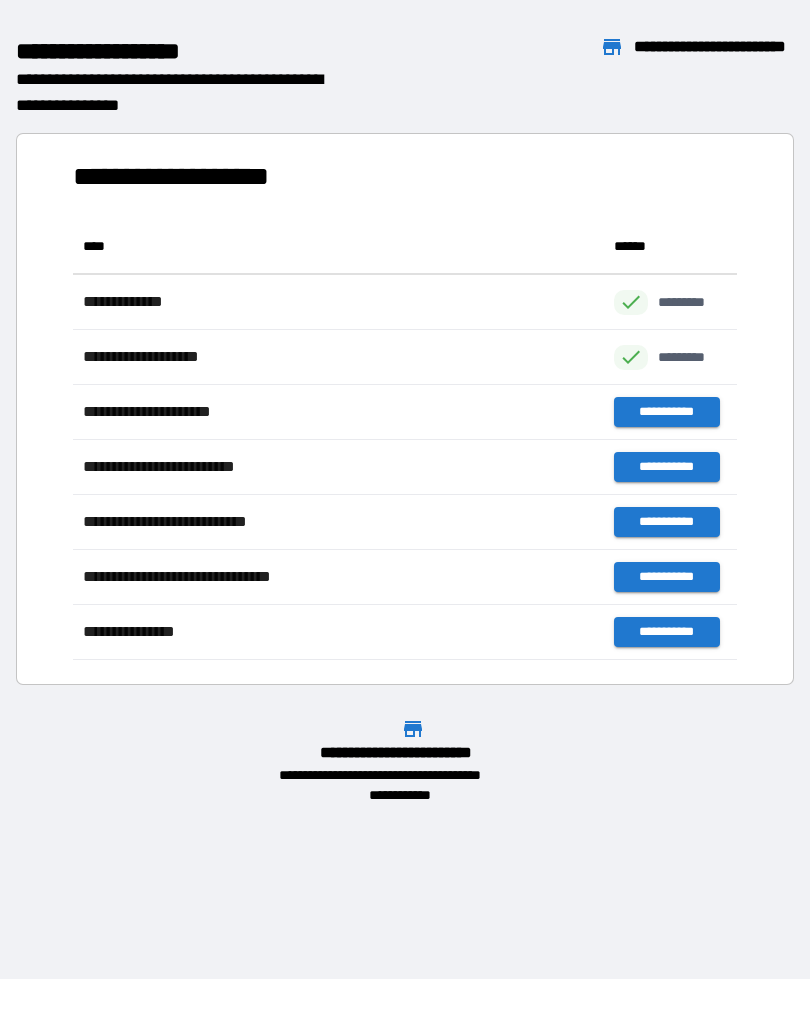 scroll, scrollTop: 441, scrollLeft: 664, axis: both 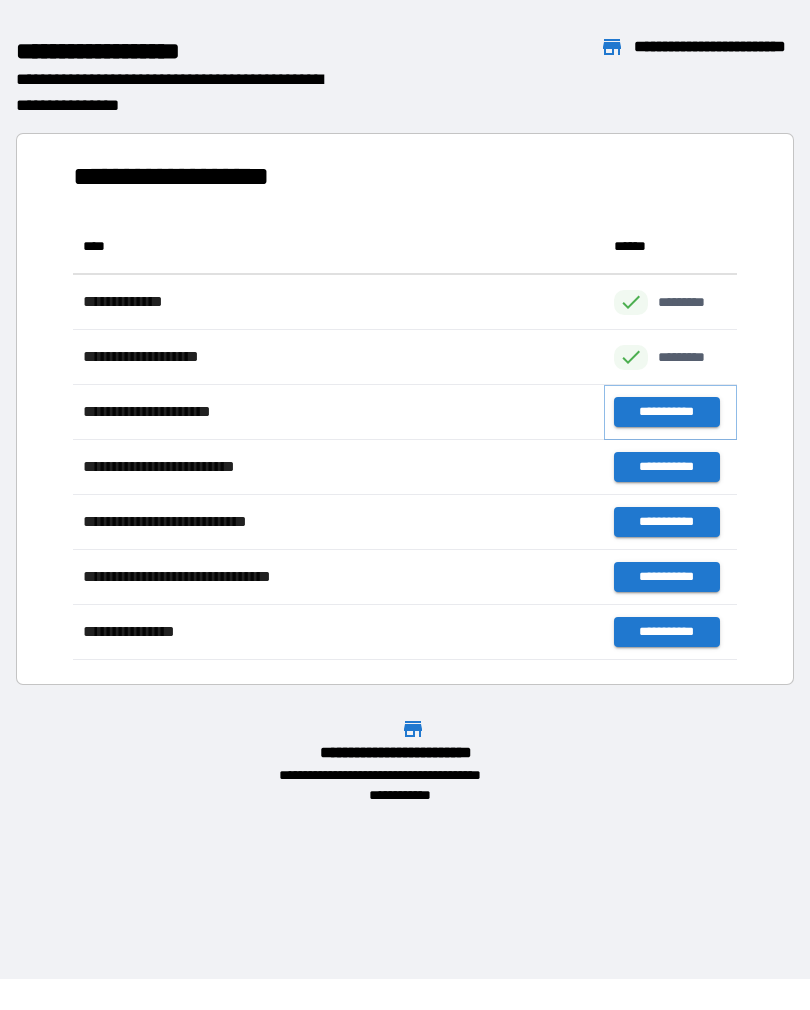 click on "**********" at bounding box center (666, 412) 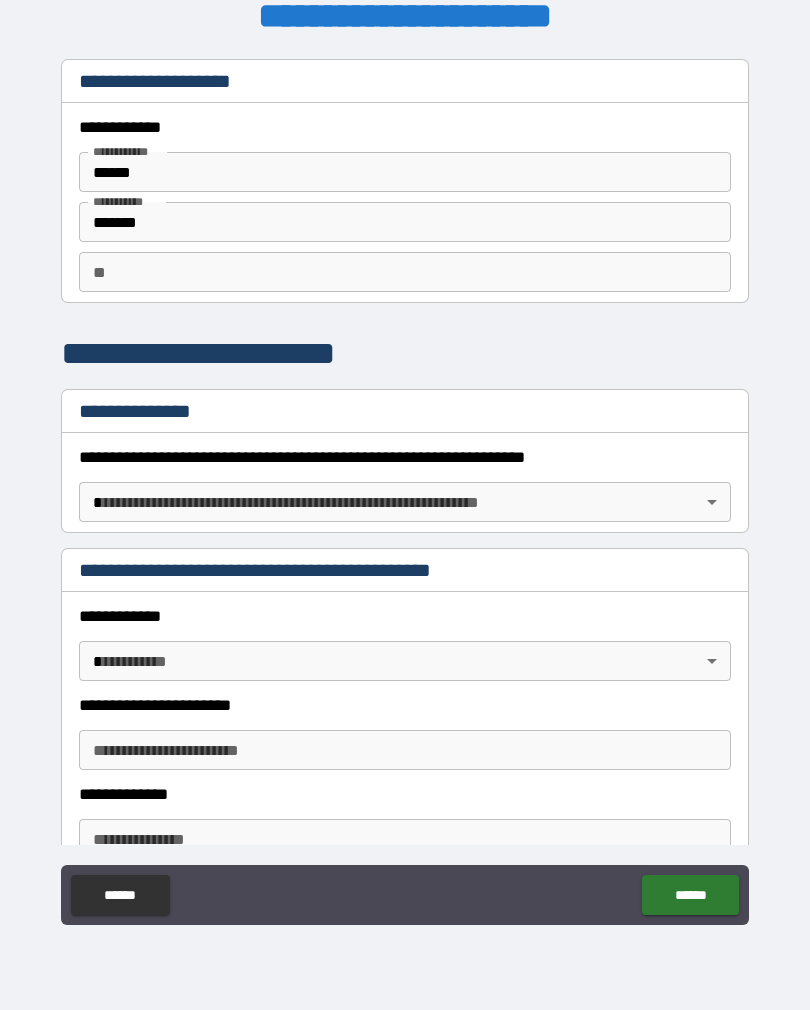 click on "**********" at bounding box center (405, 489) 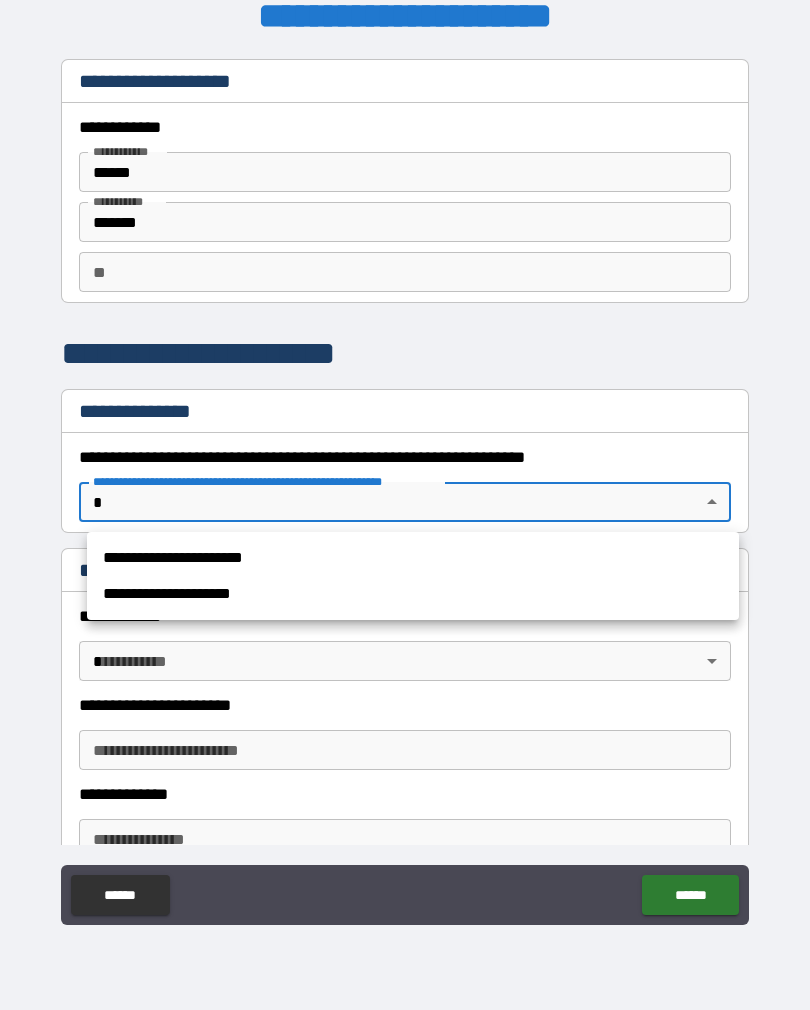 click on "**********" at bounding box center [413, 594] 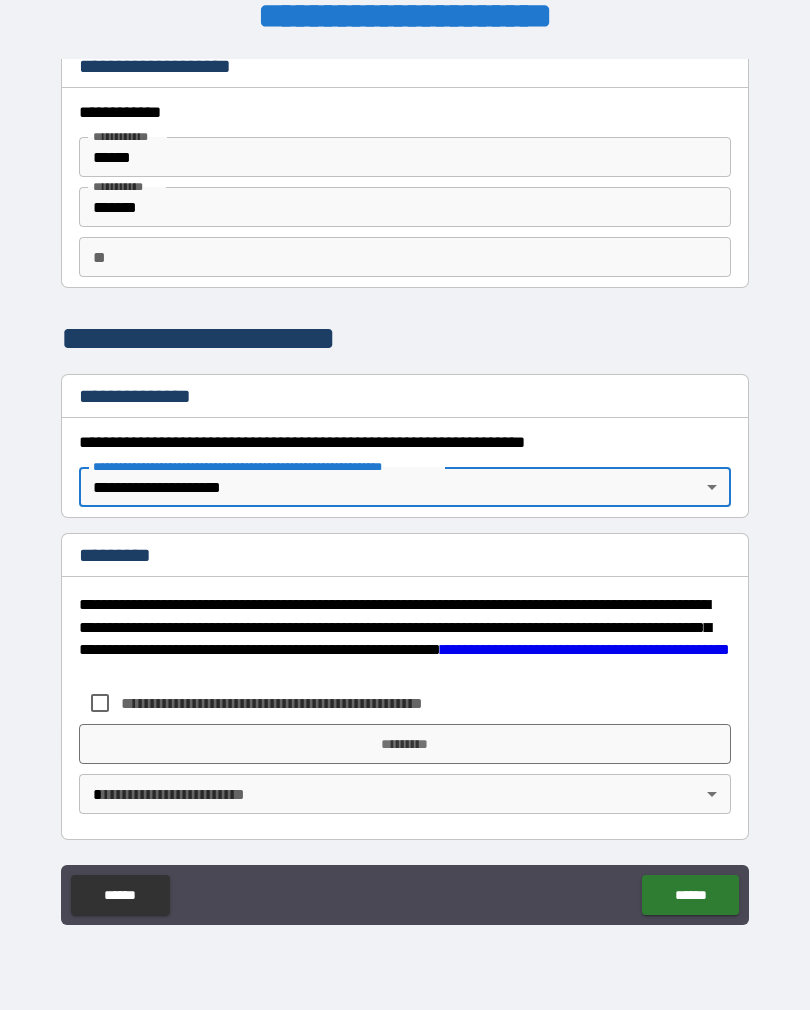 scroll, scrollTop: 15, scrollLeft: 0, axis: vertical 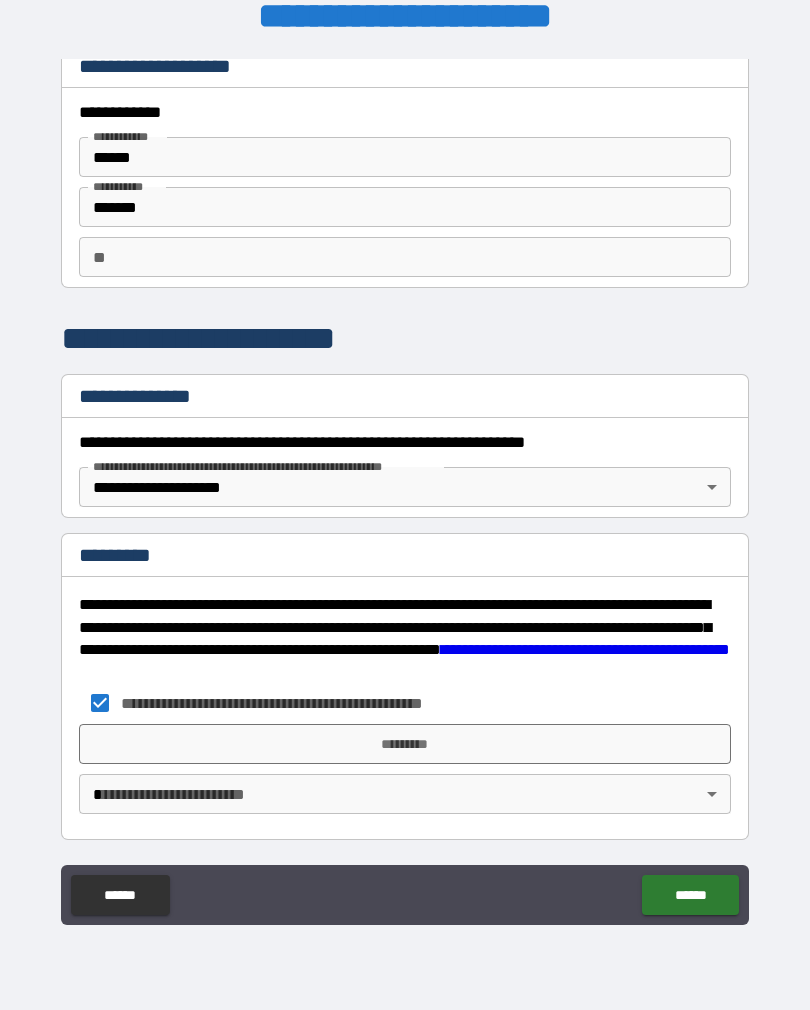 click on "*********" at bounding box center [405, 744] 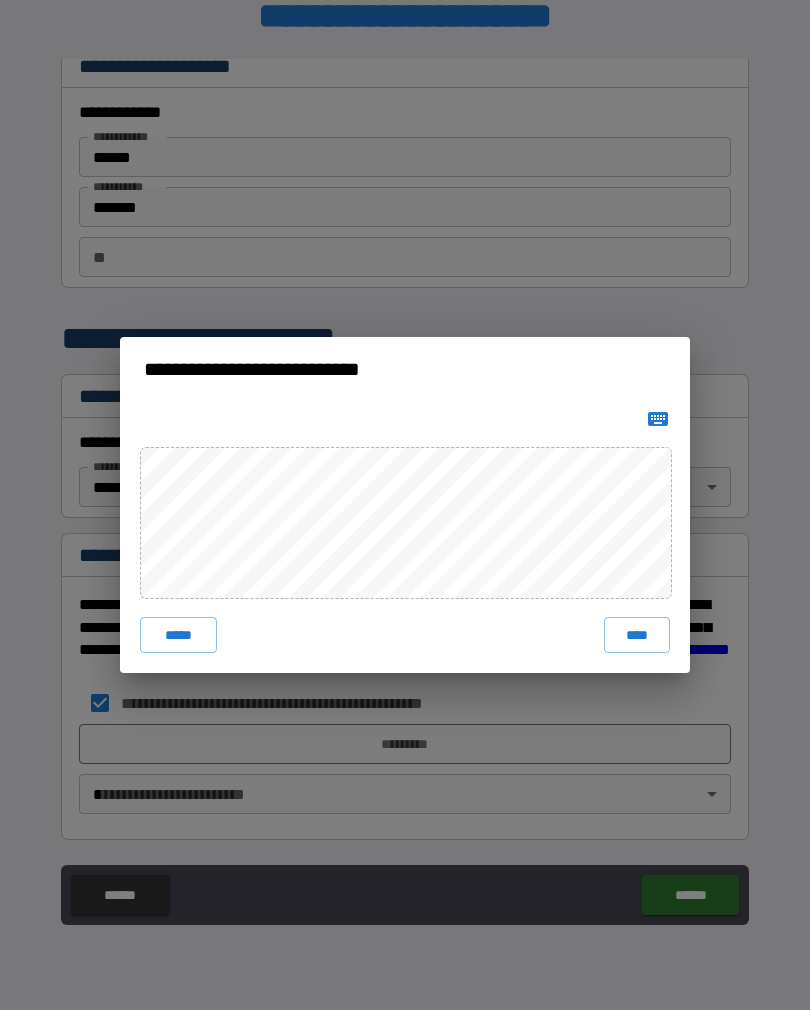 click on "****" at bounding box center (637, 635) 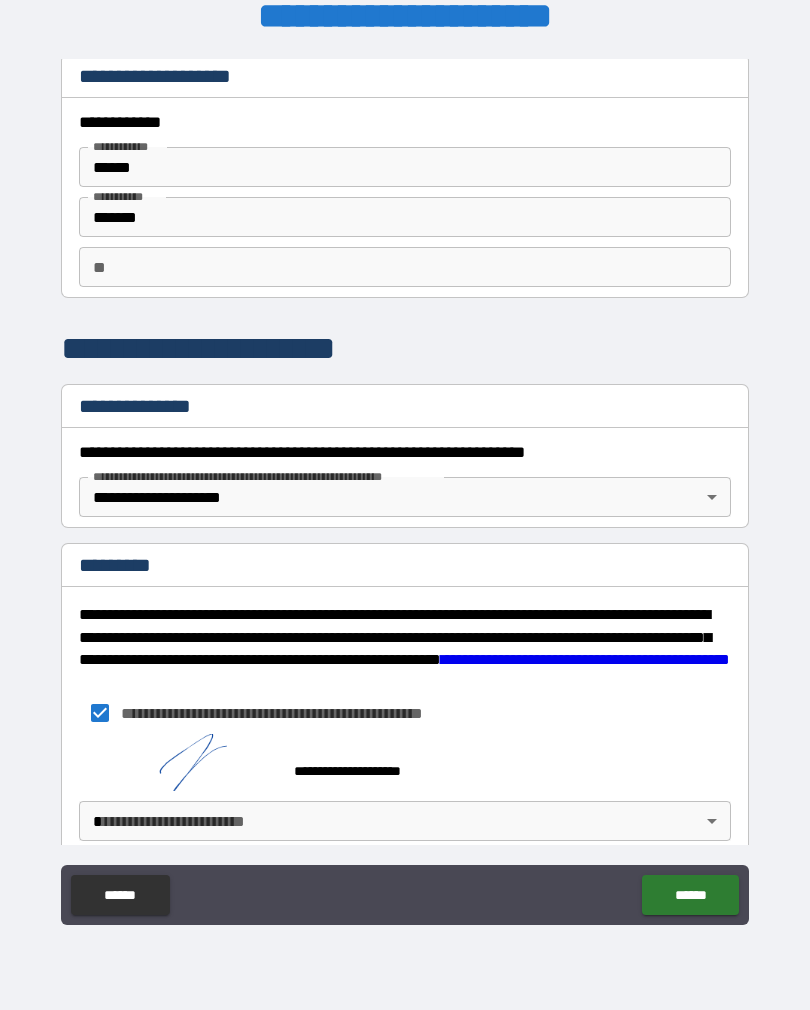 click on "**********" at bounding box center [405, 489] 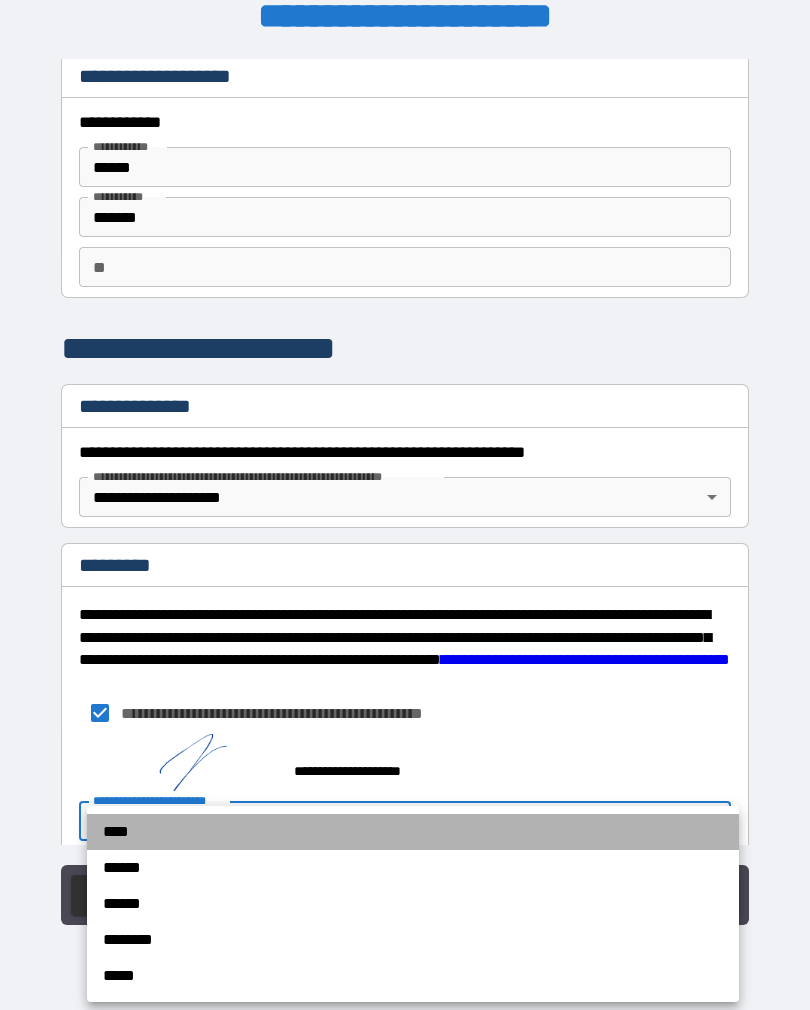 click on "****" at bounding box center (413, 832) 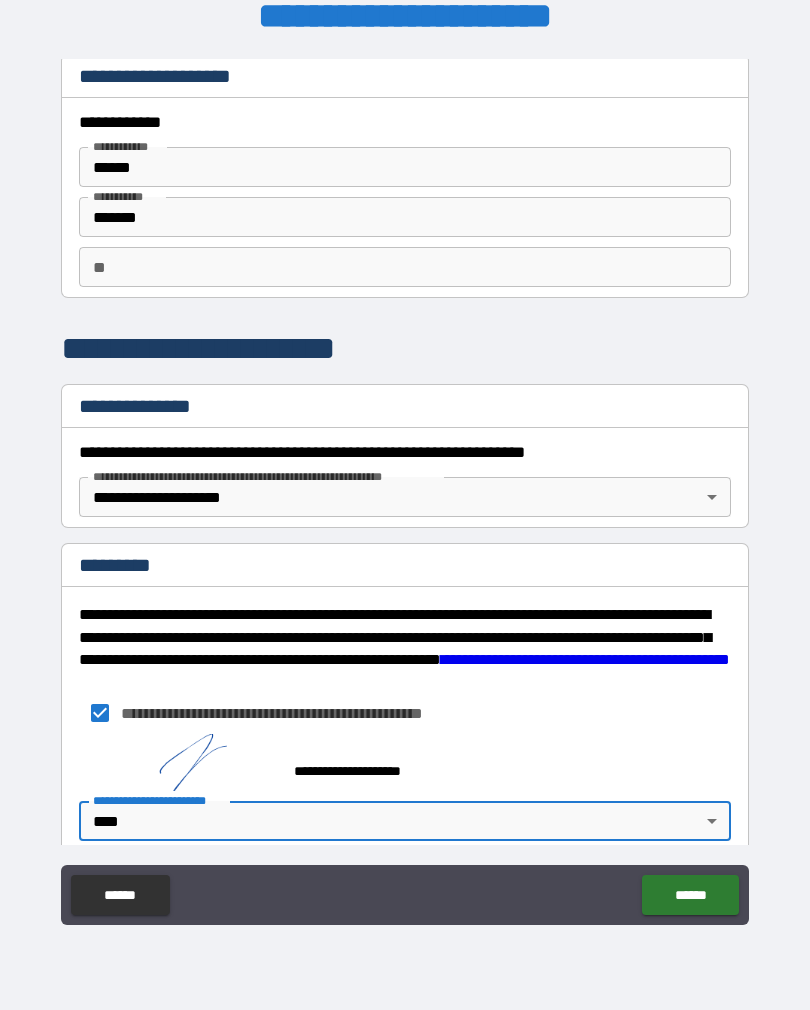 click on "******" at bounding box center (690, 895) 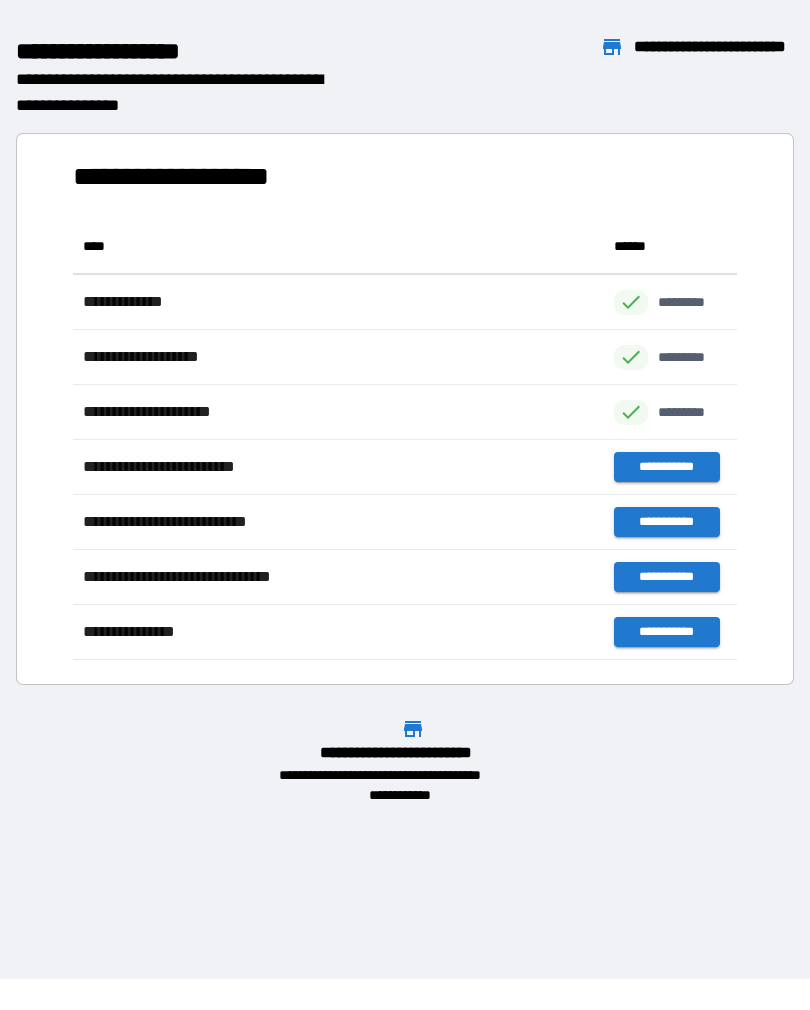 scroll, scrollTop: 1, scrollLeft: 1, axis: both 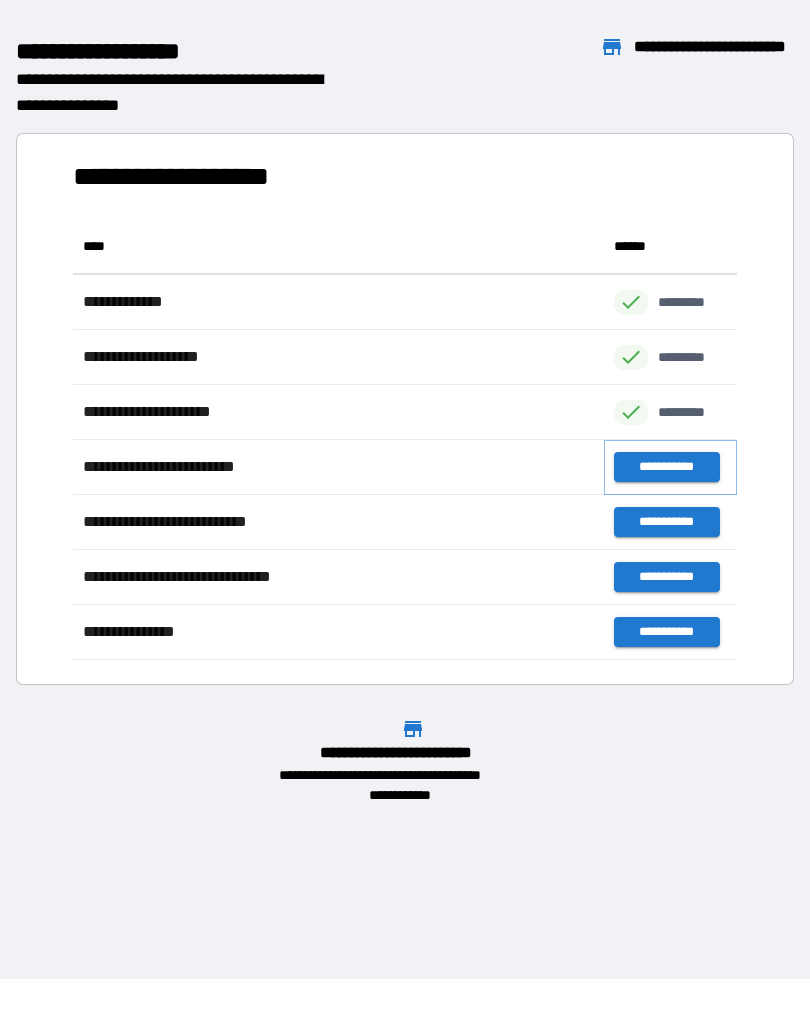 click on "**********" at bounding box center (666, 467) 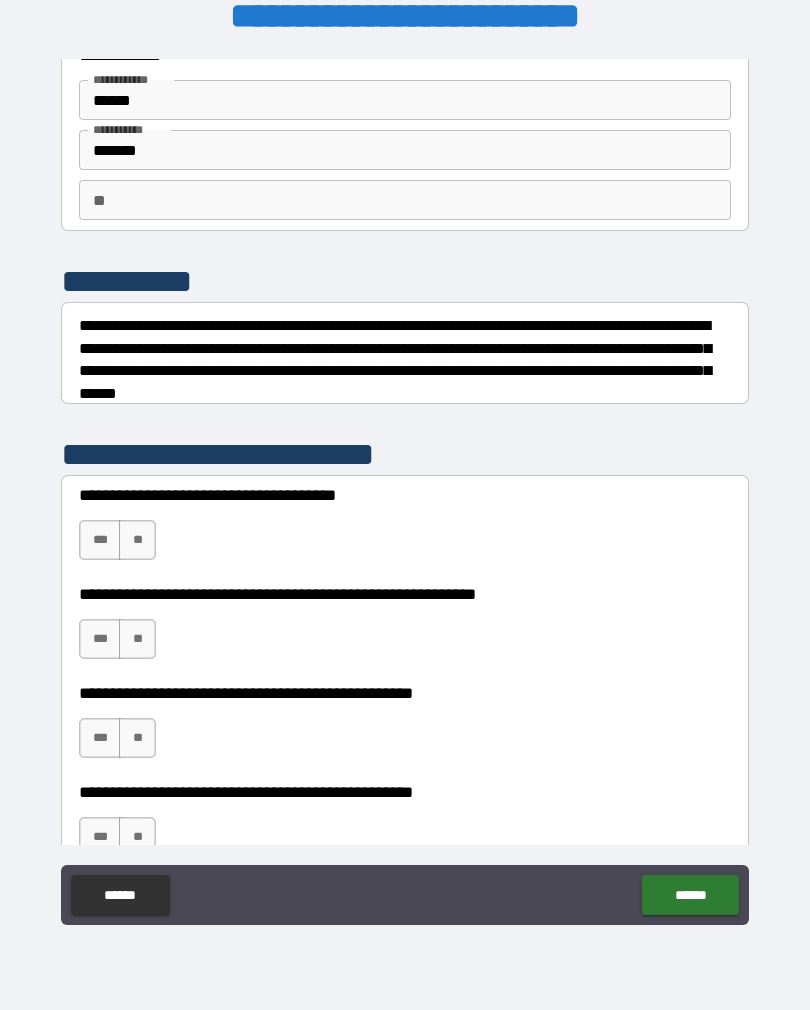 scroll, scrollTop: 61, scrollLeft: 0, axis: vertical 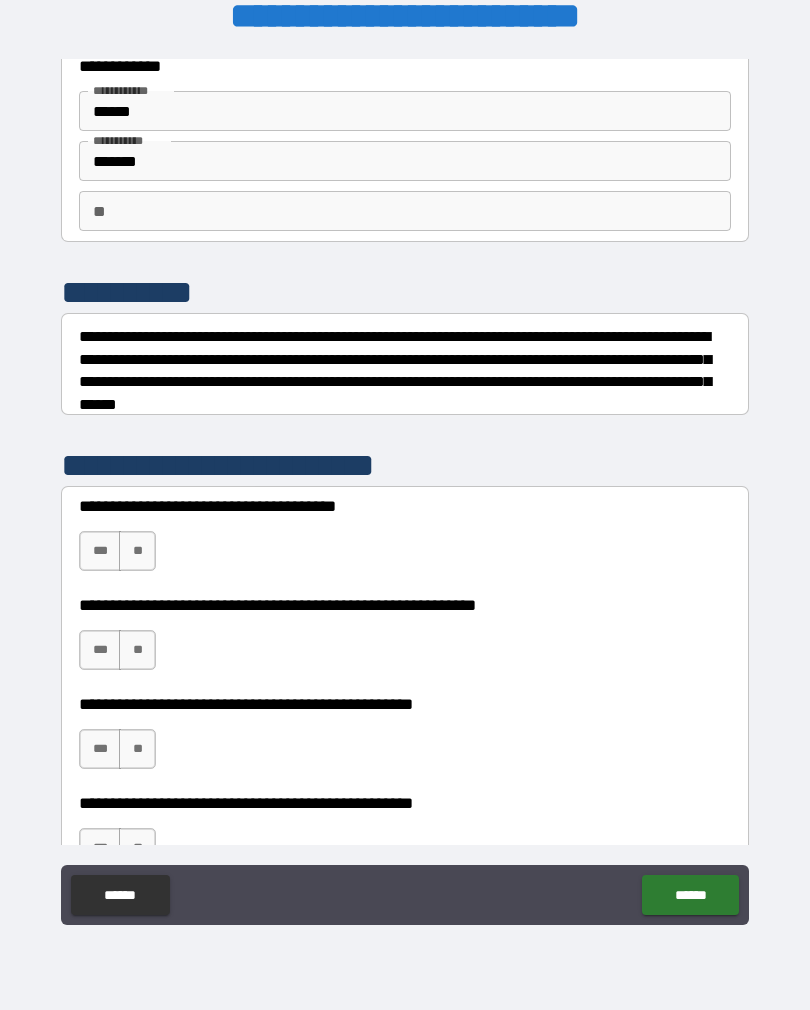 click on "**" at bounding box center [137, 551] 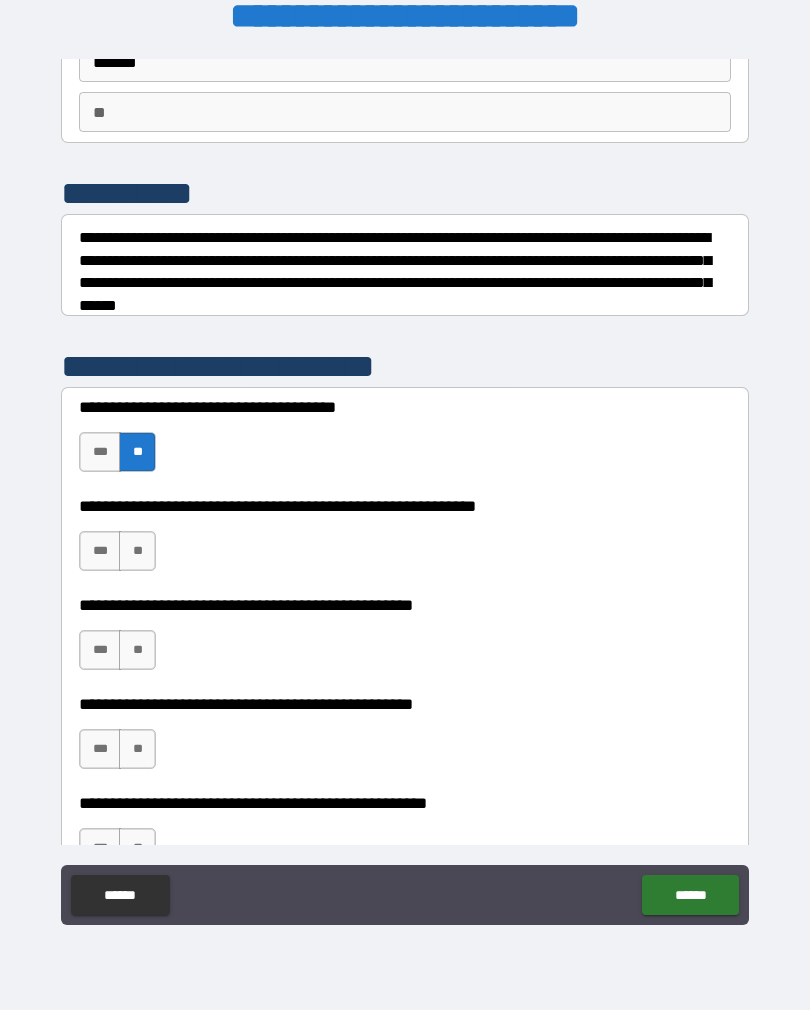 scroll, scrollTop: 167, scrollLeft: 0, axis: vertical 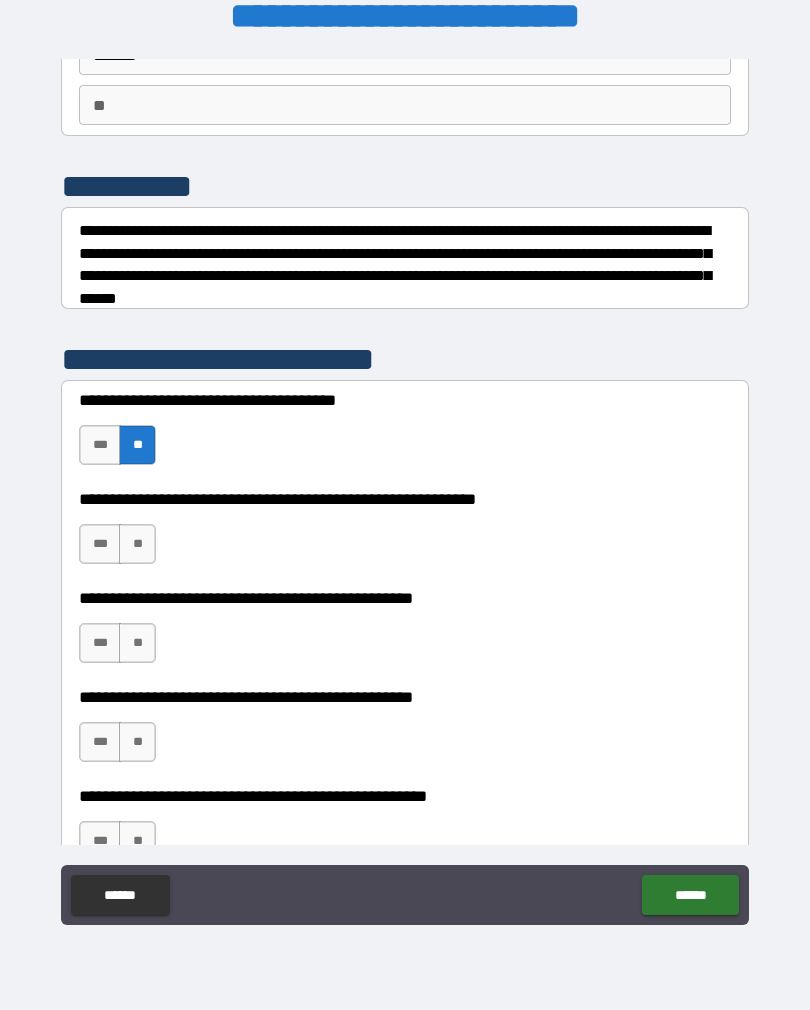 click on "***" at bounding box center (100, 544) 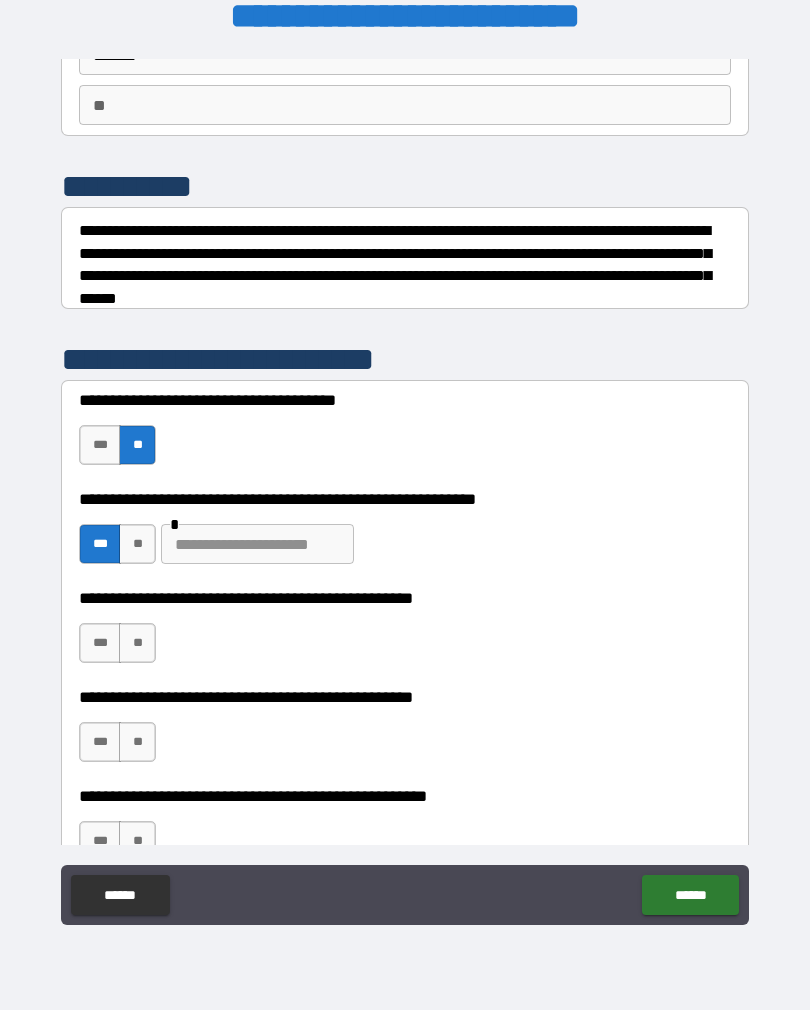 click at bounding box center [257, 544] 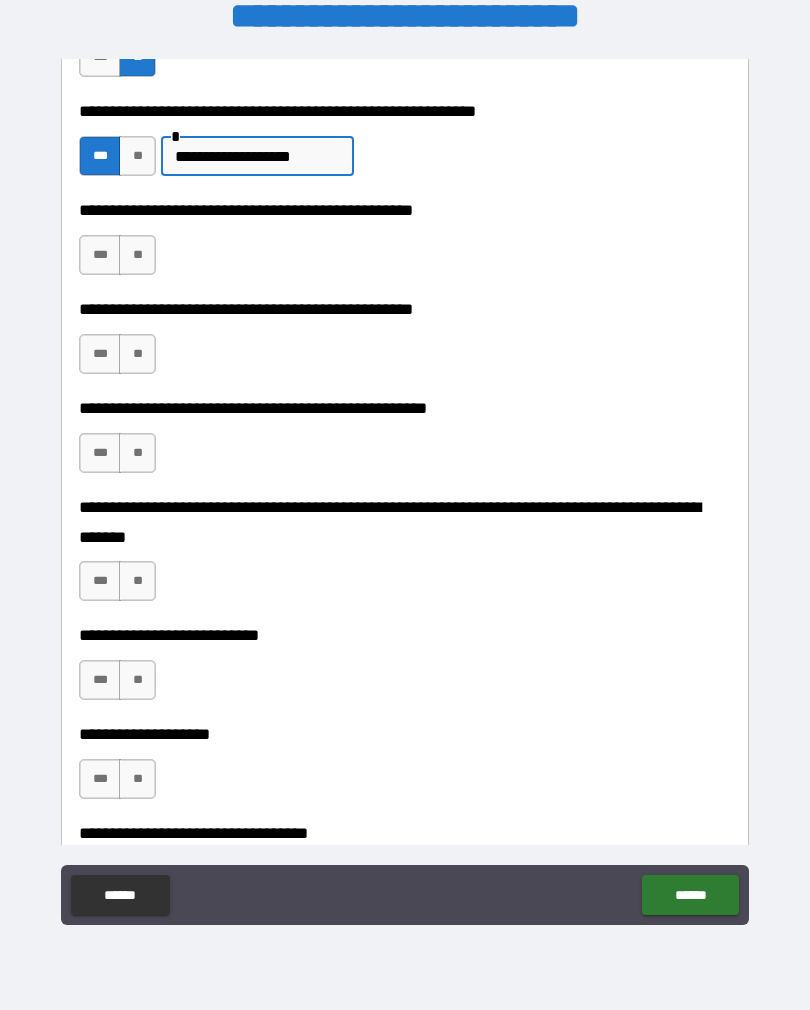 scroll, scrollTop: 555, scrollLeft: 0, axis: vertical 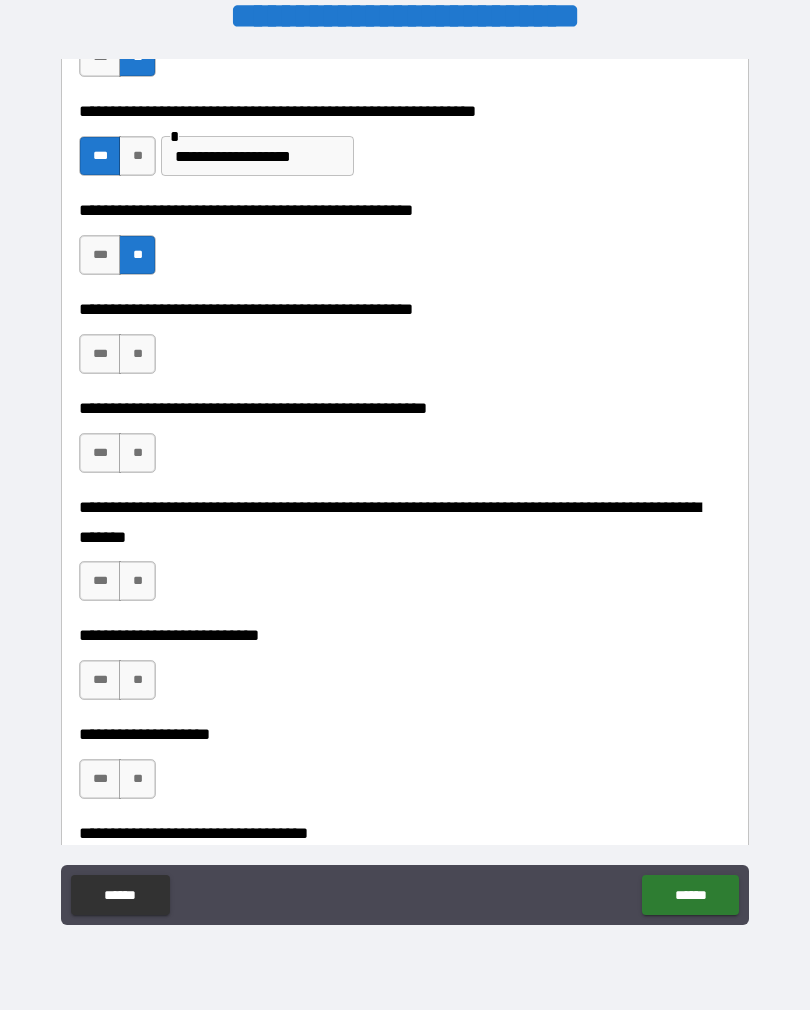 click on "**" at bounding box center [137, 354] 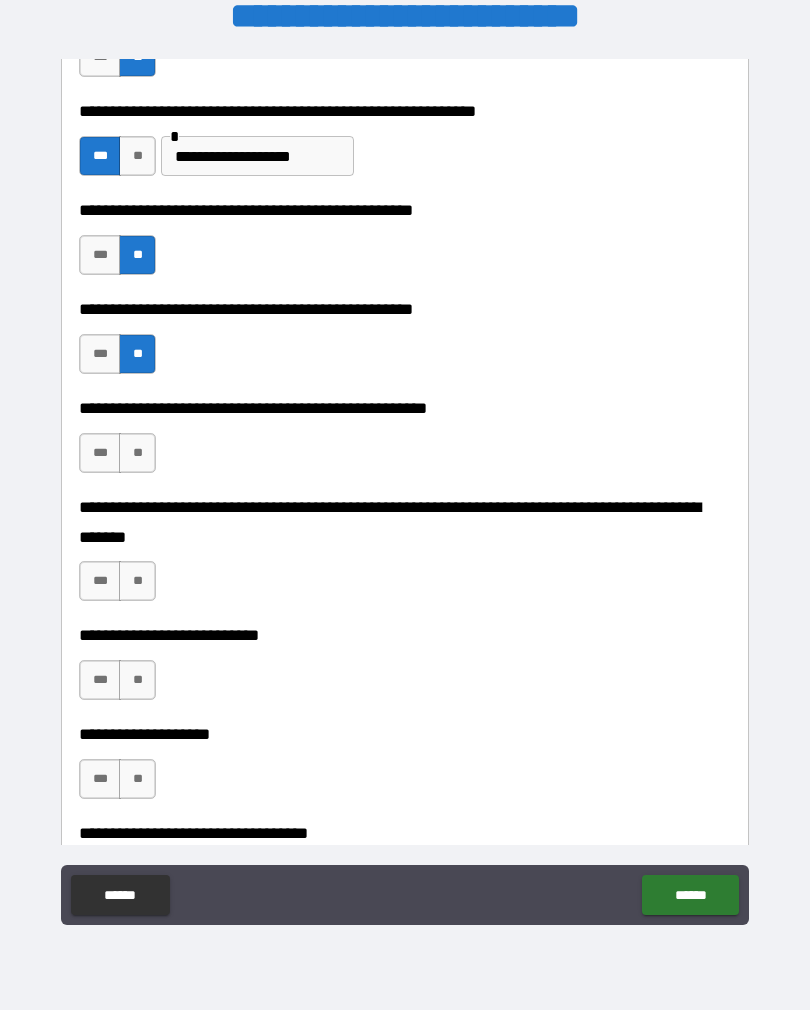 click on "***" at bounding box center (100, 354) 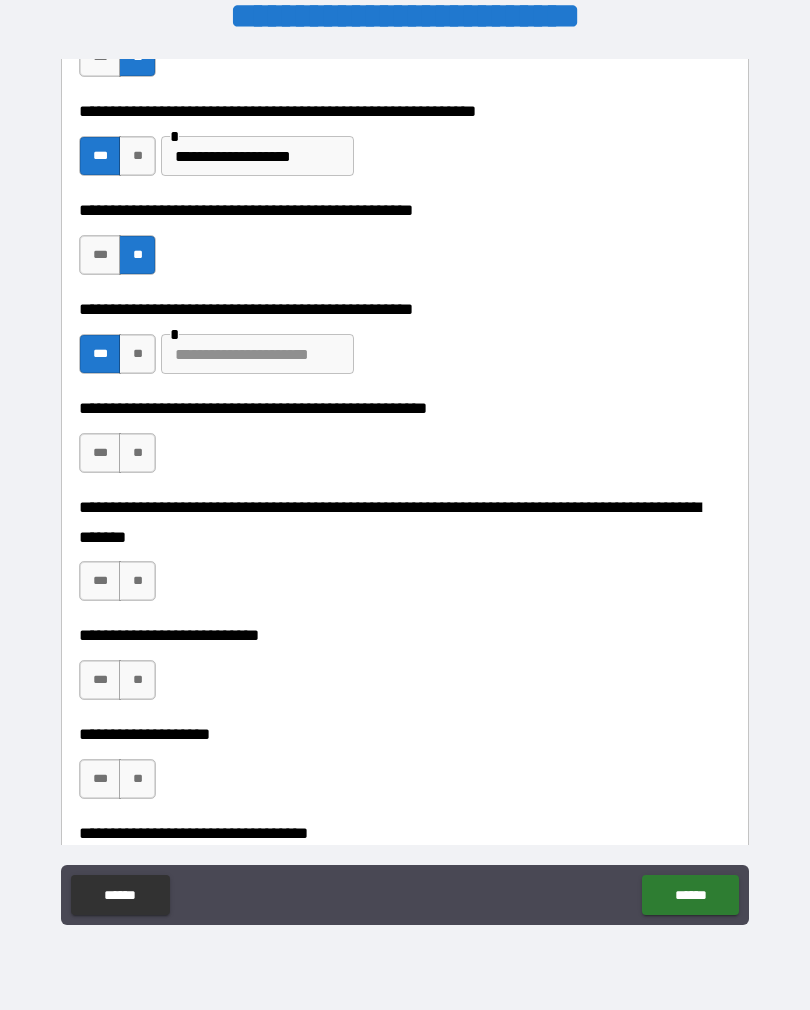 click at bounding box center (257, 354) 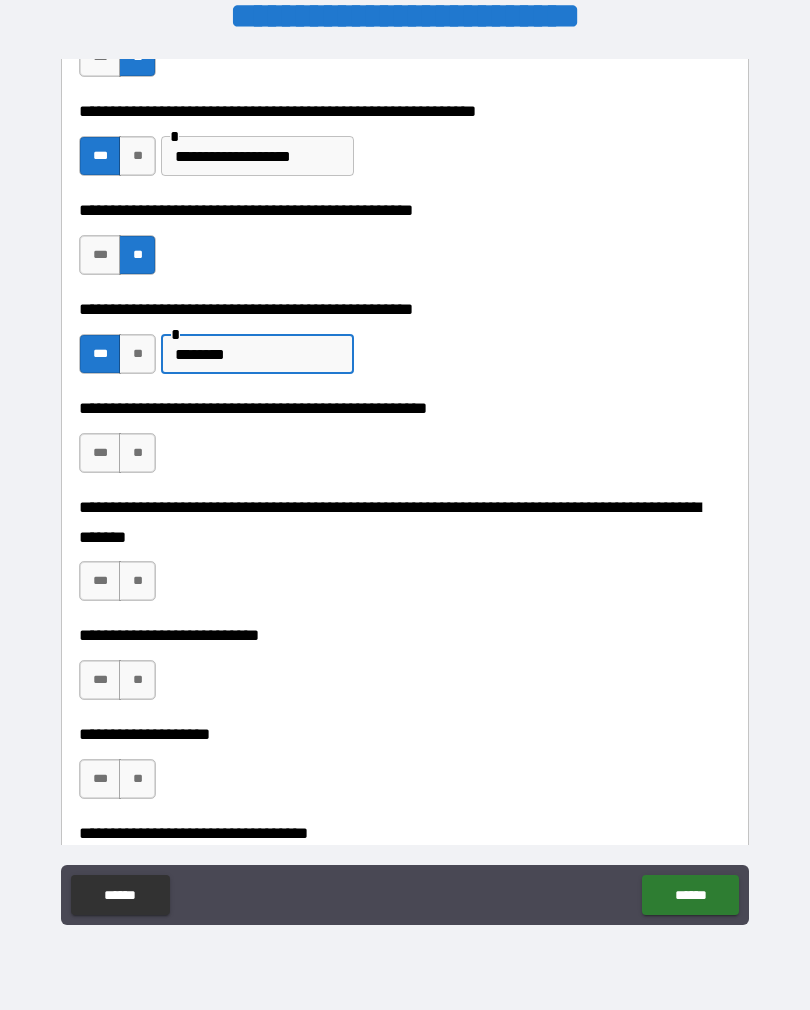 type on "********" 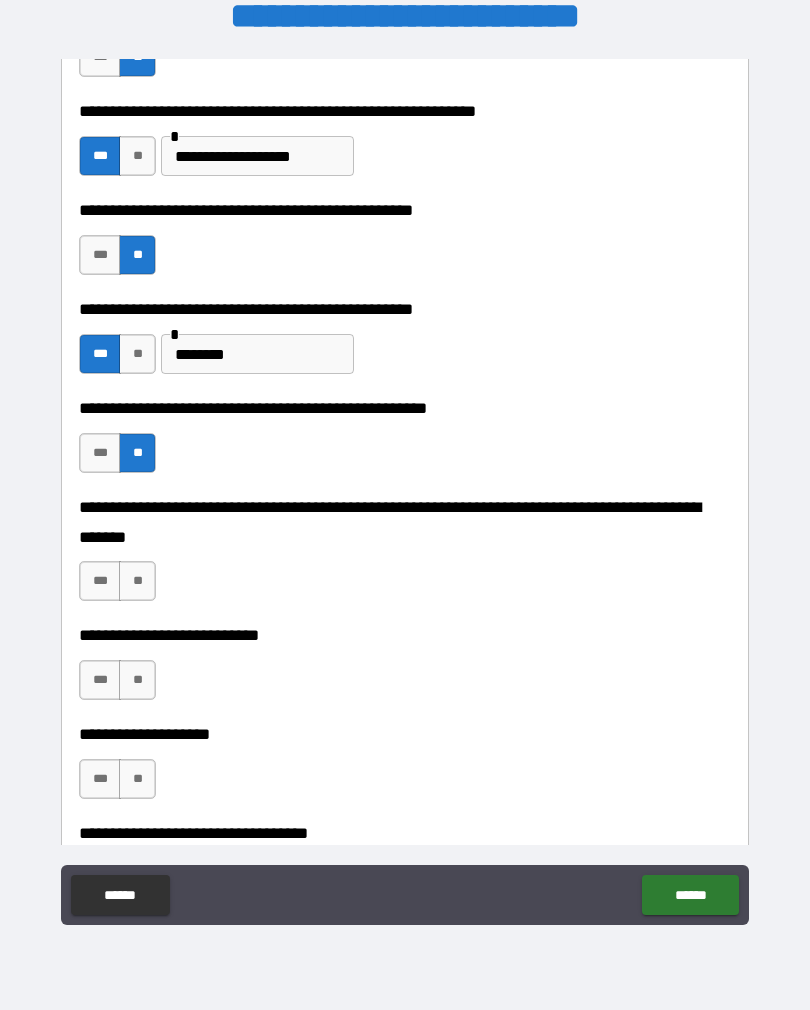 click on "**" at bounding box center [137, 581] 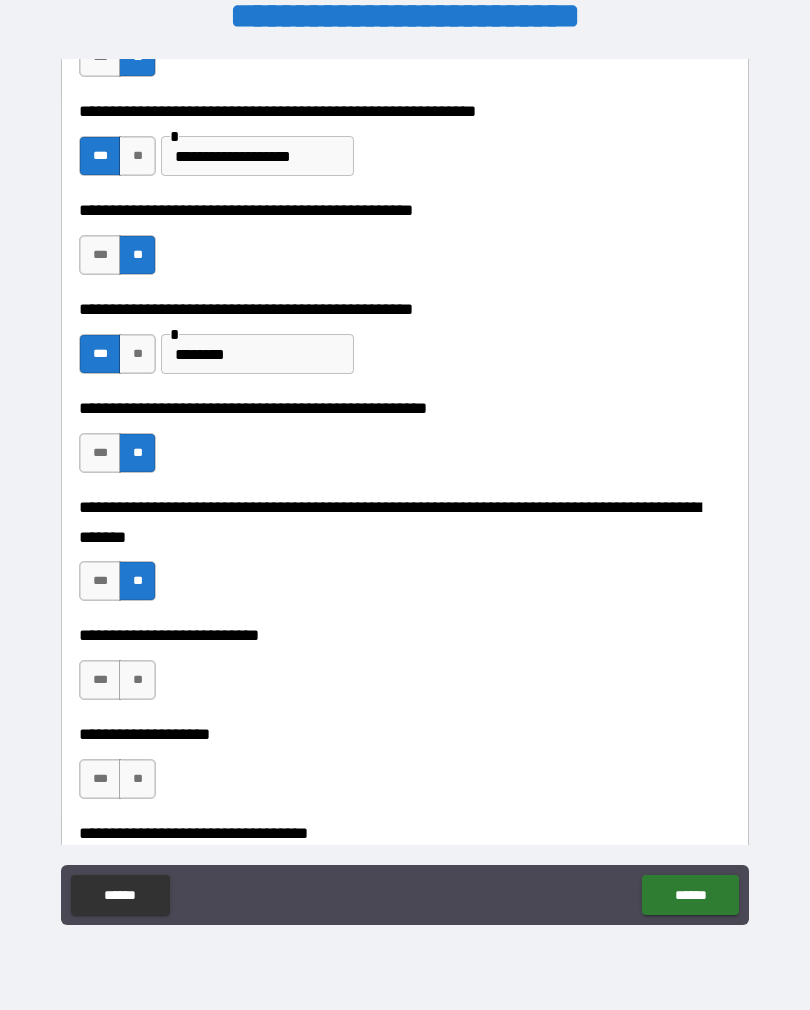 click on "**" at bounding box center [137, 680] 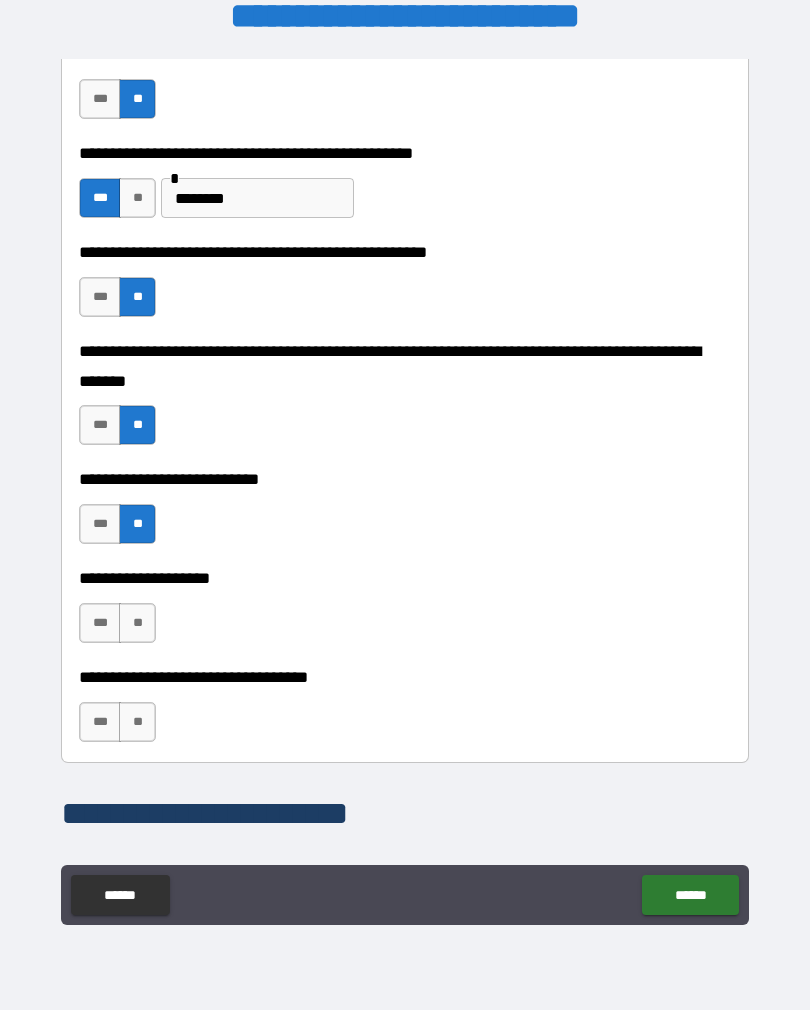 scroll, scrollTop: 713, scrollLeft: 0, axis: vertical 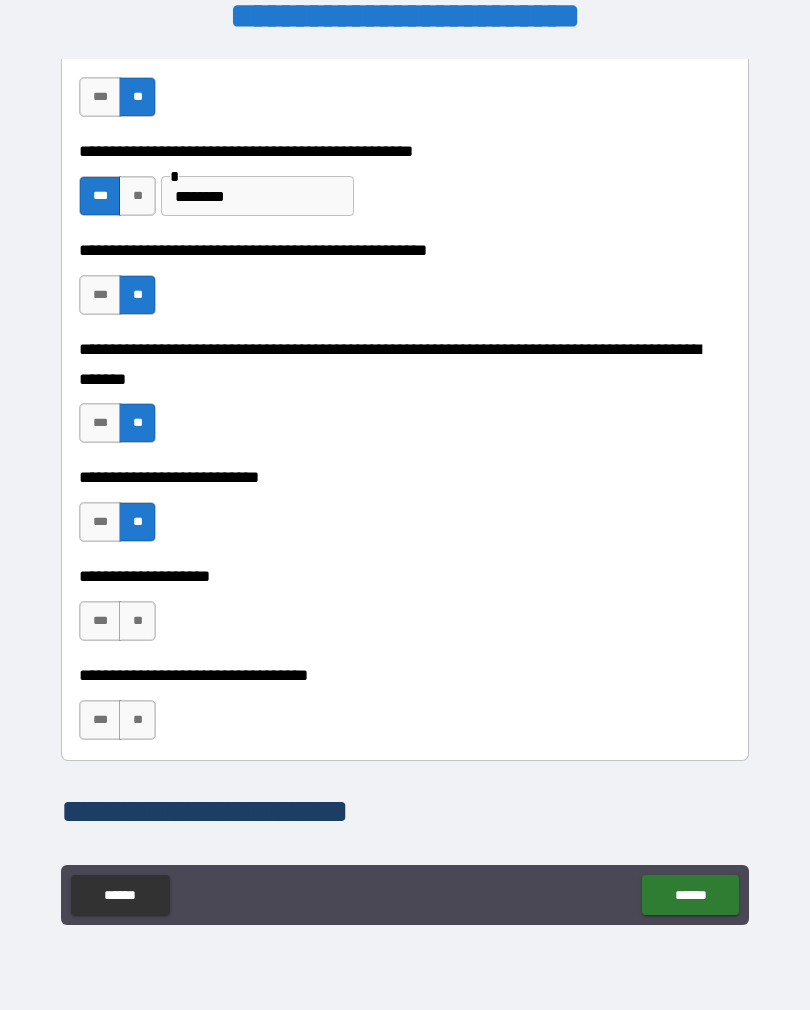 click on "**" at bounding box center (137, 621) 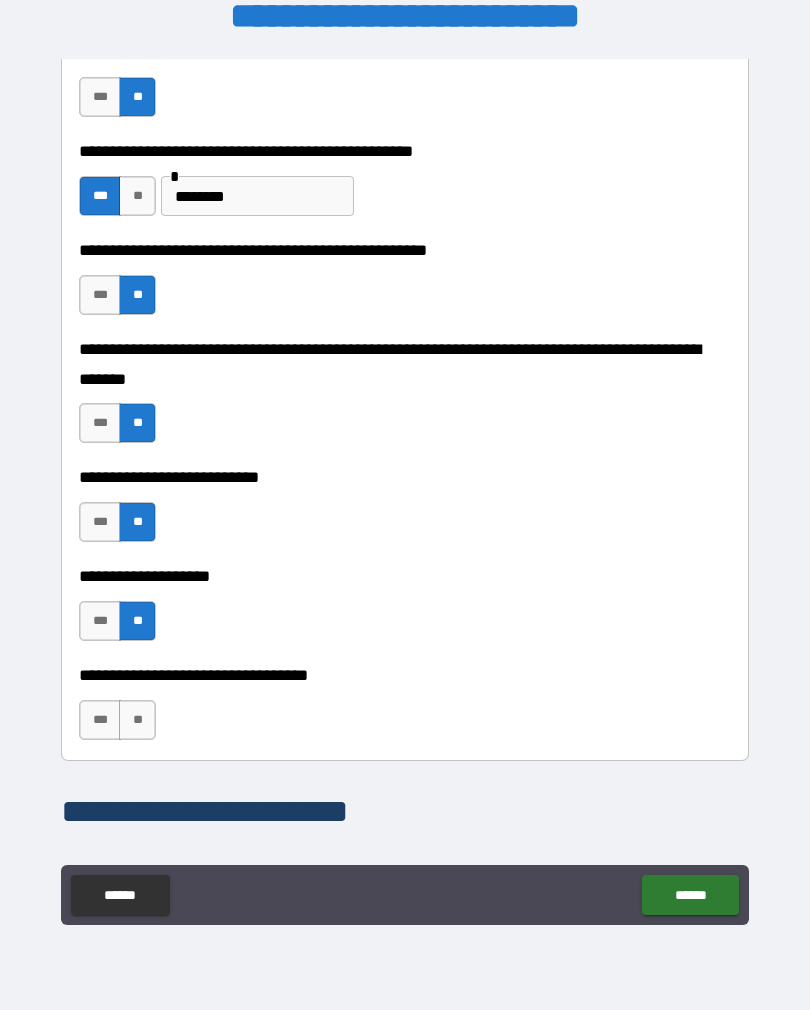 scroll, scrollTop: 745, scrollLeft: 0, axis: vertical 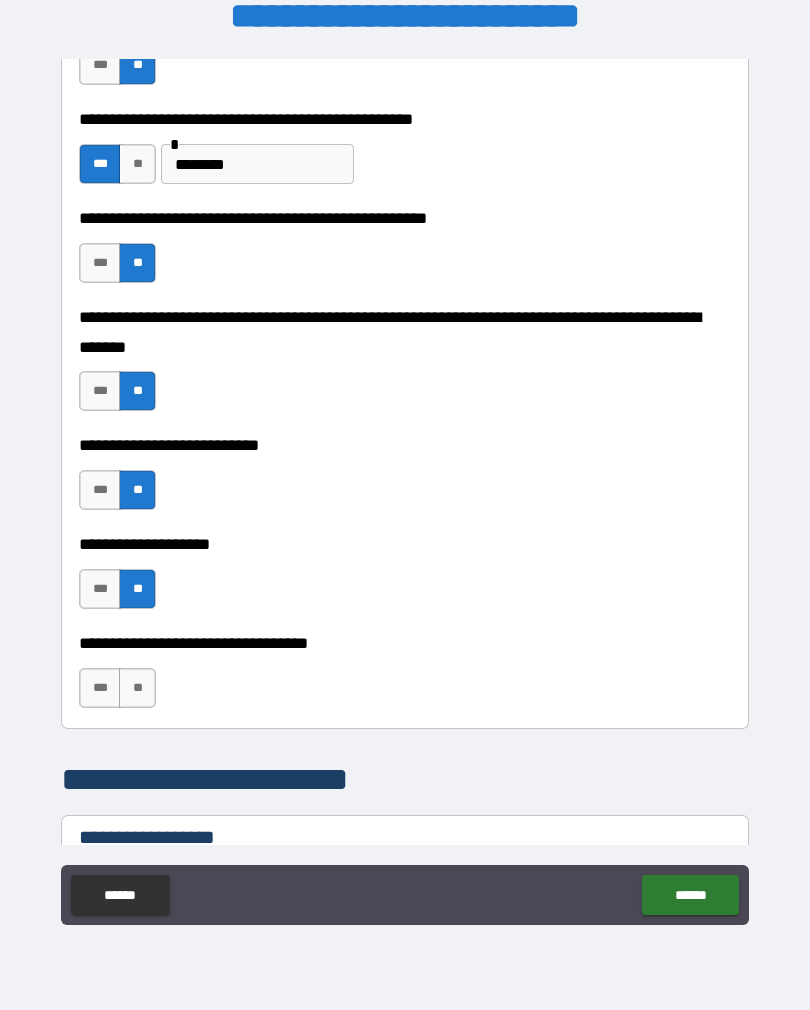 click on "**" at bounding box center [137, 688] 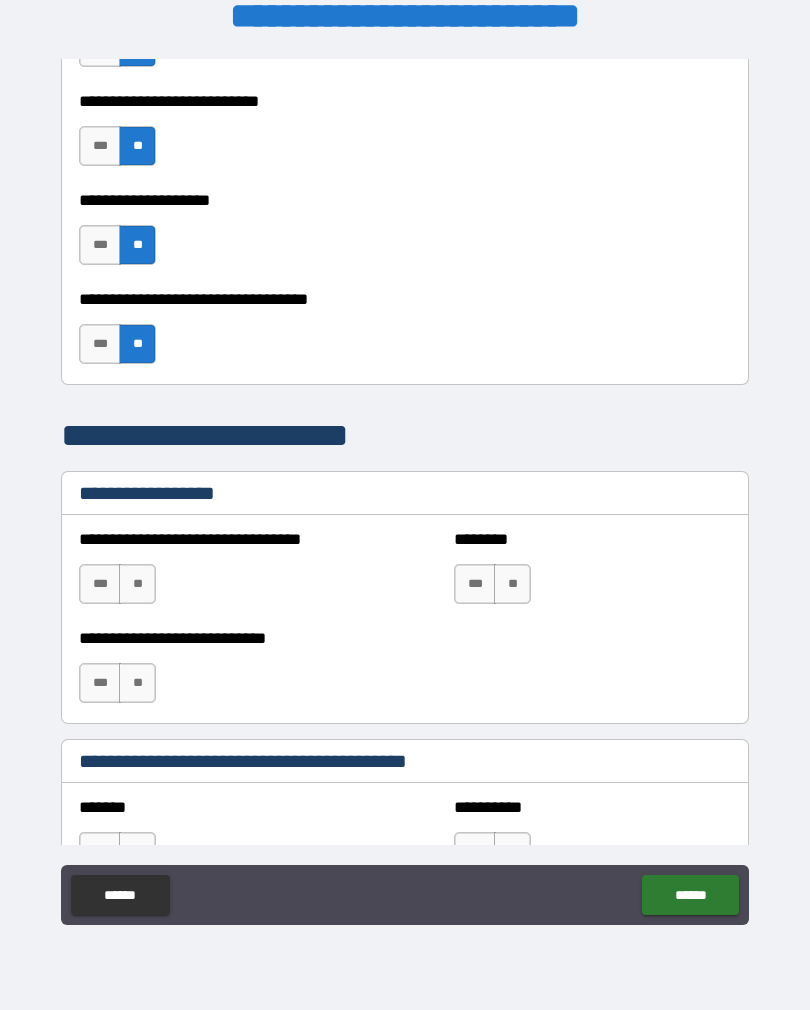 scroll, scrollTop: 1143, scrollLeft: 0, axis: vertical 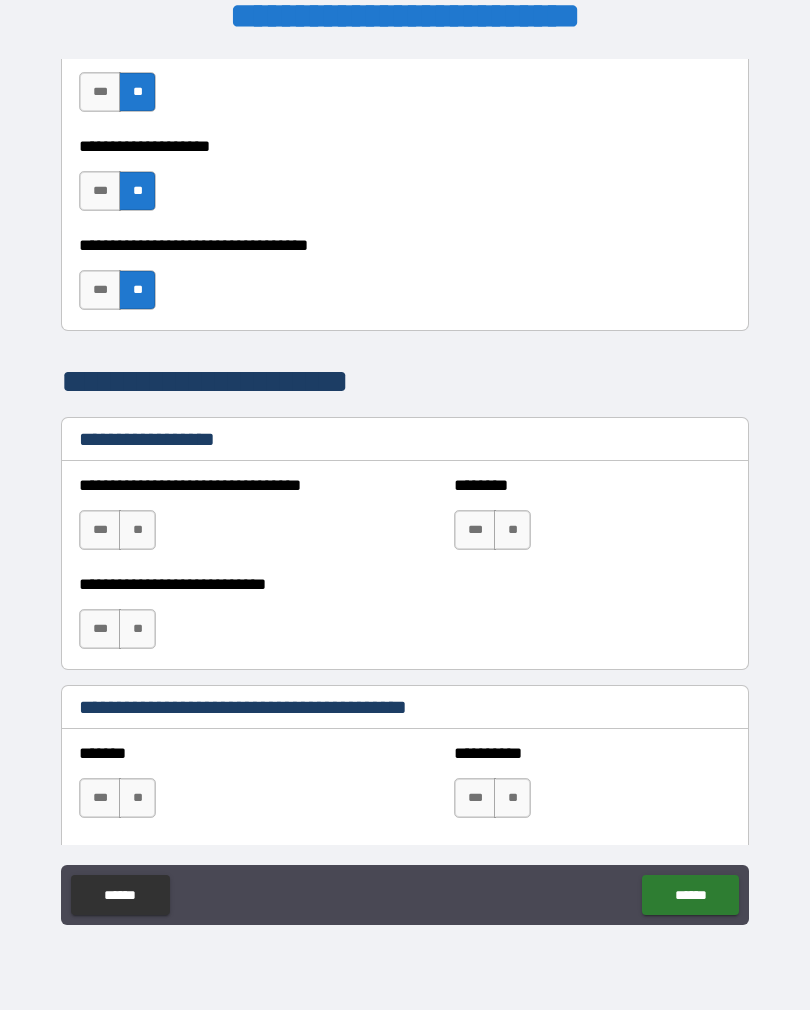 click on "**" at bounding box center [137, 530] 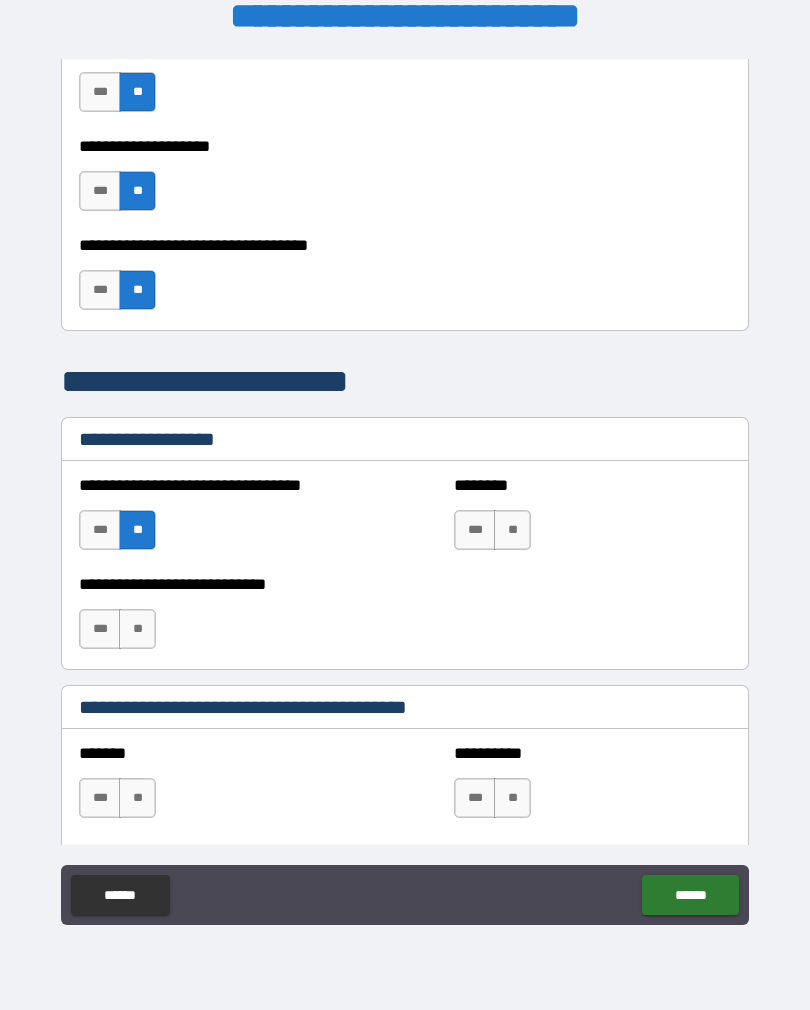click on "**" at bounding box center (512, 530) 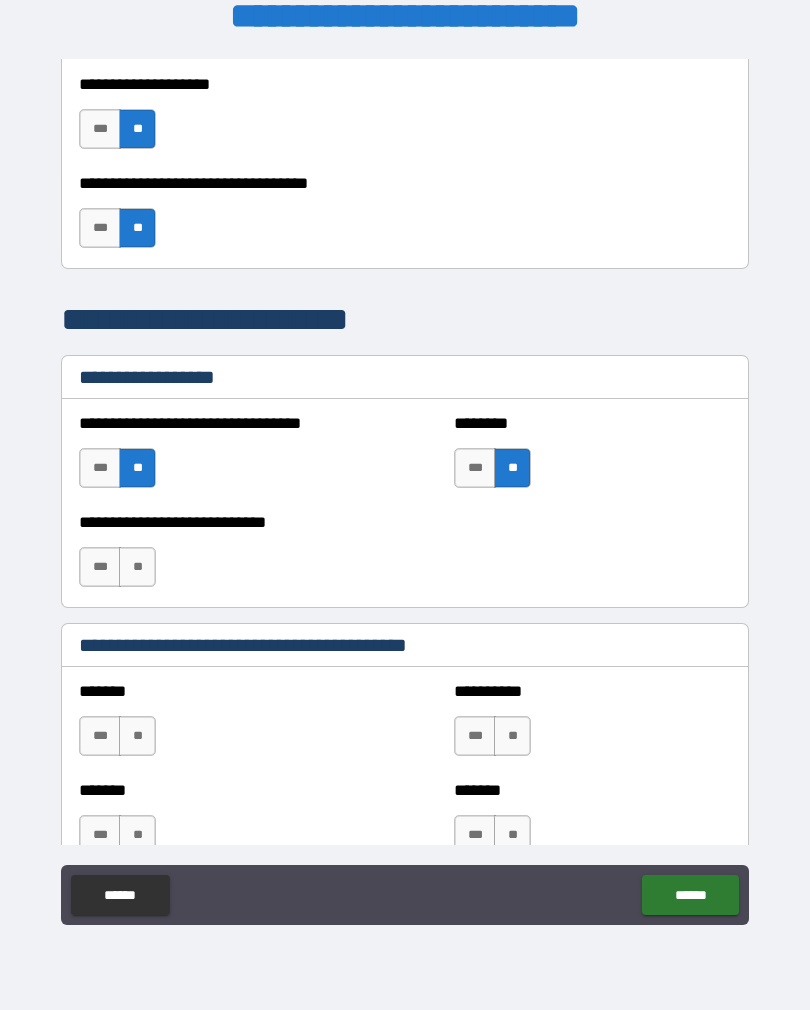 click on "**" at bounding box center (137, 567) 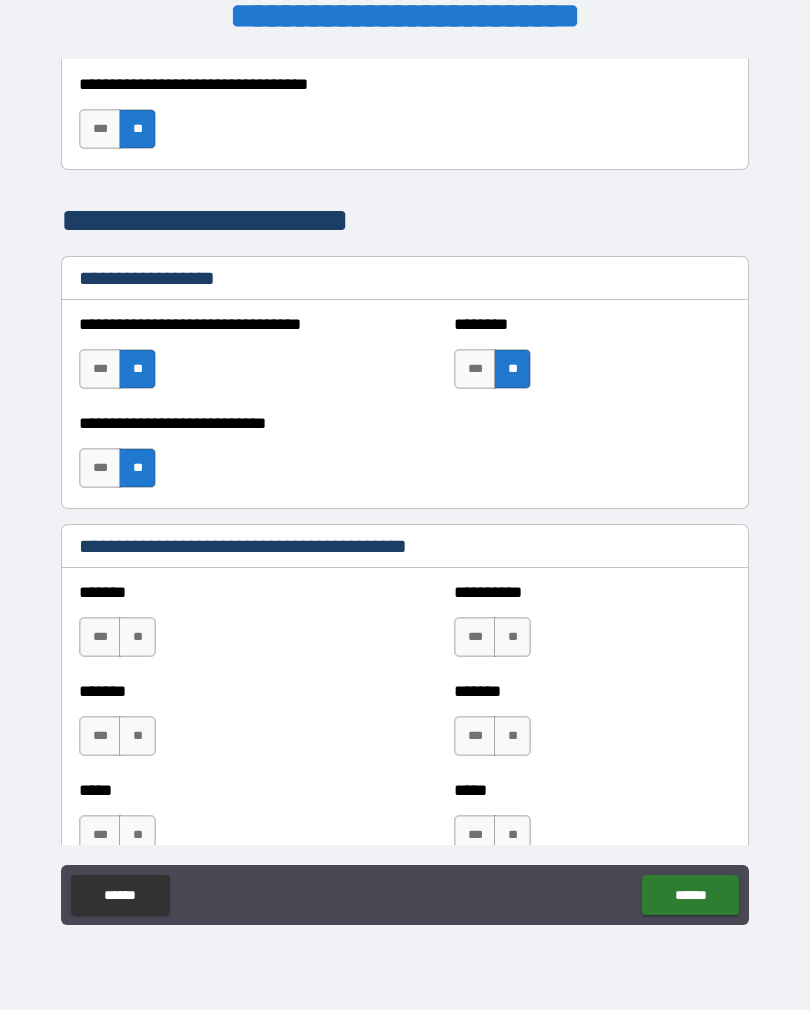 scroll, scrollTop: 1333, scrollLeft: 0, axis: vertical 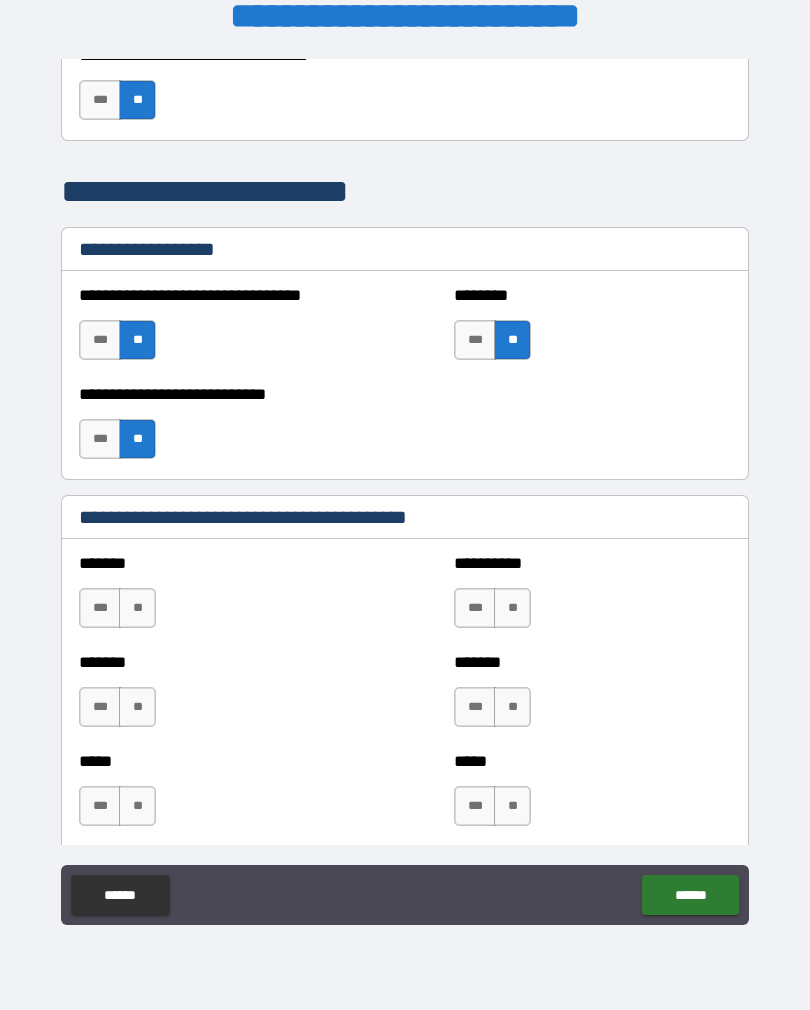 click on "**" at bounding box center [137, 608] 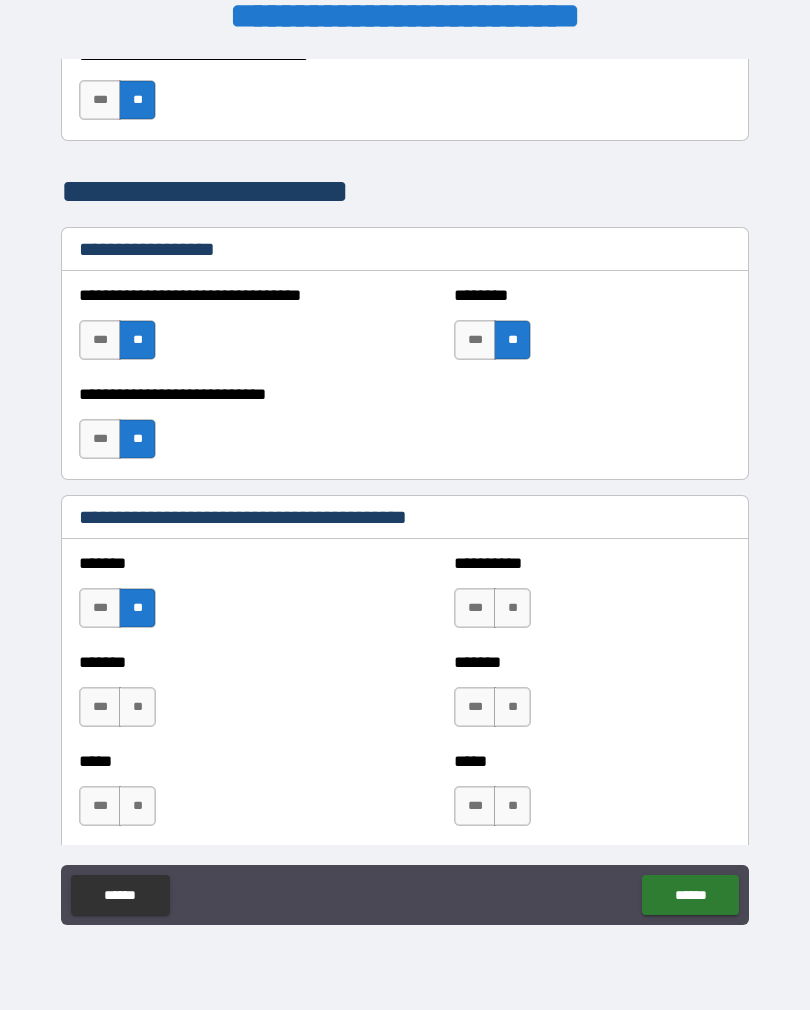 click on "**" at bounding box center (137, 707) 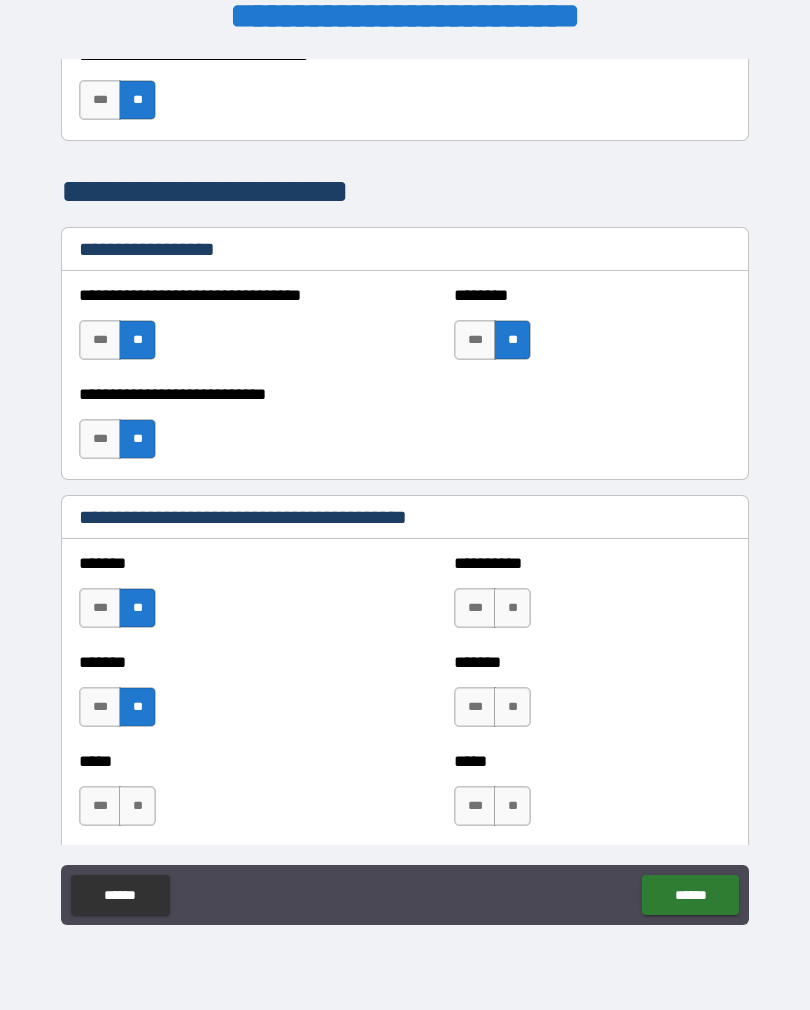 click on "**" at bounding box center [137, 806] 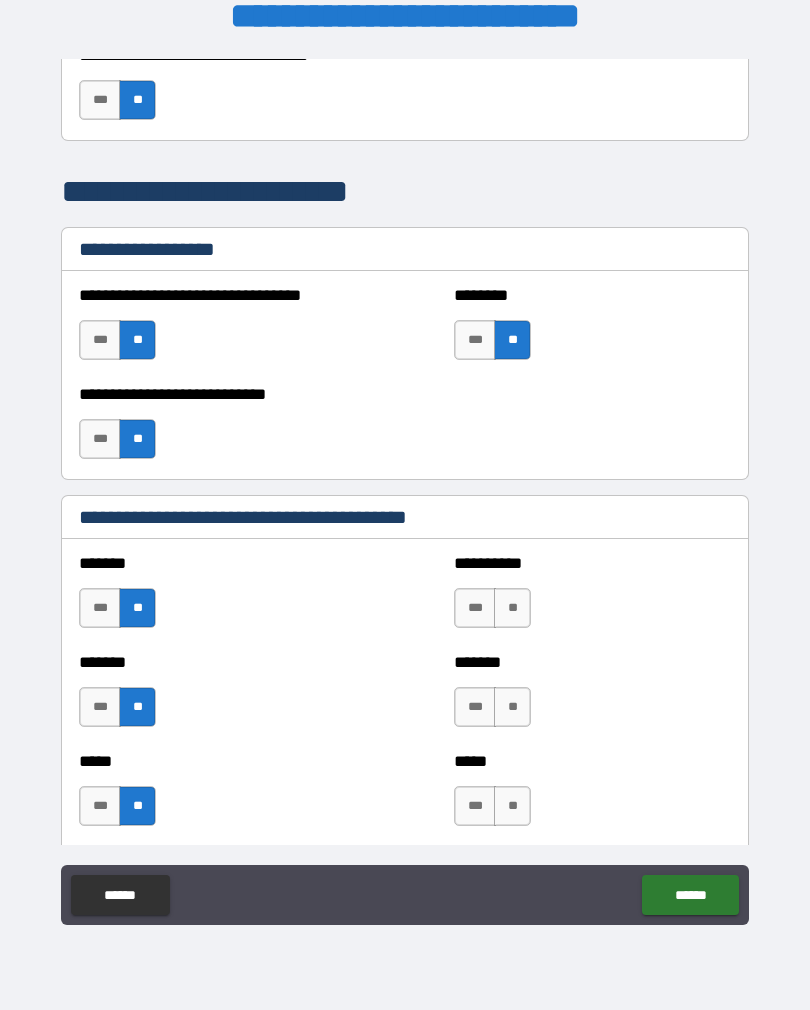 click on "**" at bounding box center [512, 608] 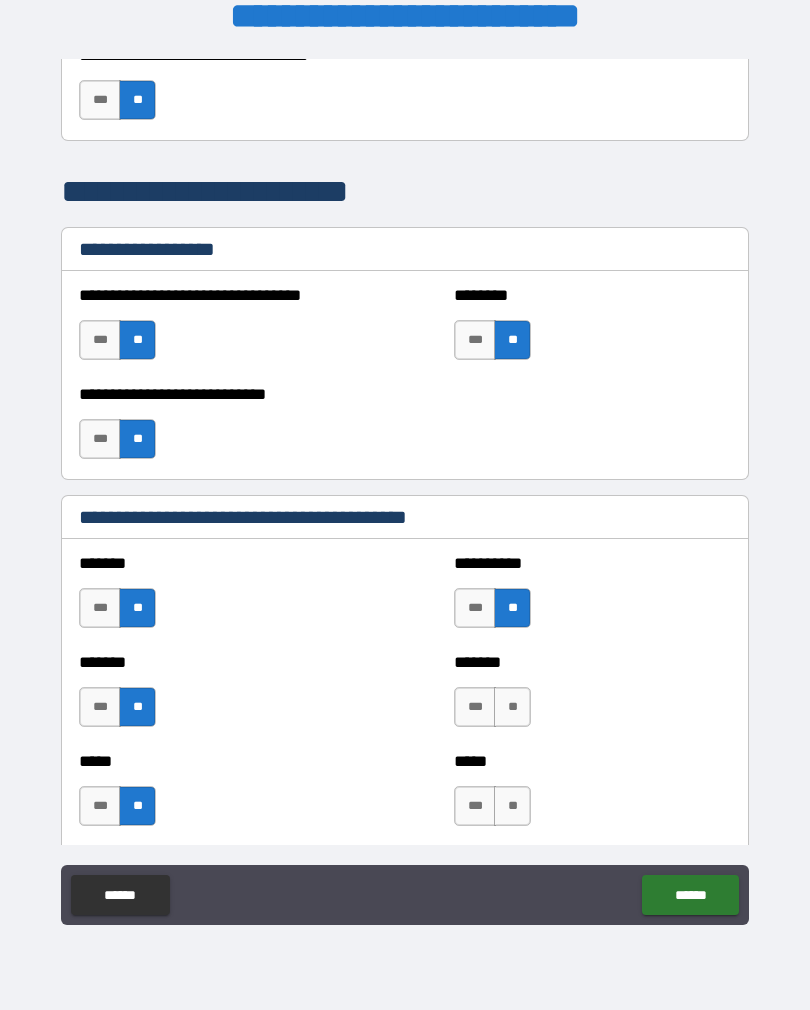 click on "**" at bounding box center [512, 707] 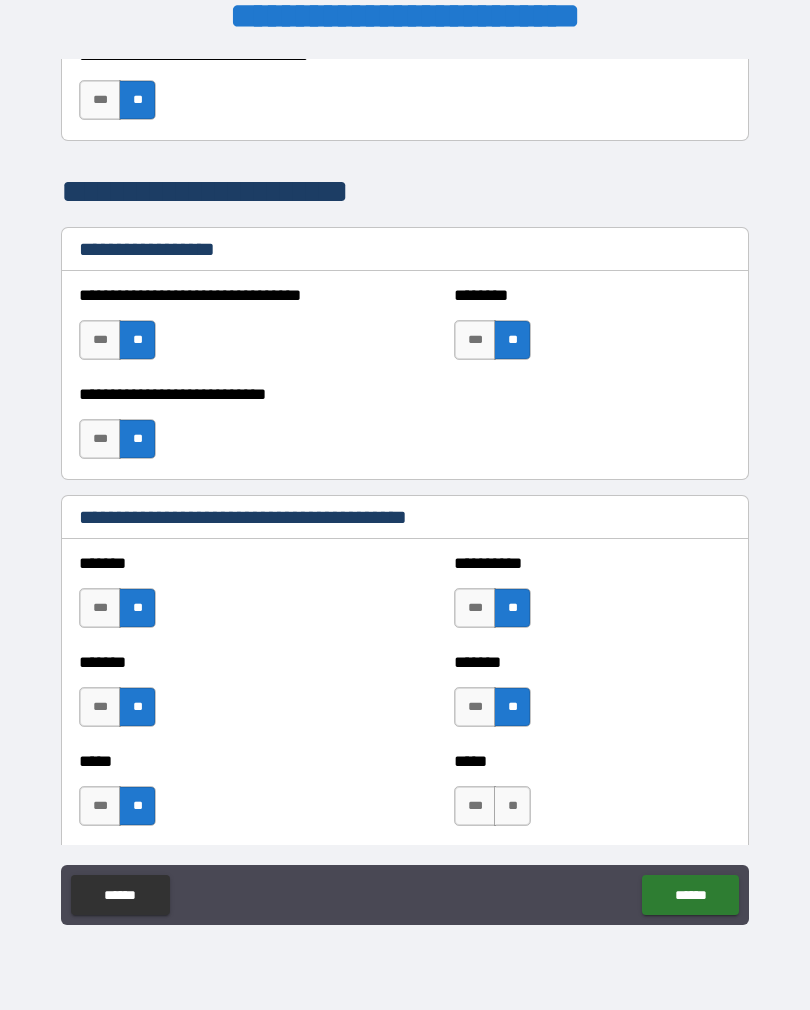 click on "**" at bounding box center (512, 806) 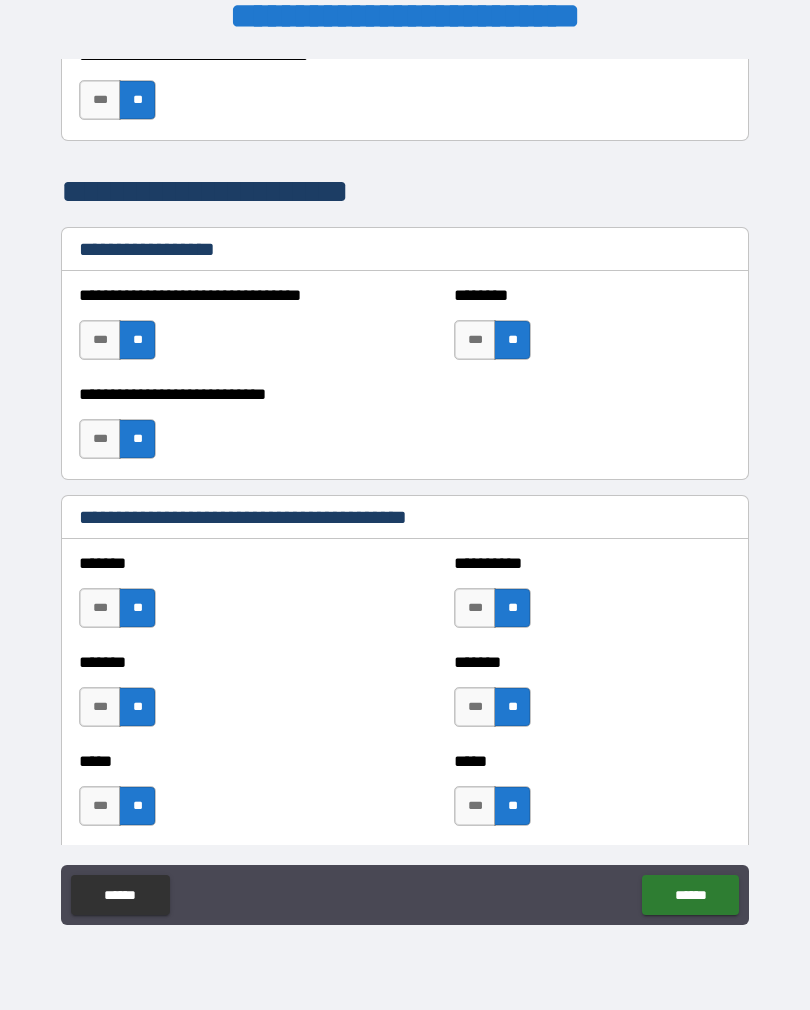 click on "******" at bounding box center (690, 895) 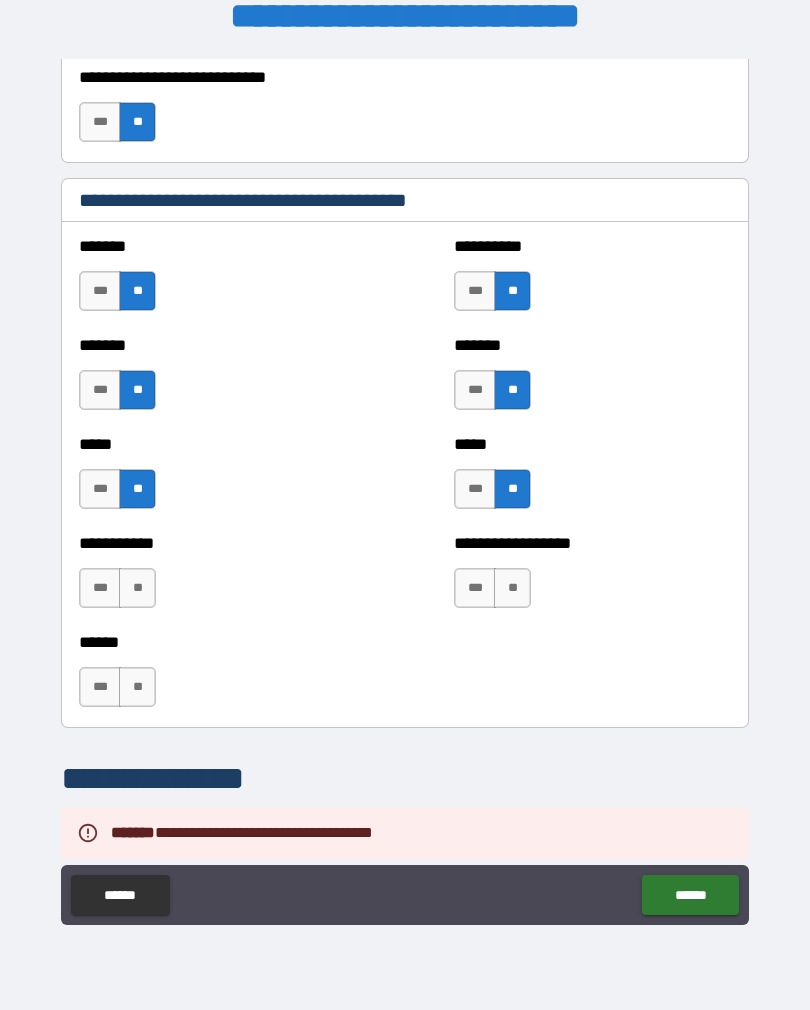 scroll, scrollTop: 1654, scrollLeft: 0, axis: vertical 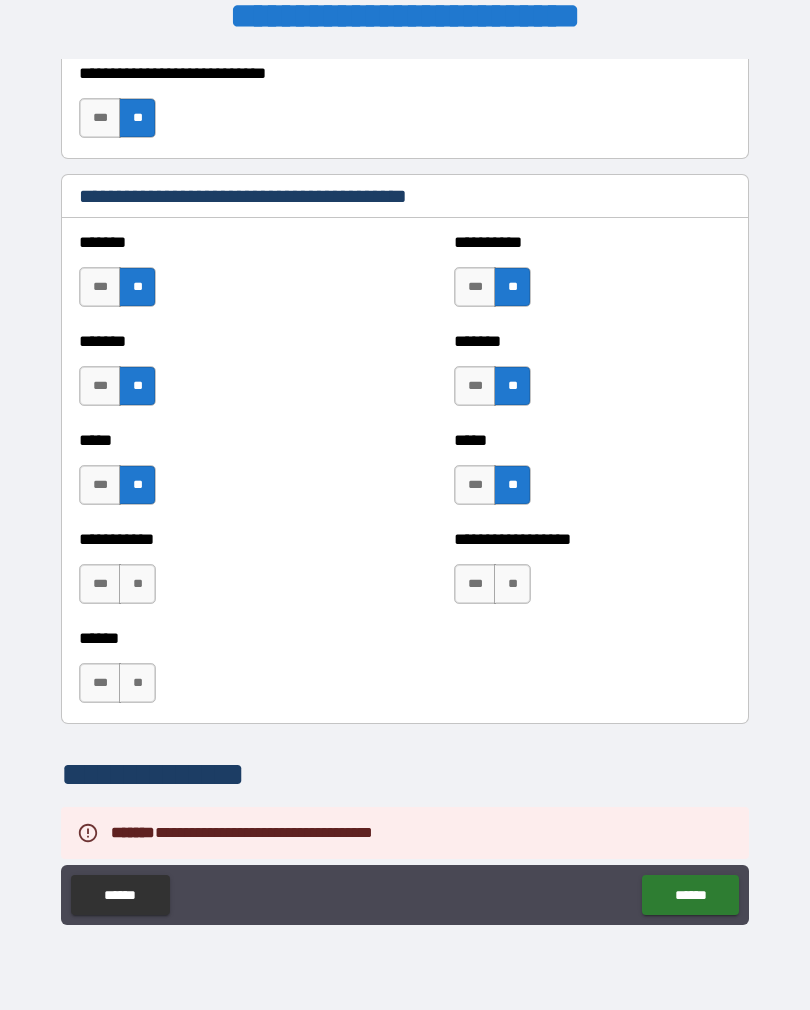 click on "**" at bounding box center (137, 584) 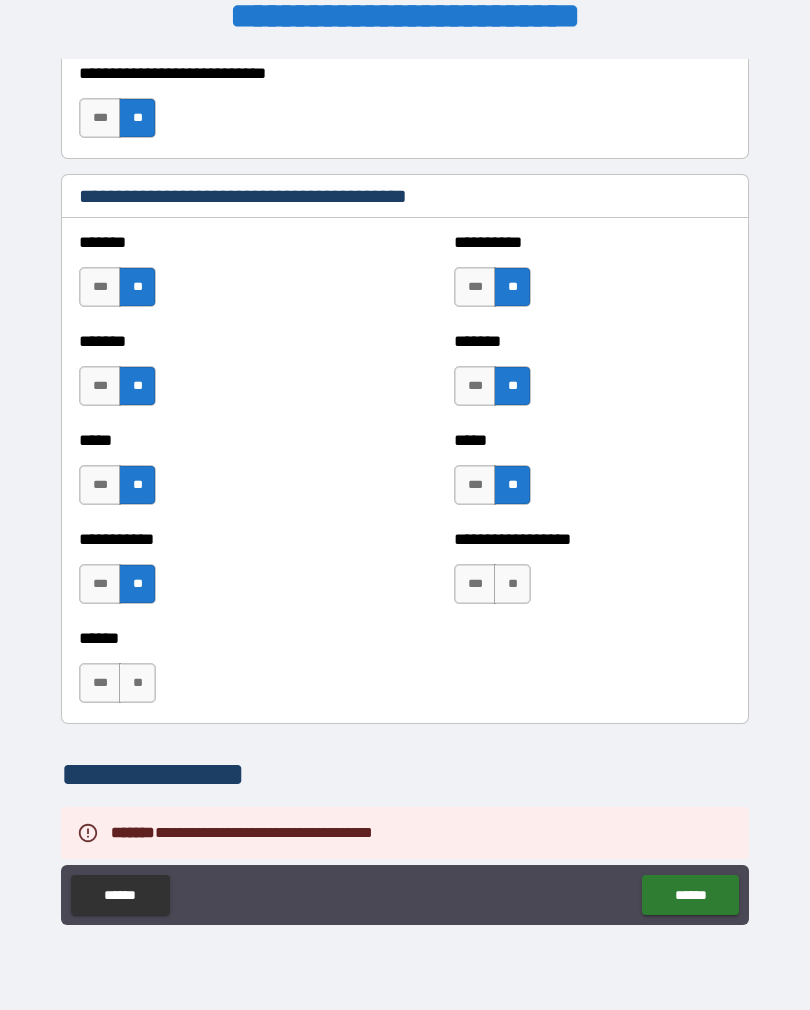click on "**" at bounding box center (512, 584) 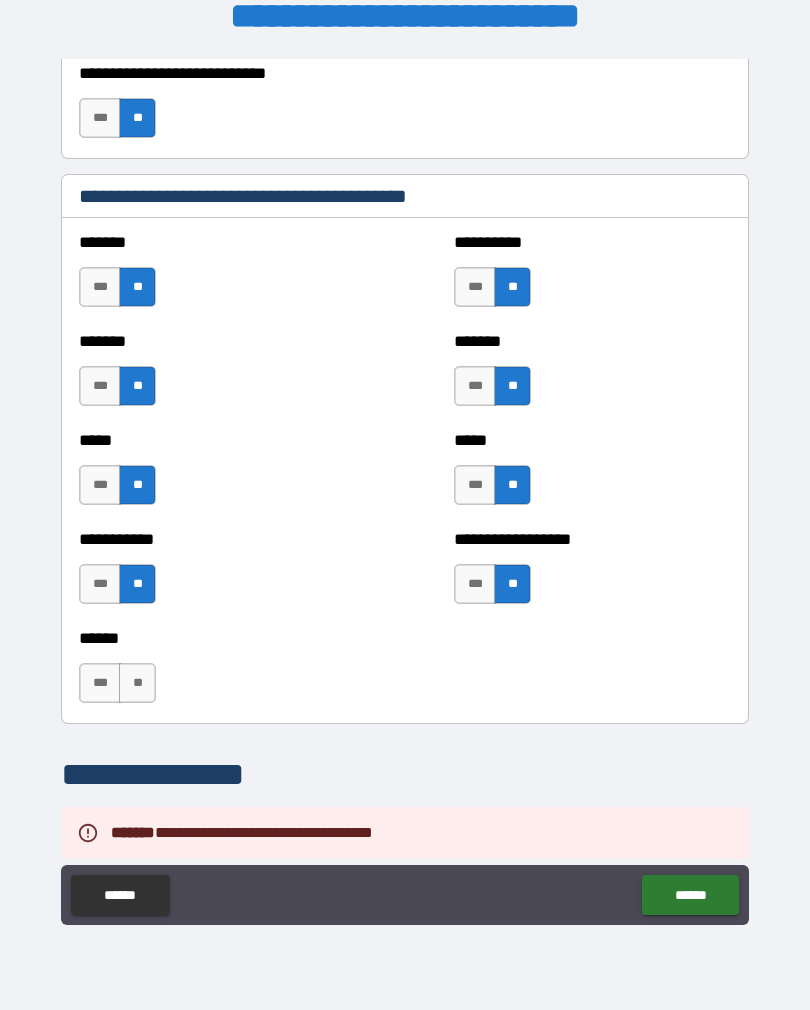click on "**" at bounding box center (137, 683) 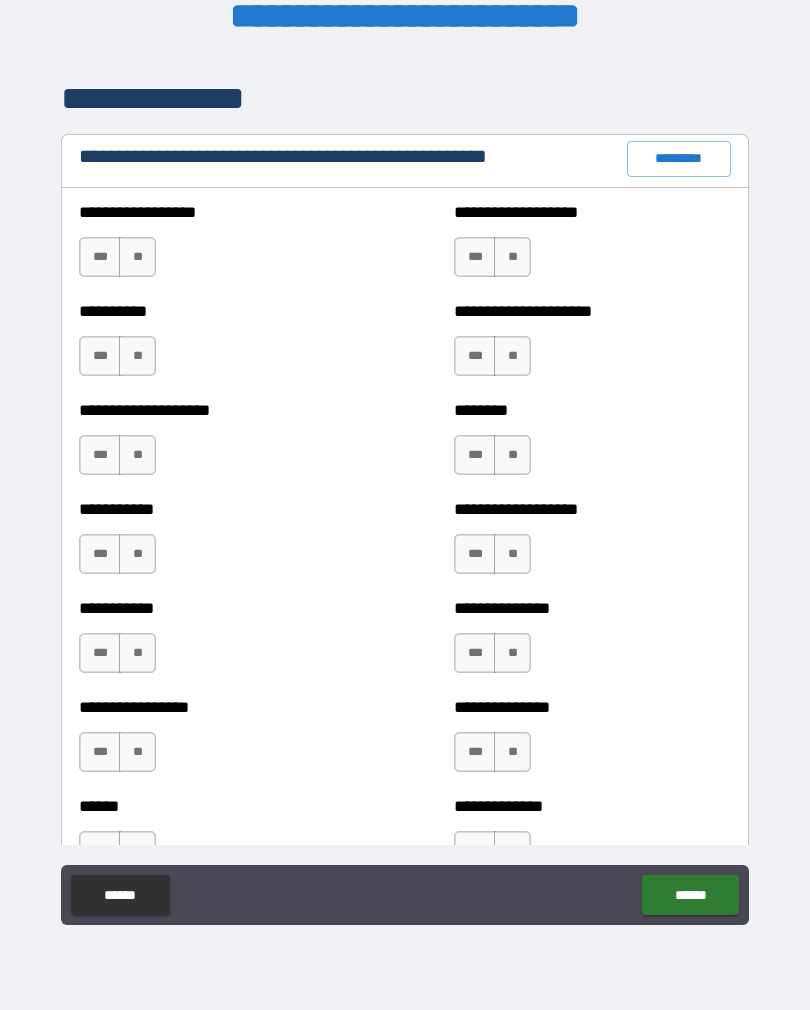 scroll, scrollTop: 2256, scrollLeft: 0, axis: vertical 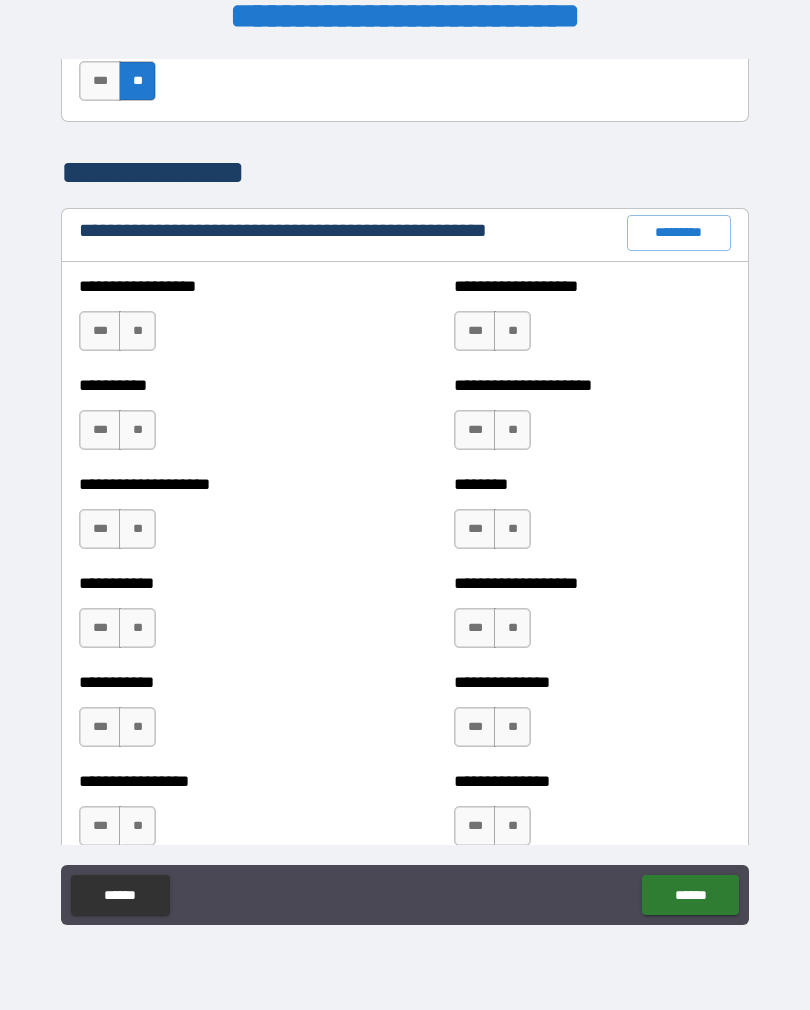 click on "**" at bounding box center (137, 331) 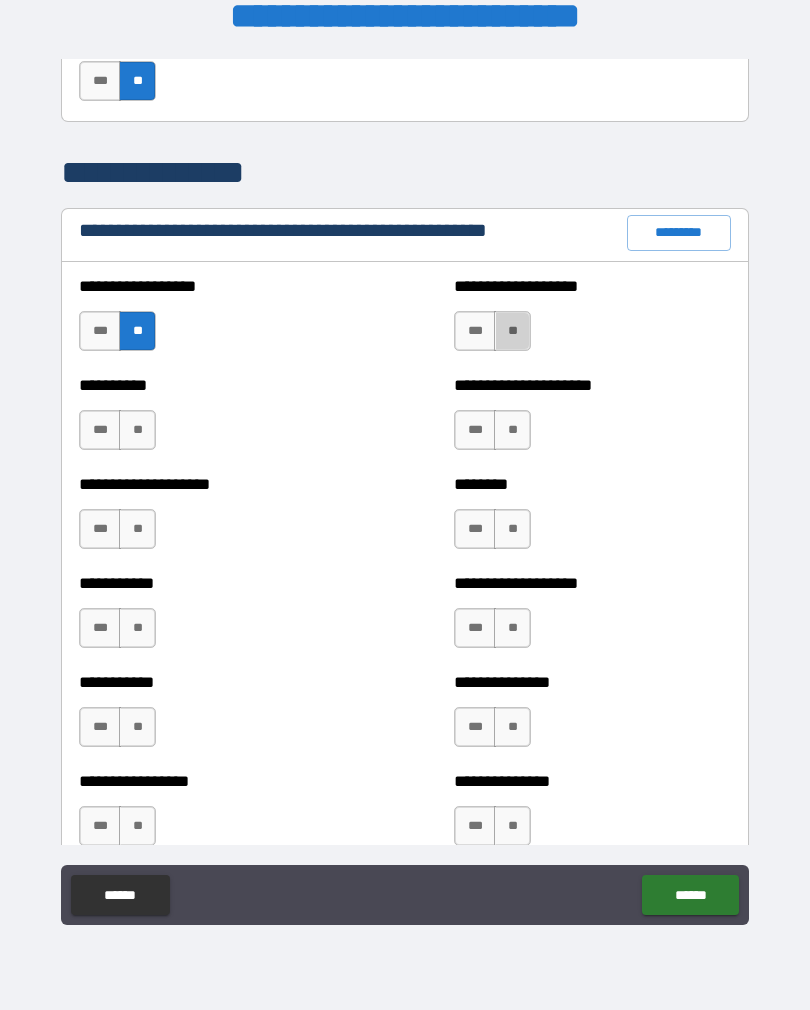 click on "**" at bounding box center (512, 331) 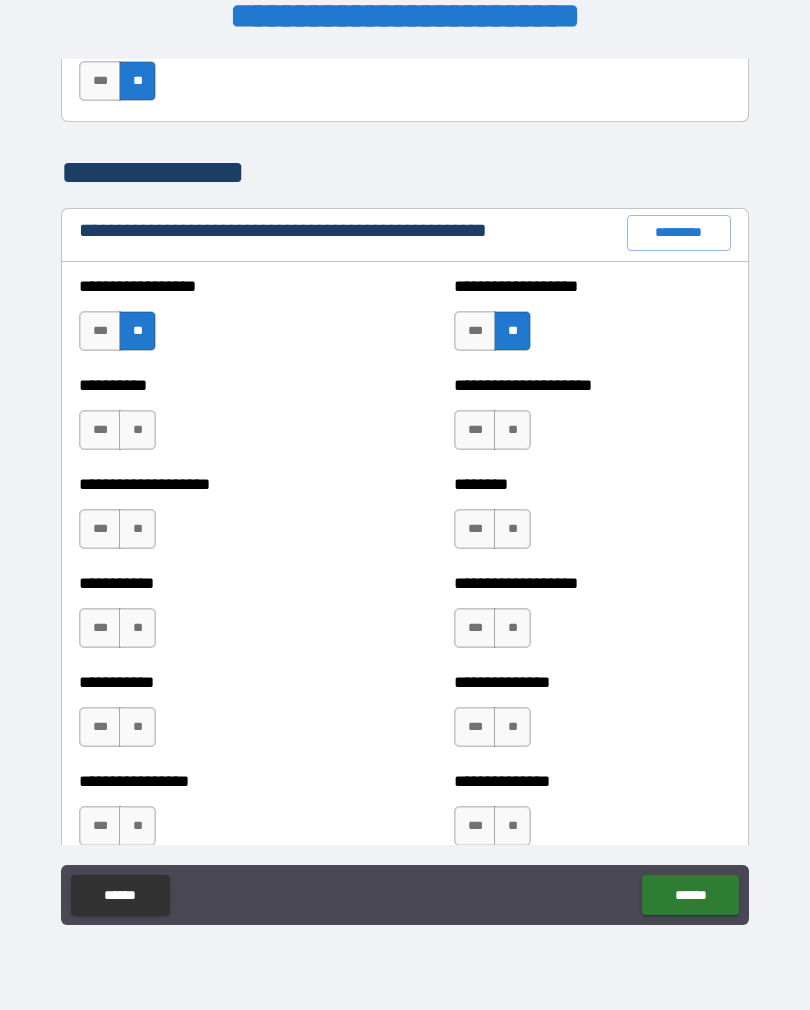 click on "**" at bounding box center (512, 430) 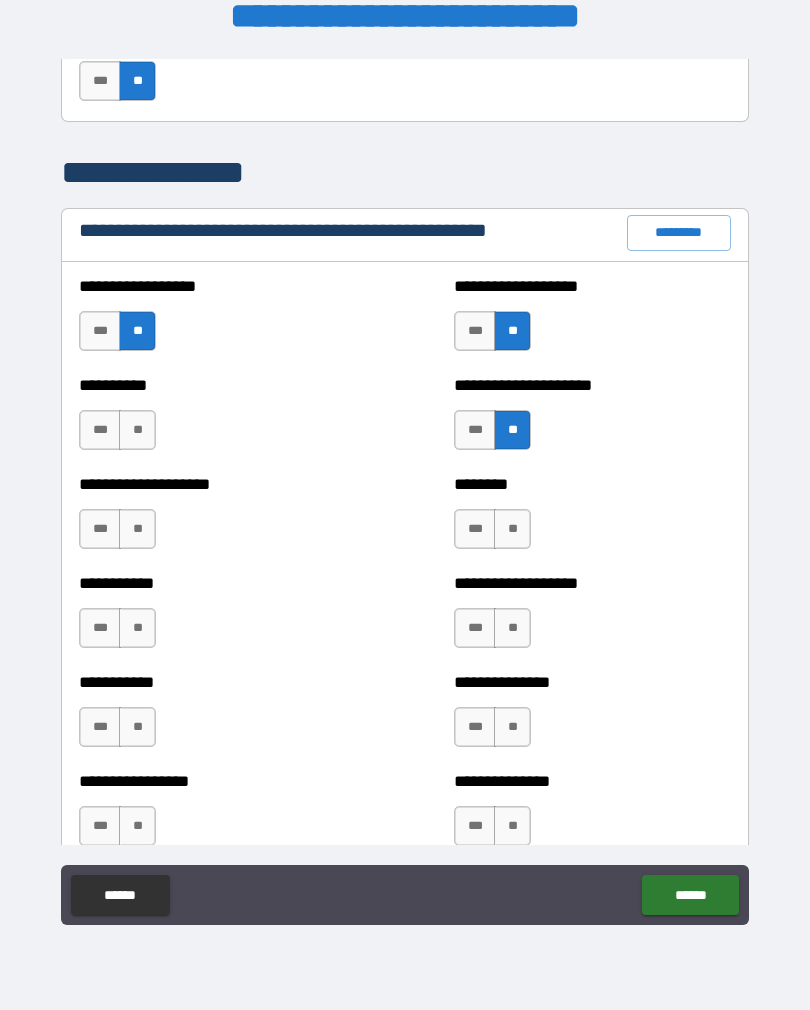 click on "**" at bounding box center [137, 430] 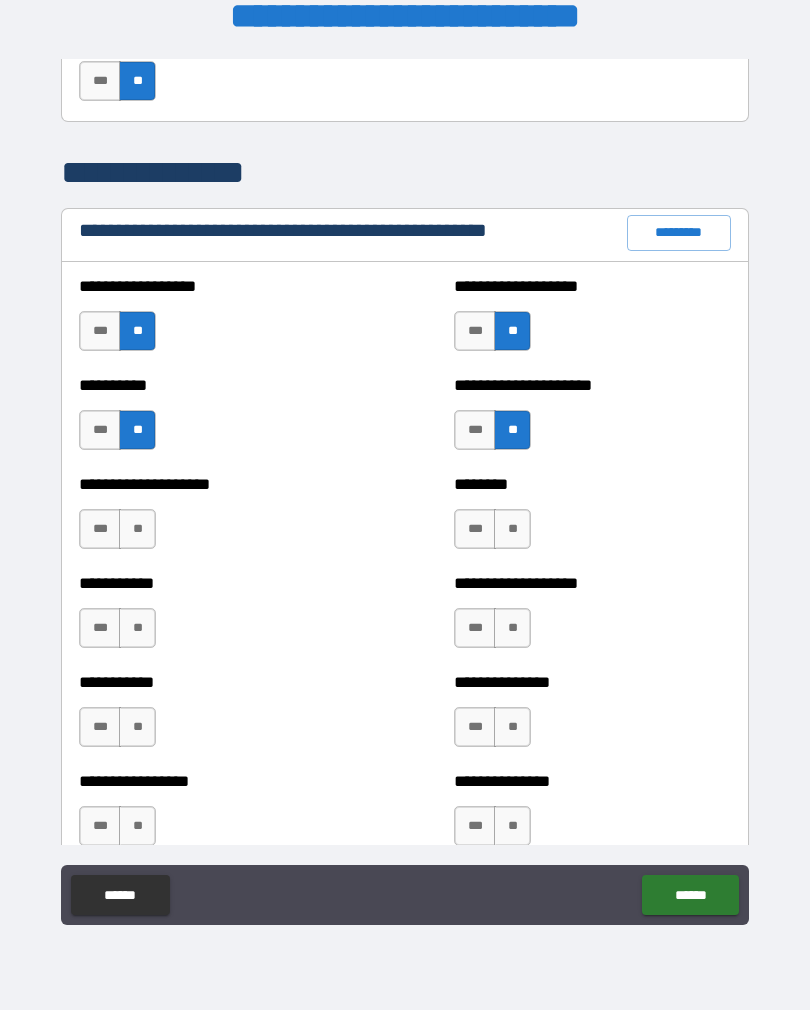 click on "**" at bounding box center [137, 529] 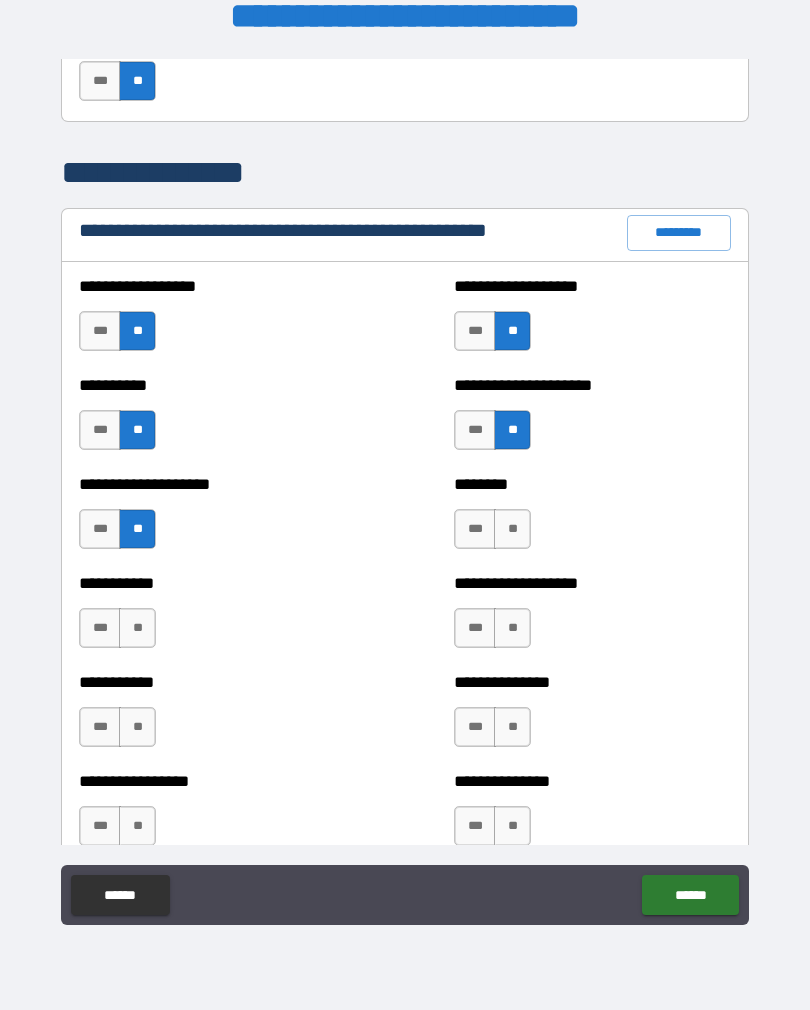 click on "**" at bounding box center [512, 529] 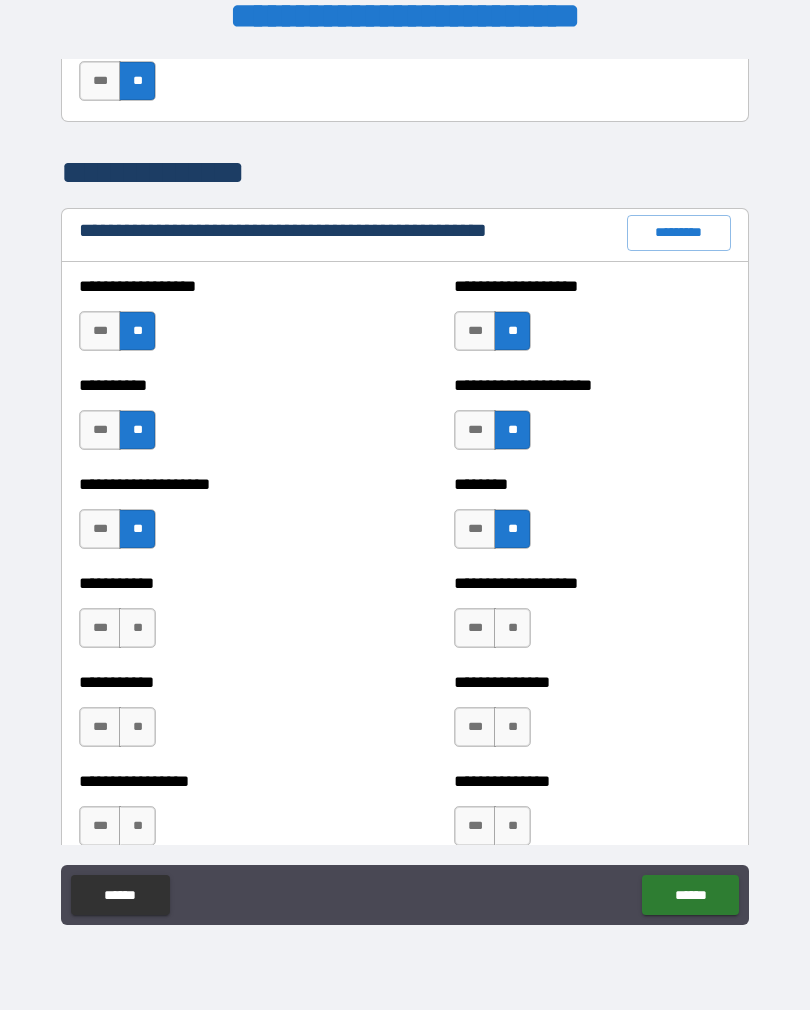 click on "**" at bounding box center [137, 628] 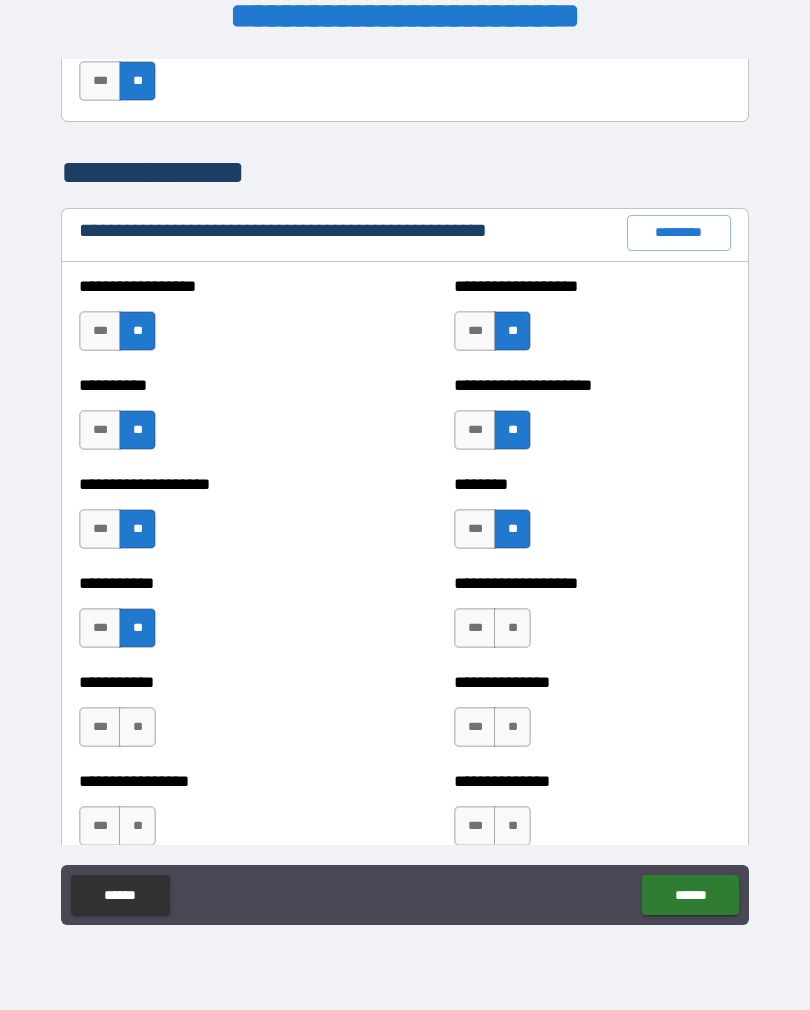 click on "**" at bounding box center [512, 628] 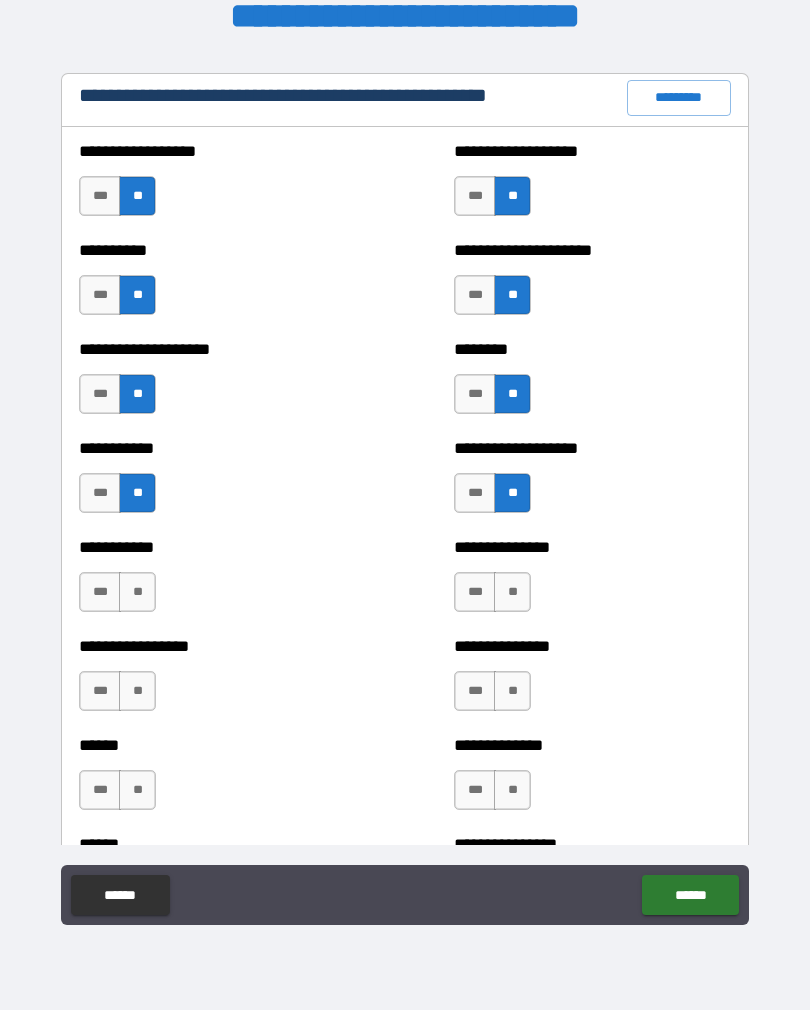 scroll, scrollTop: 2520, scrollLeft: 0, axis: vertical 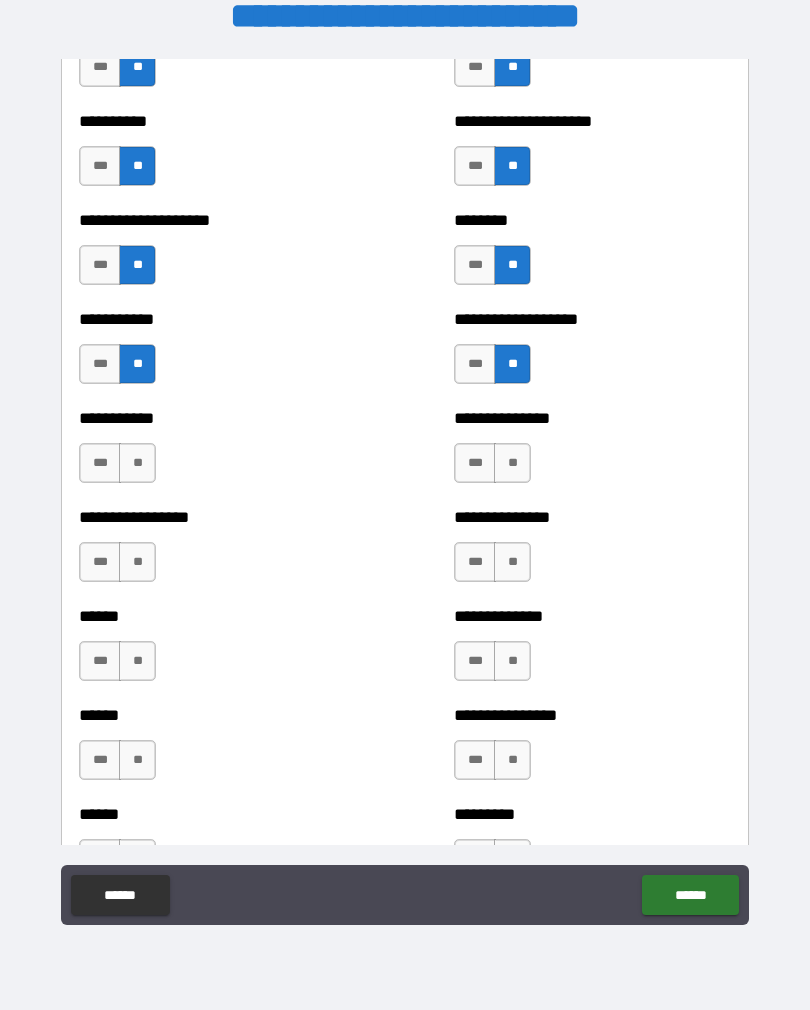 click on "**" at bounding box center [512, 463] 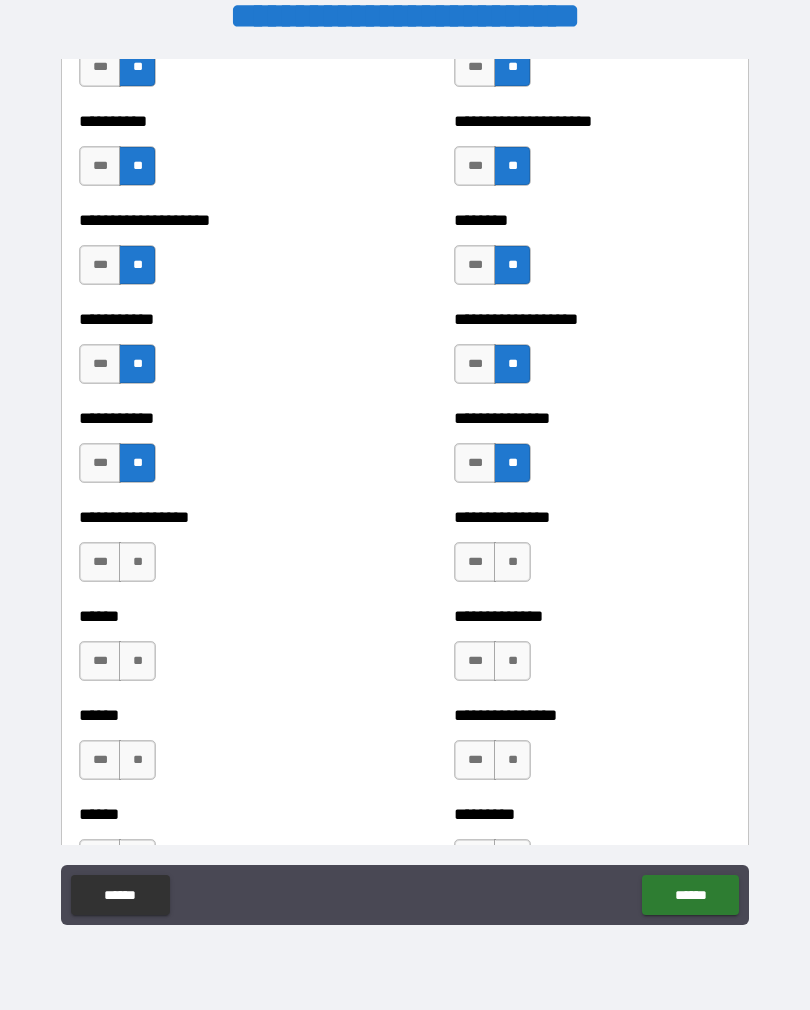 click on "**" at bounding box center [512, 562] 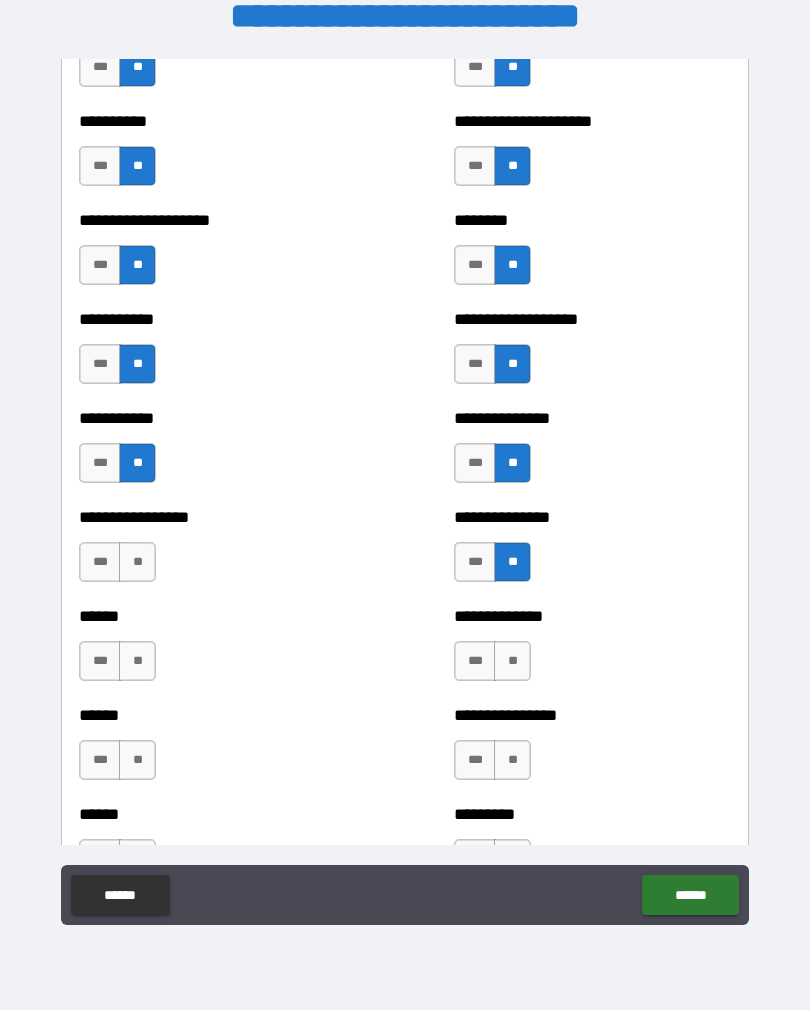 click on "**" at bounding box center (137, 562) 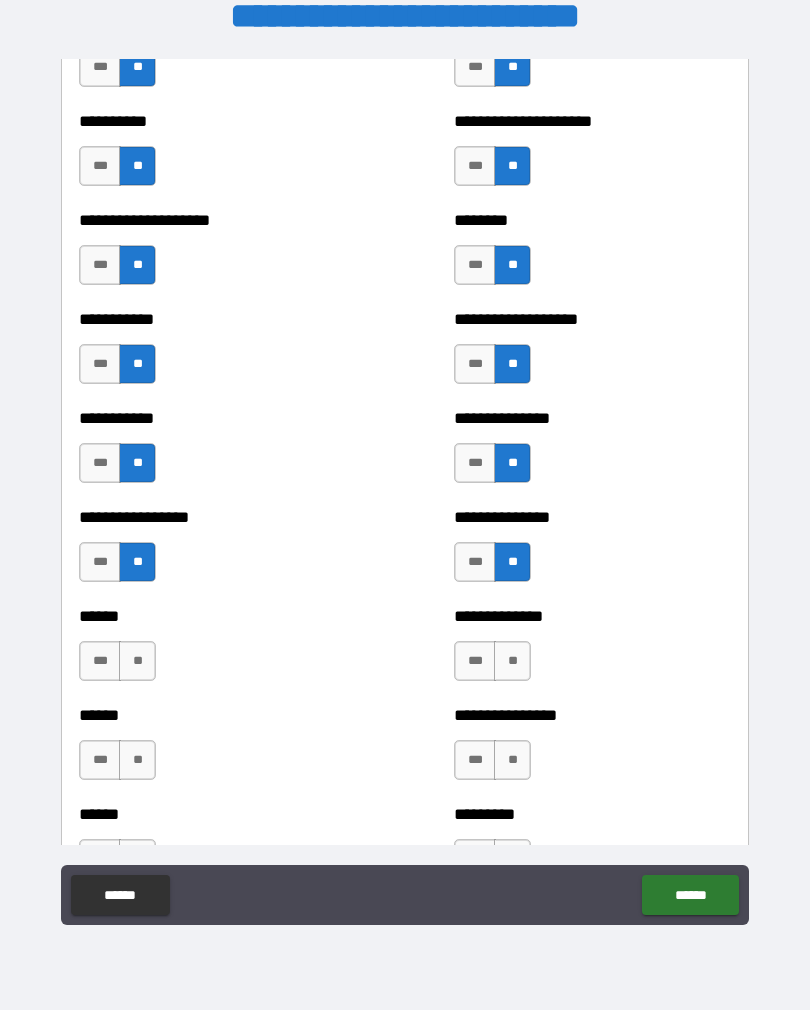 click on "**" at bounding box center (512, 661) 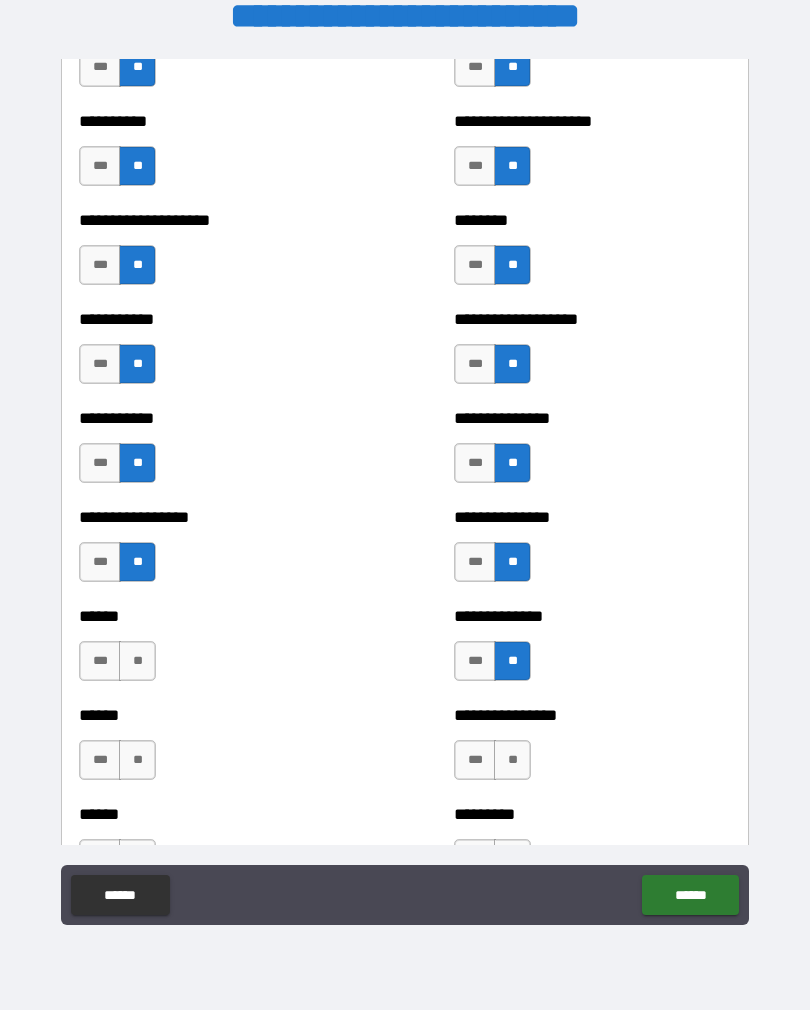click on "**" at bounding box center [137, 661] 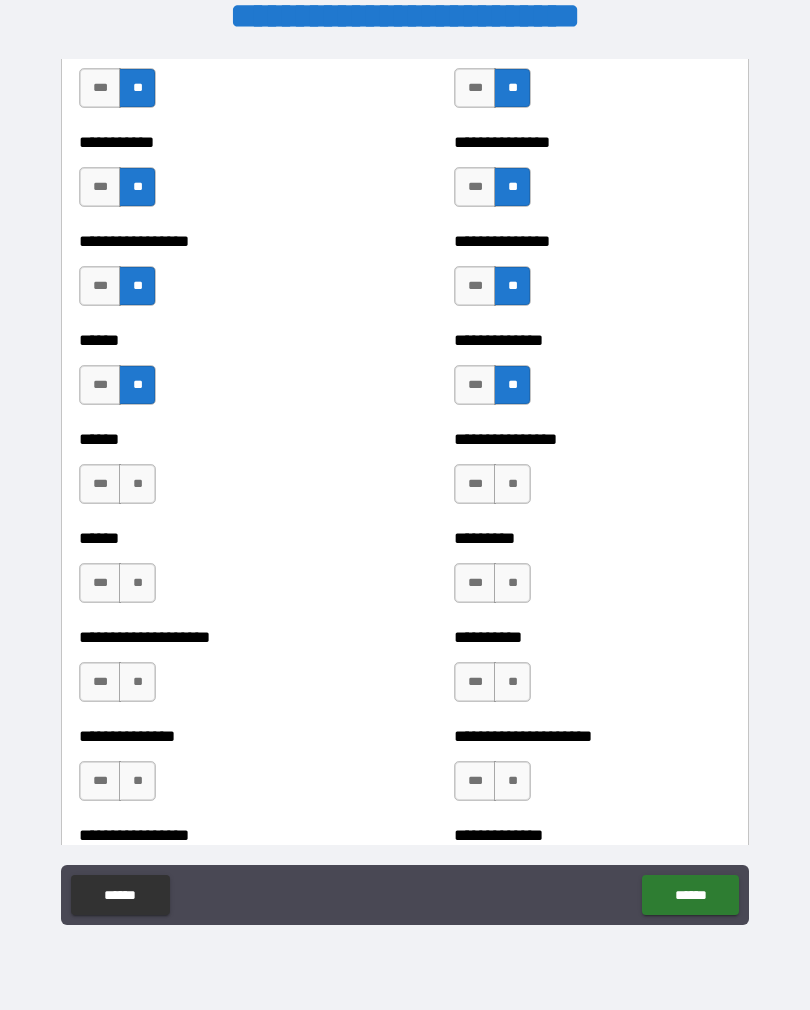 scroll, scrollTop: 2799, scrollLeft: 0, axis: vertical 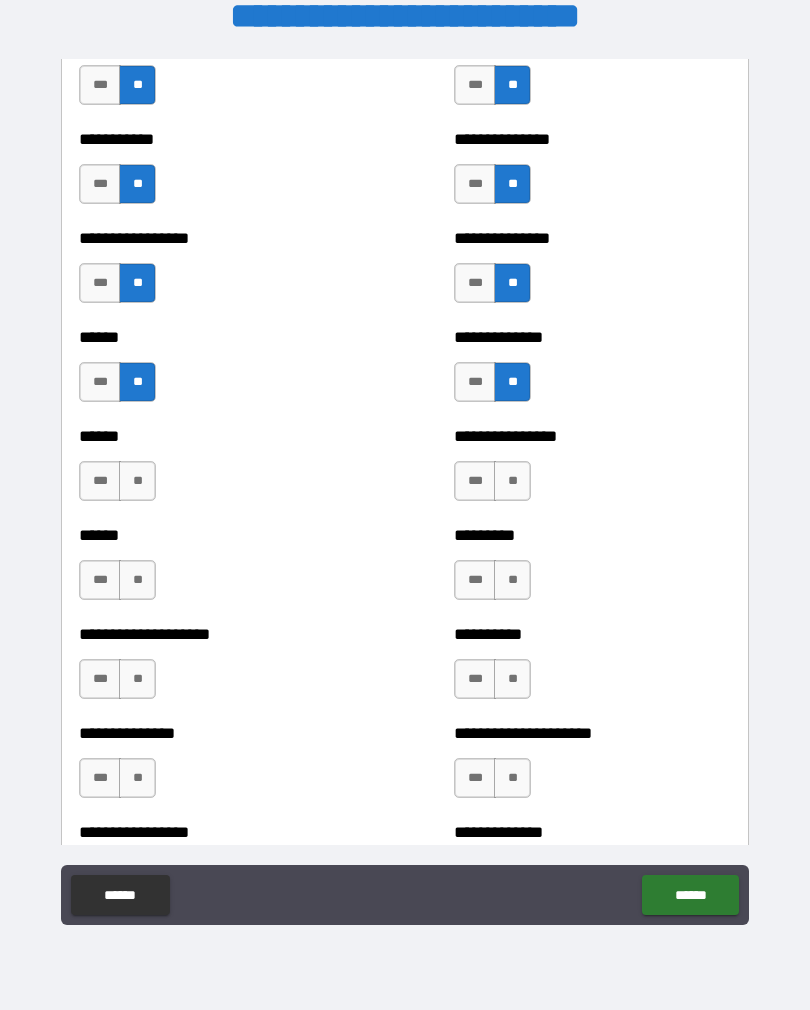 click on "**" at bounding box center (137, 481) 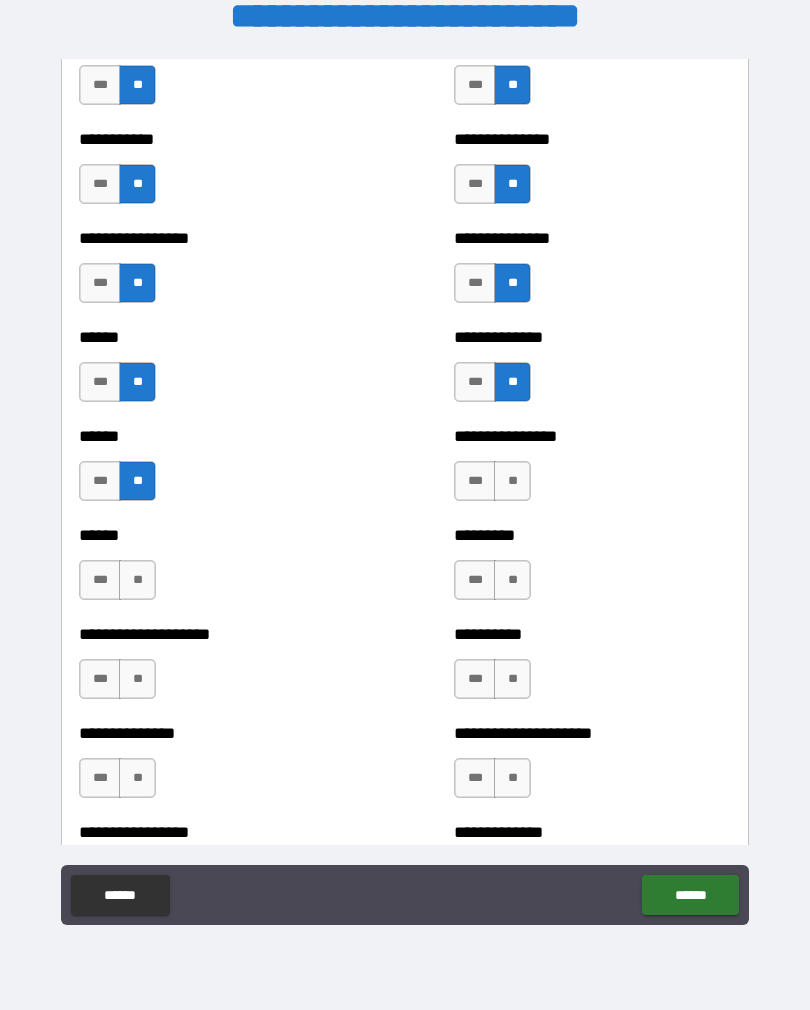 click on "**" at bounding box center [512, 481] 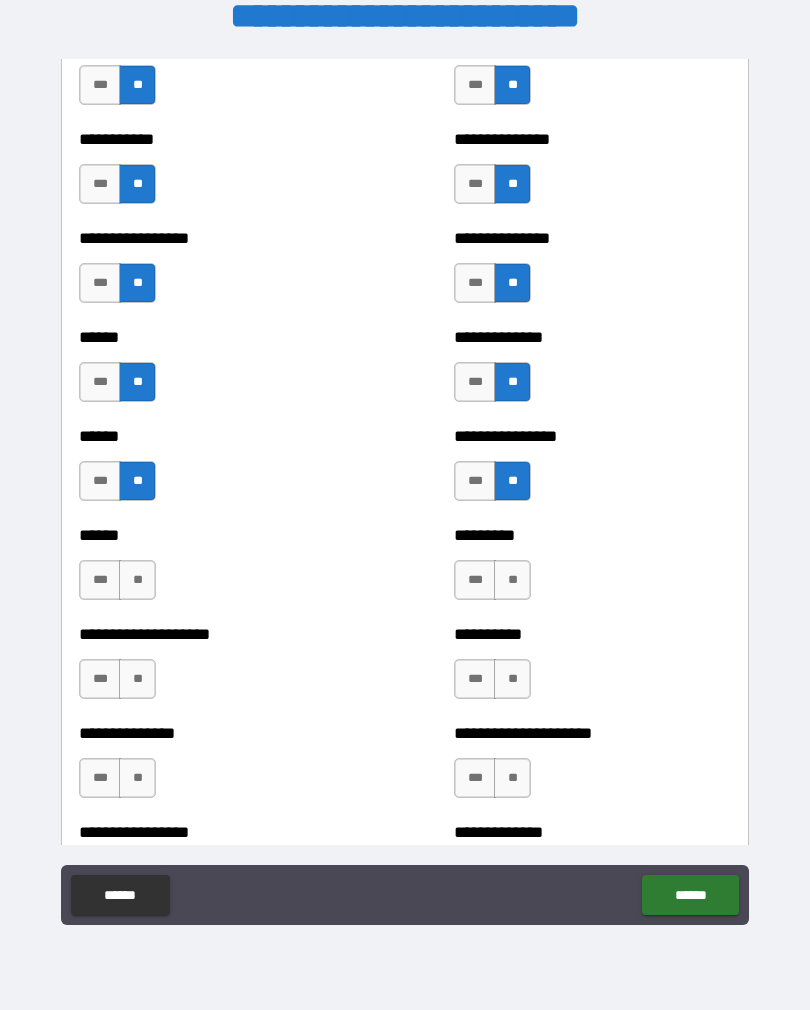 click on "**" at bounding box center [512, 580] 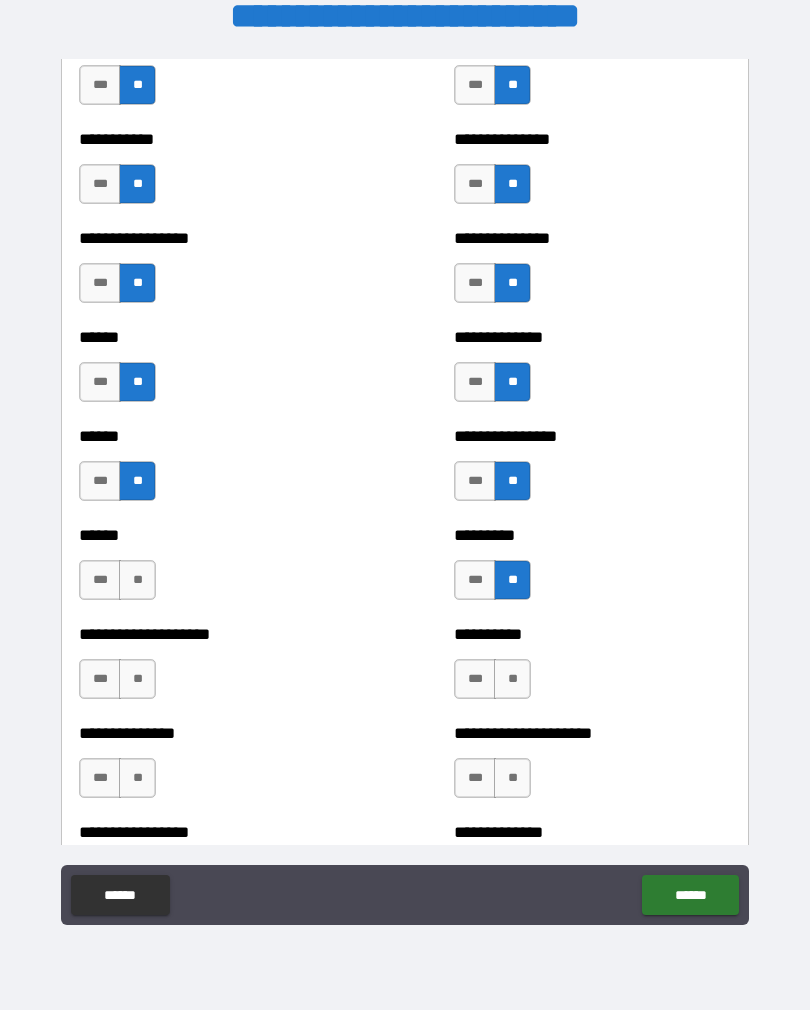 click on "**" at bounding box center (137, 580) 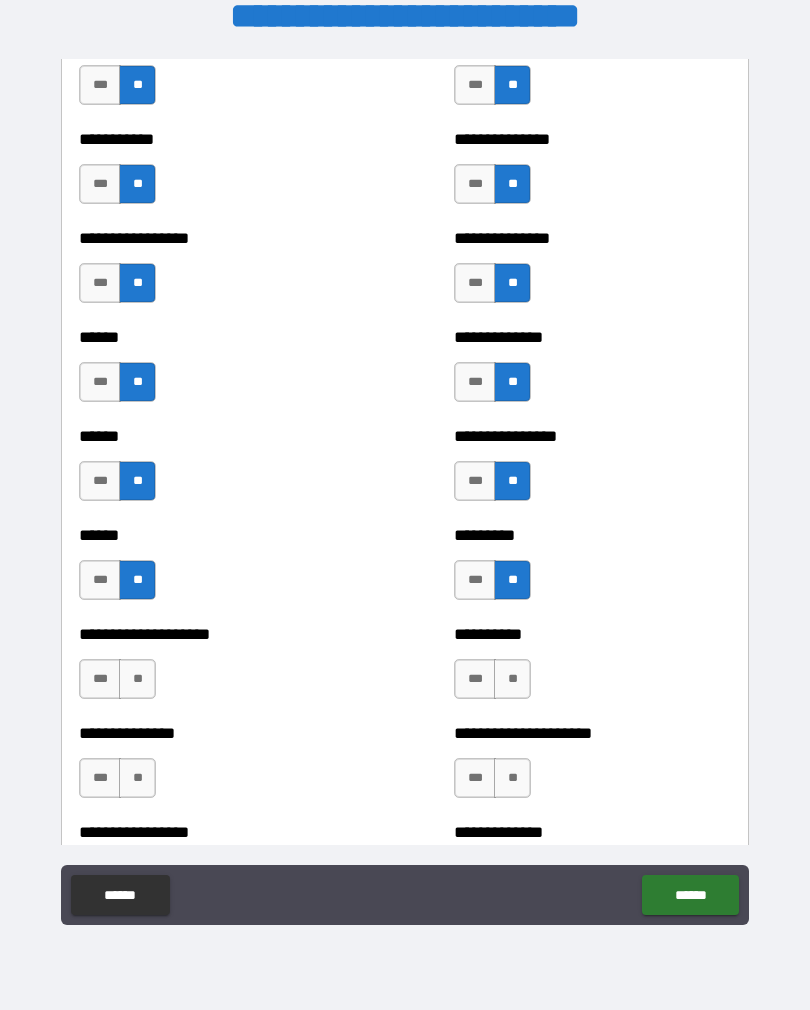 click on "**" at bounding box center [512, 679] 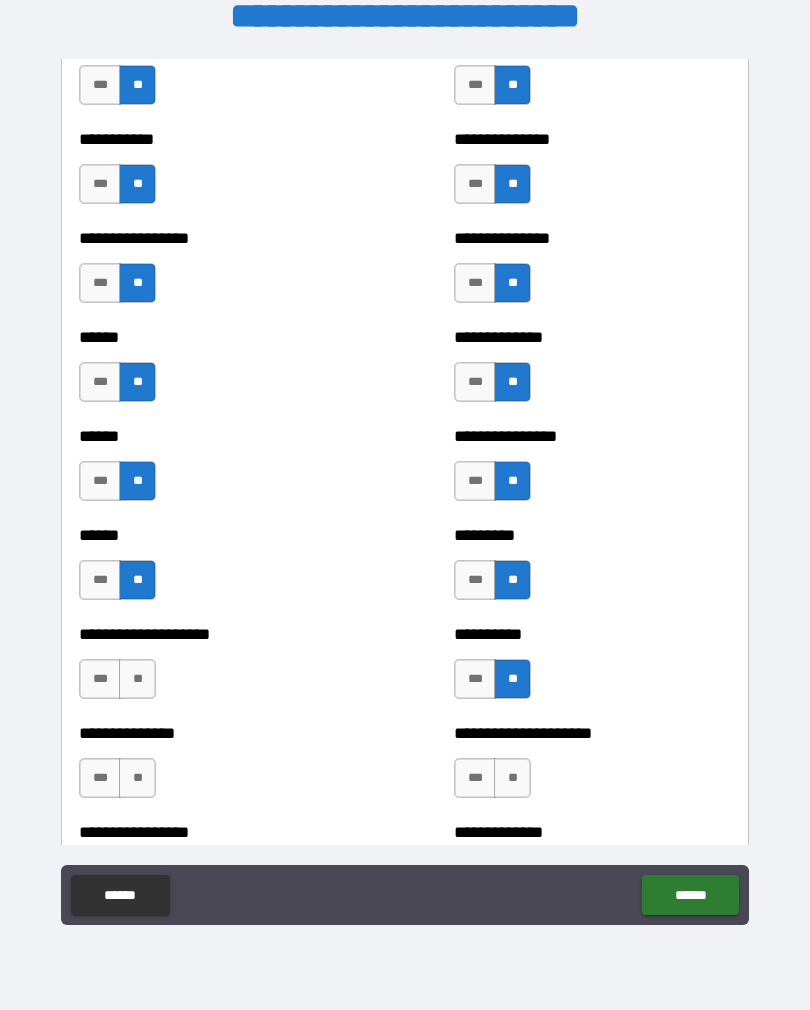 click on "**" at bounding box center [137, 679] 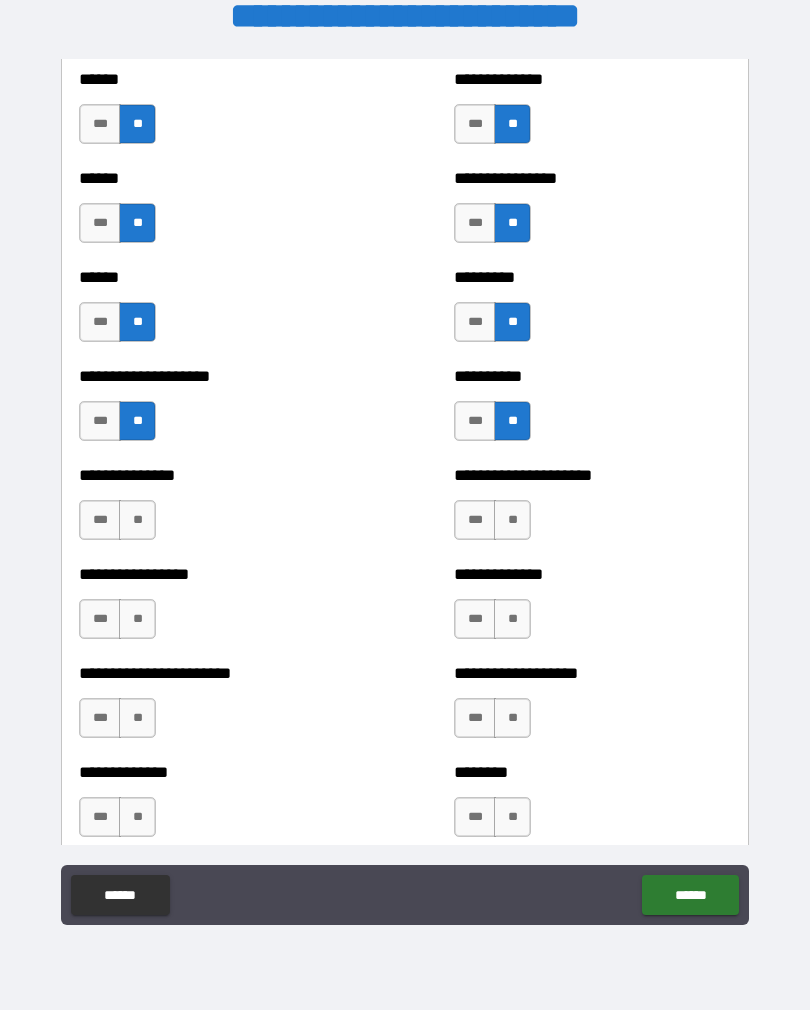 scroll, scrollTop: 3069, scrollLeft: 0, axis: vertical 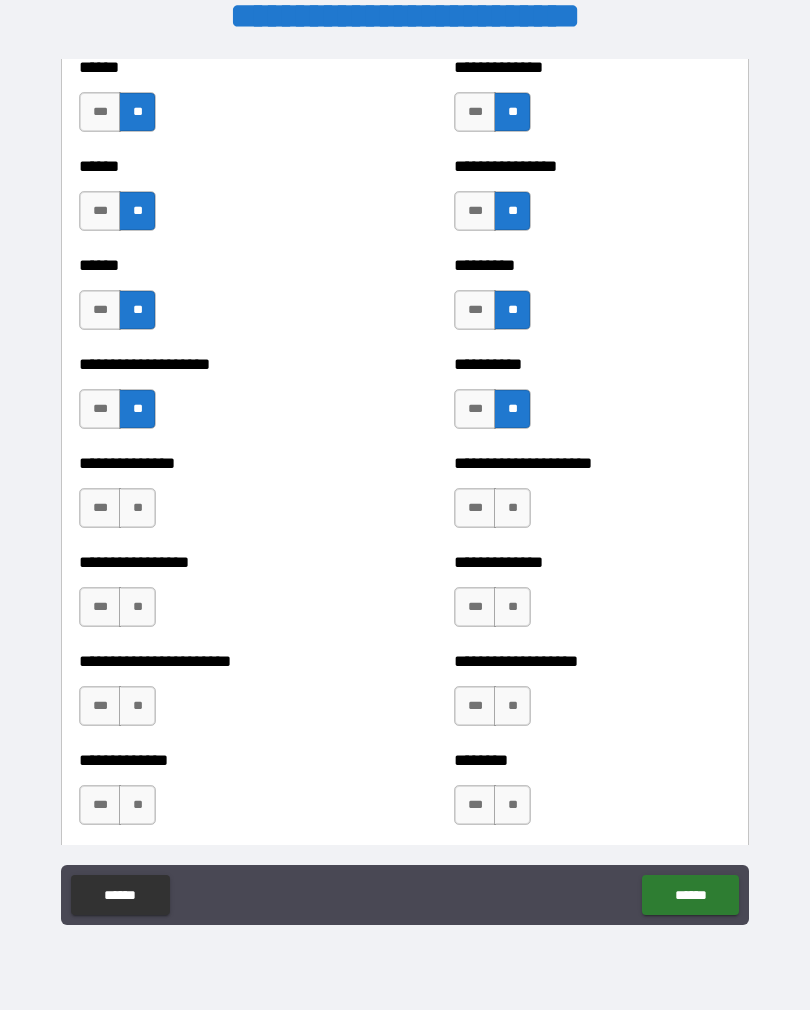 click on "**" at bounding box center [137, 508] 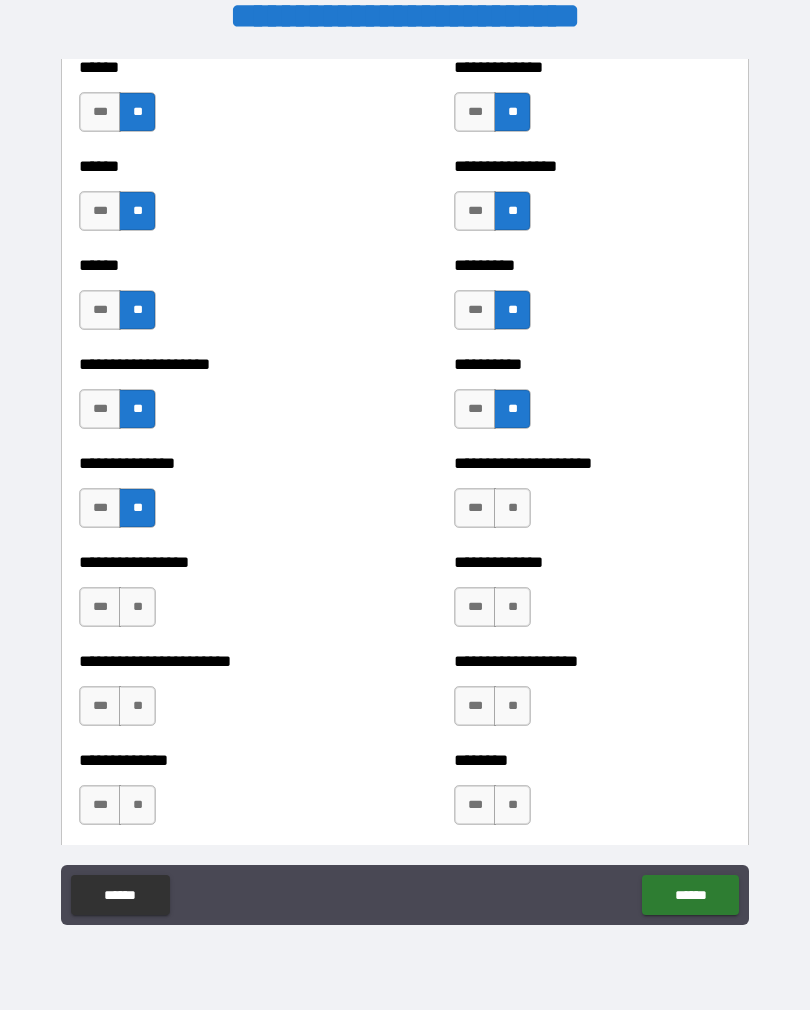 click on "**" at bounding box center [512, 508] 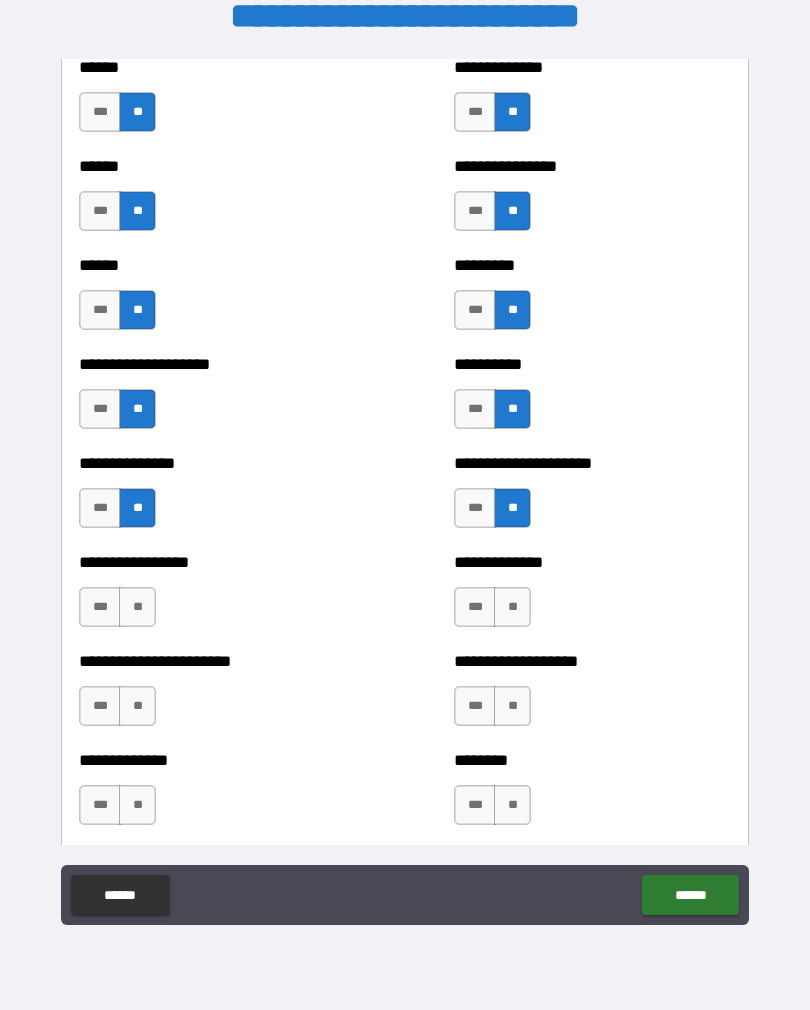 click on "**" at bounding box center (512, 607) 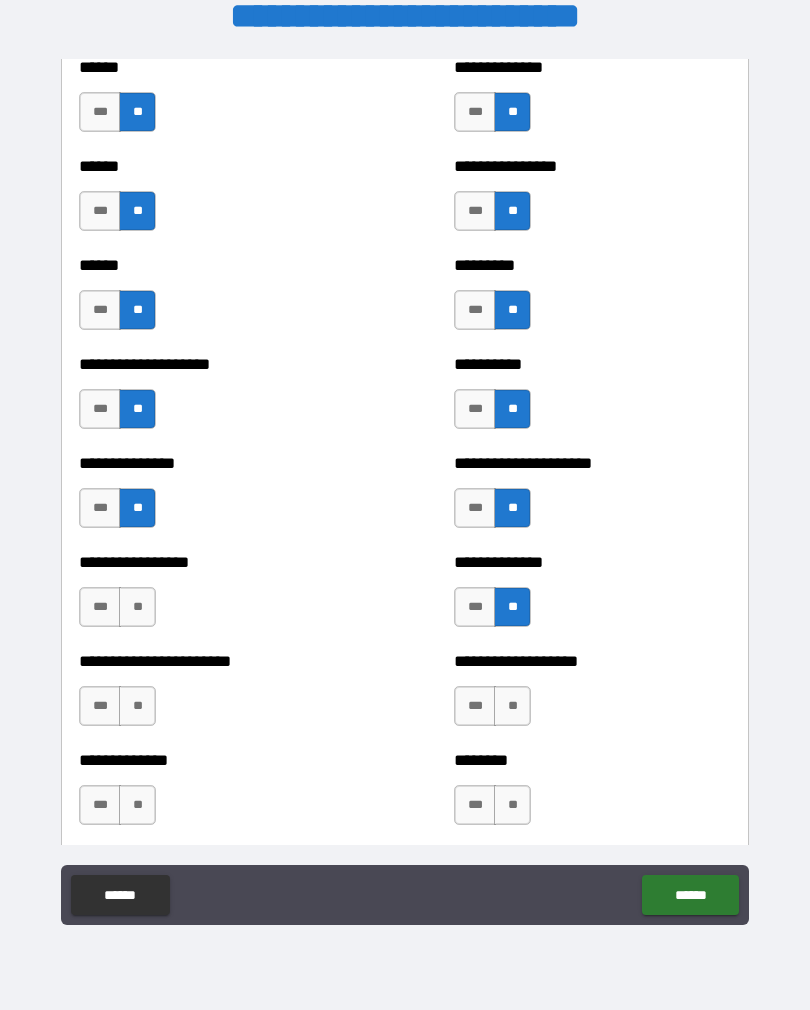 click on "**" at bounding box center (512, 706) 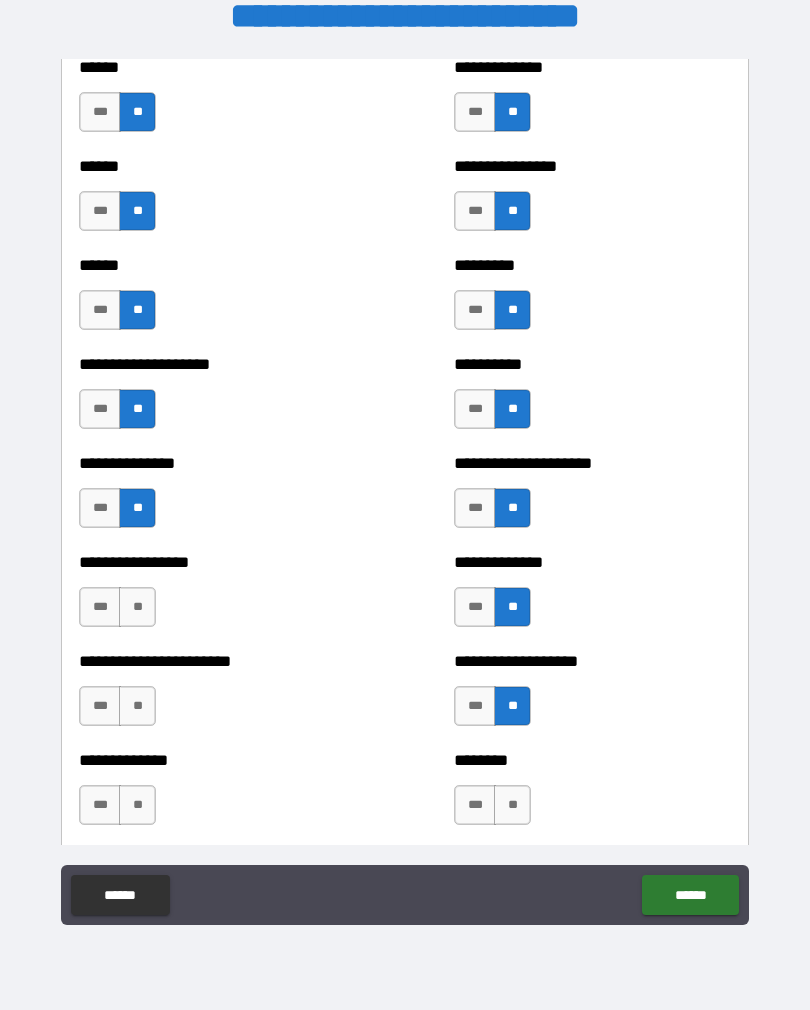 click on "**" at bounding box center [137, 706] 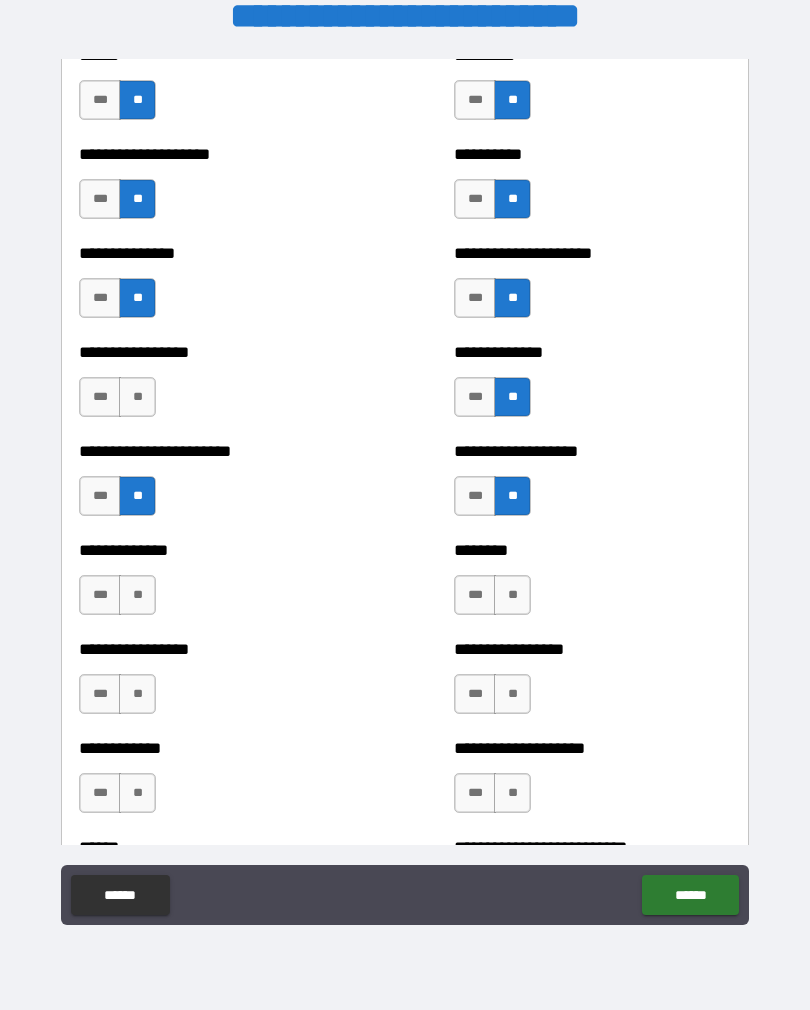 scroll, scrollTop: 3296, scrollLeft: 0, axis: vertical 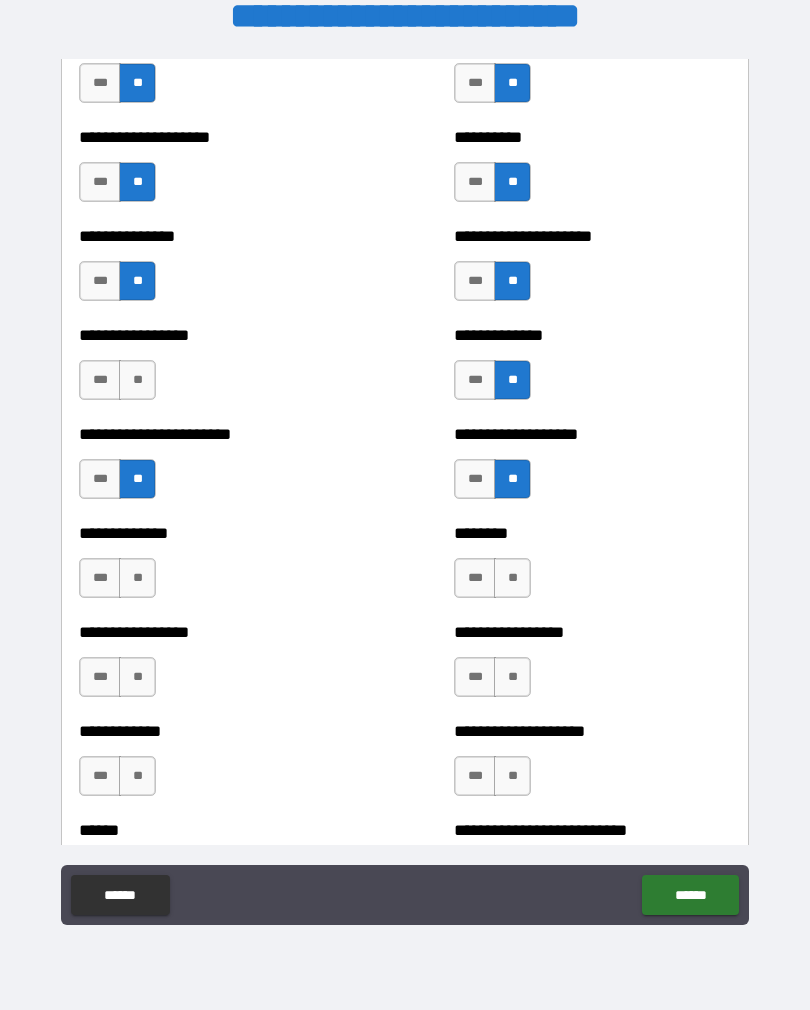 click on "**" at bounding box center (137, 578) 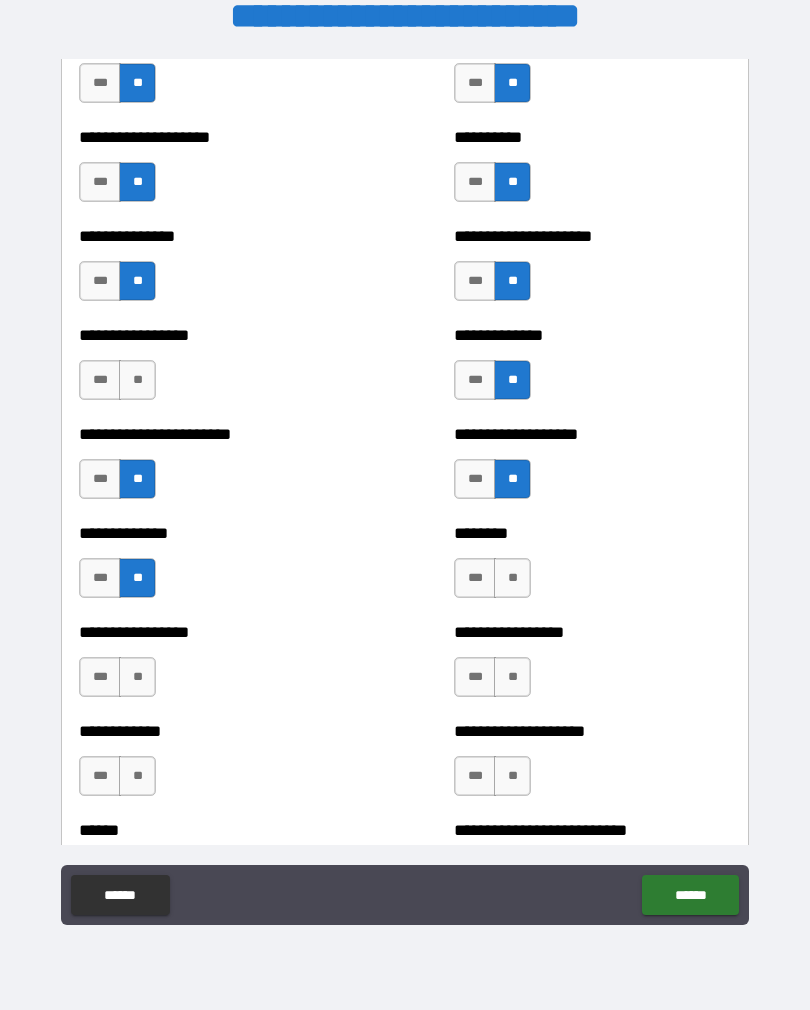 click on "**" at bounding box center [512, 578] 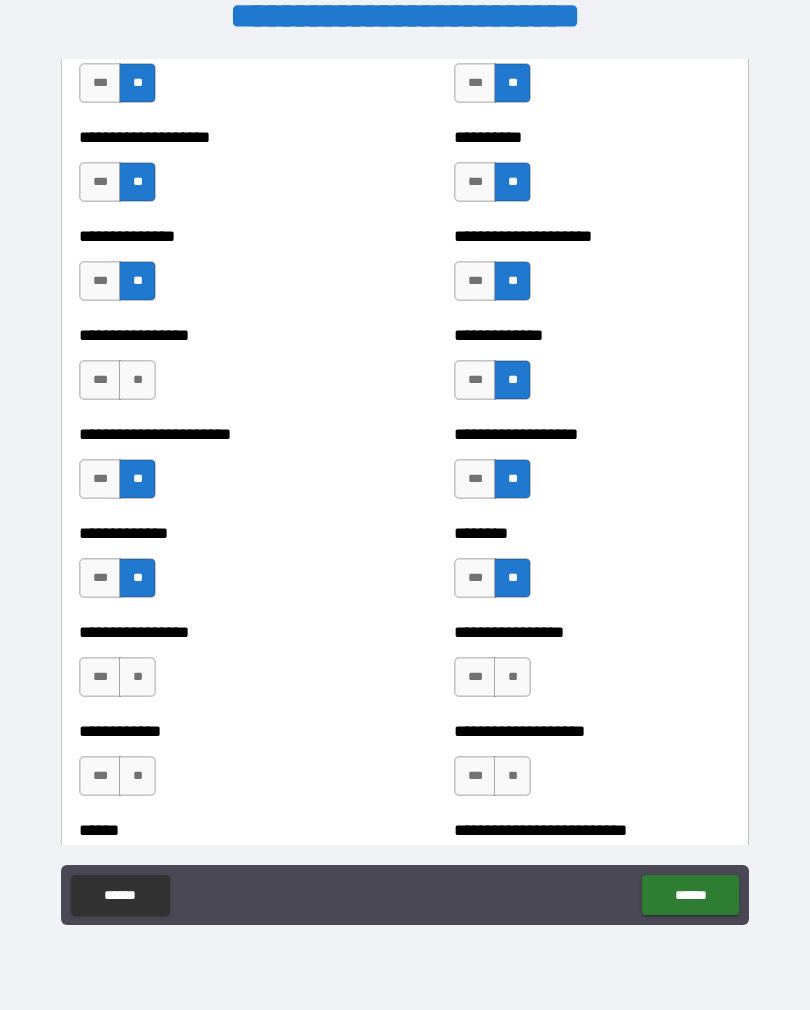 click on "**" at bounding box center (137, 677) 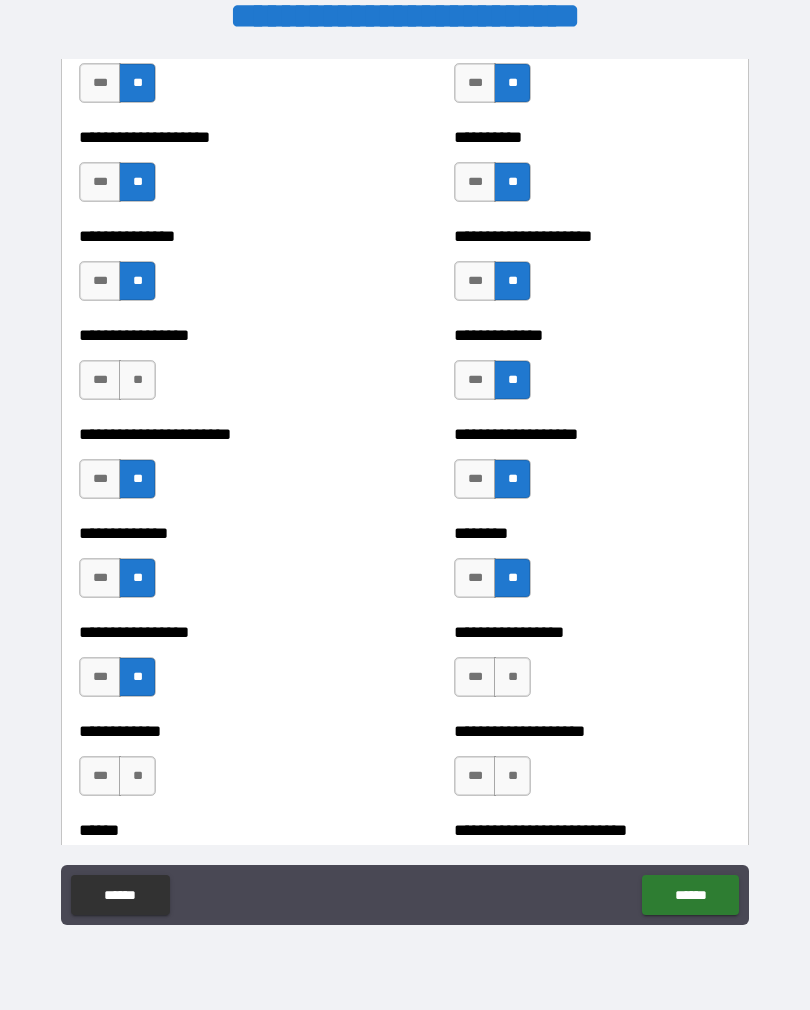 click on "**" at bounding box center [512, 677] 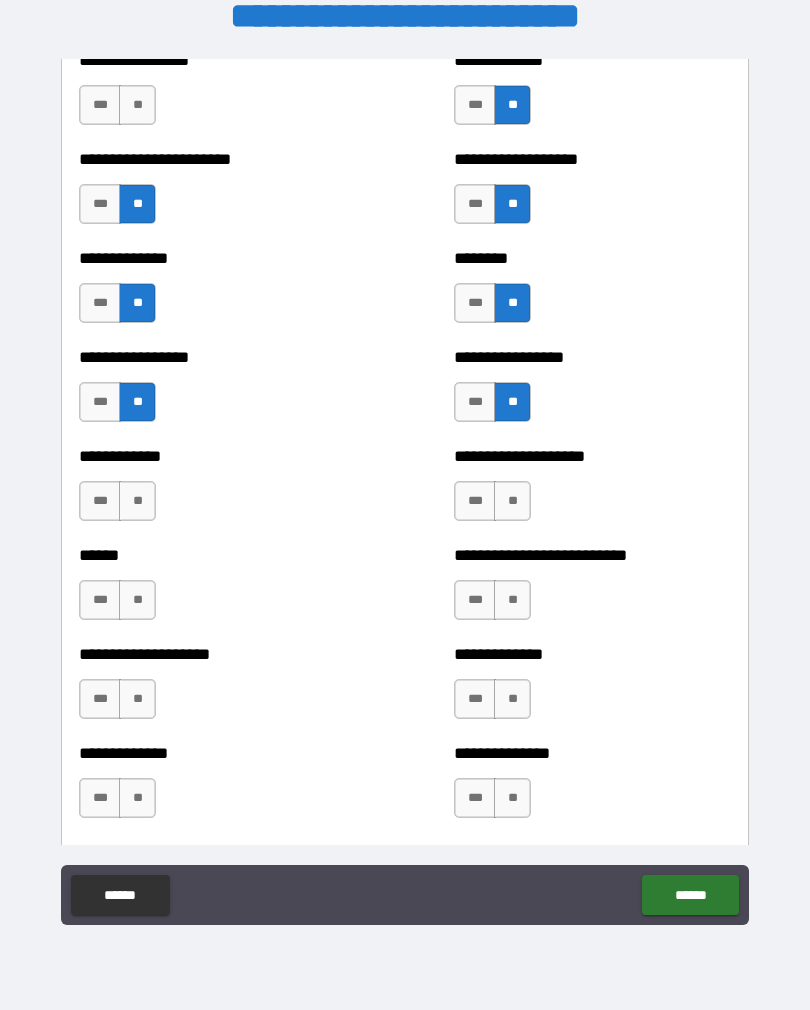 scroll, scrollTop: 3573, scrollLeft: 0, axis: vertical 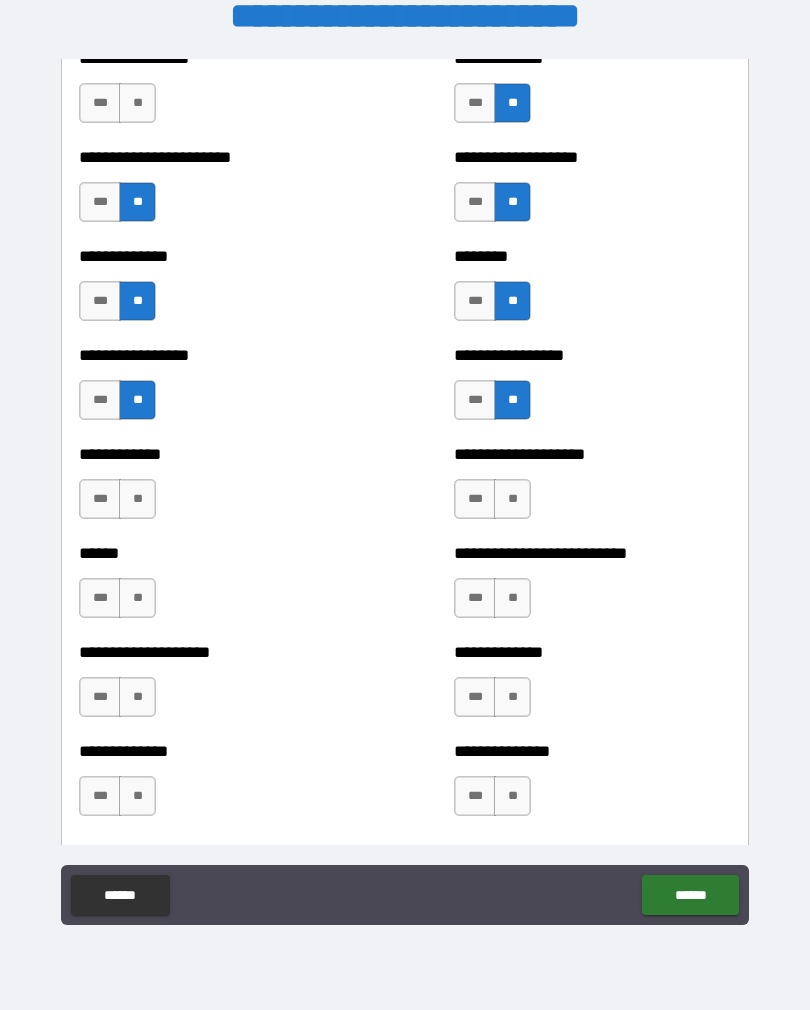 click on "**" at bounding box center [137, 499] 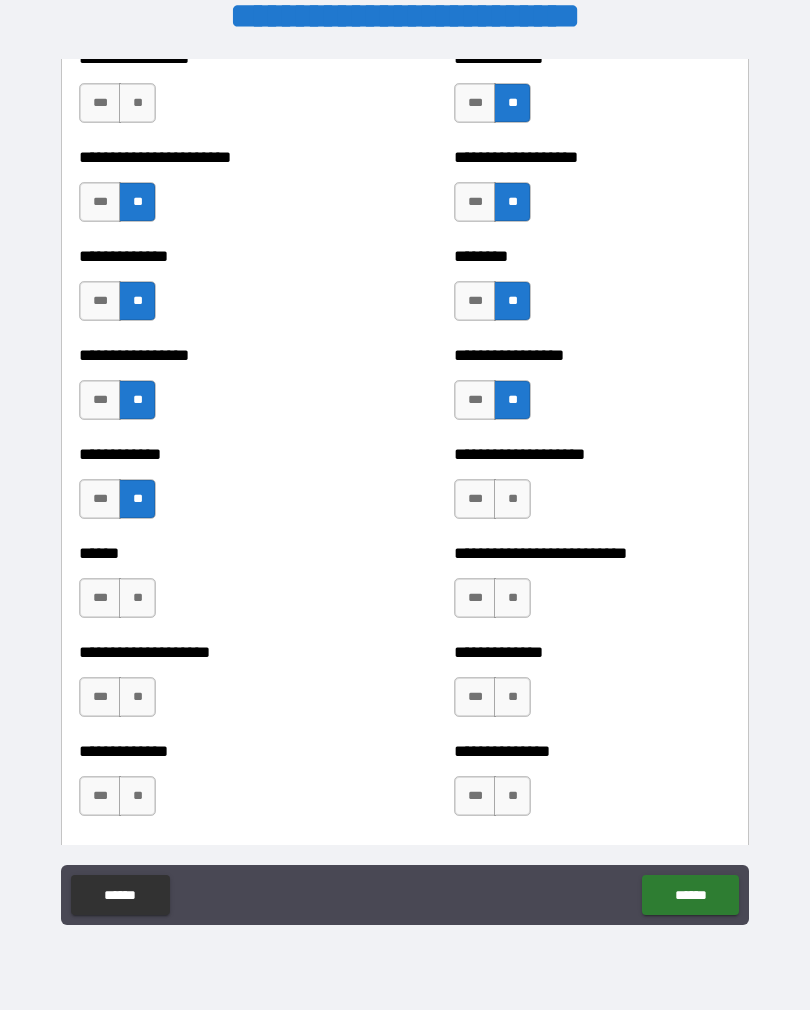 click on "**" at bounding box center [512, 499] 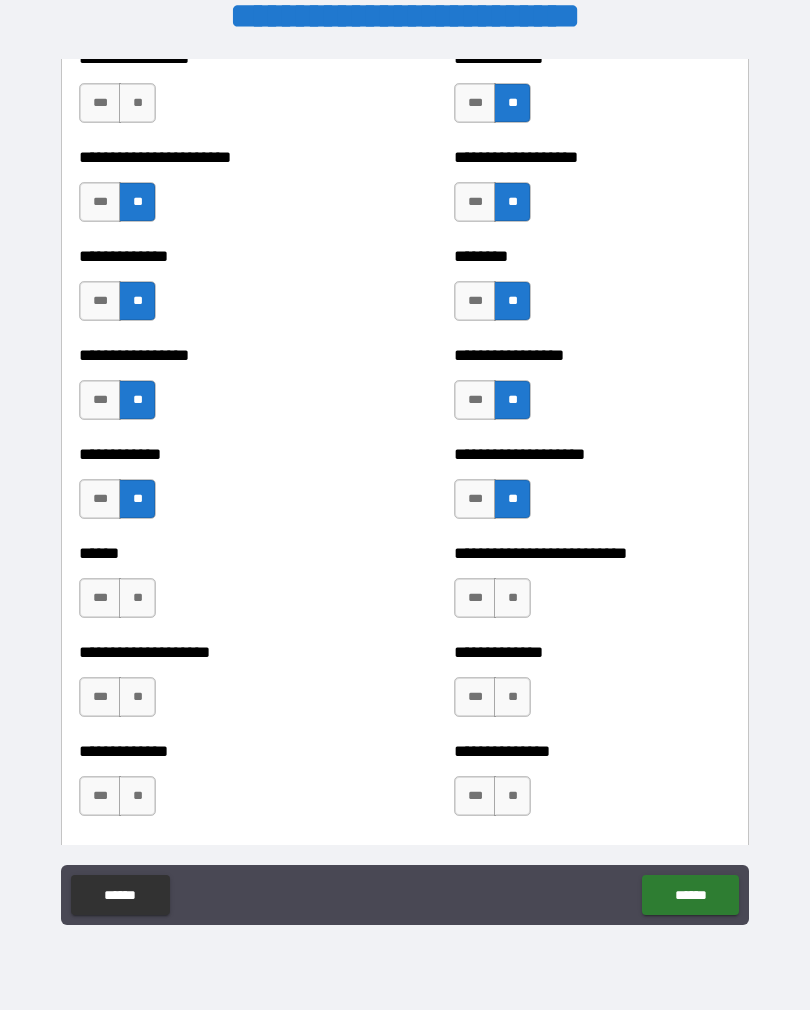 click on "**" at bounding box center (137, 598) 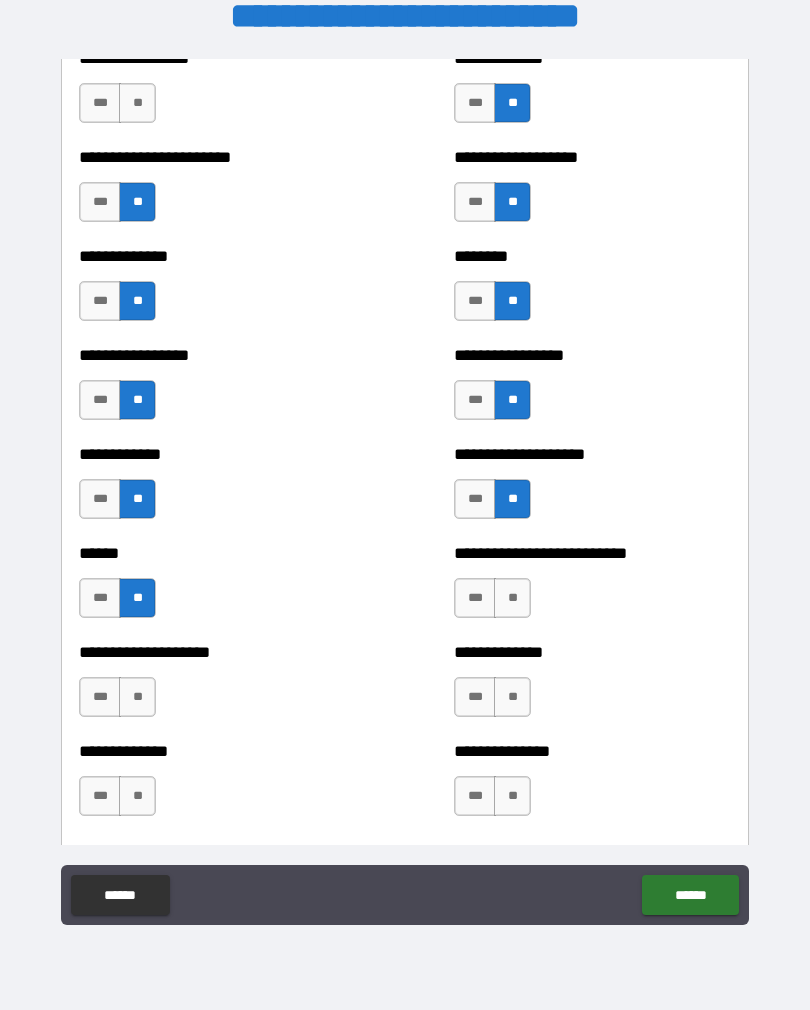 click on "**" at bounding box center [512, 598] 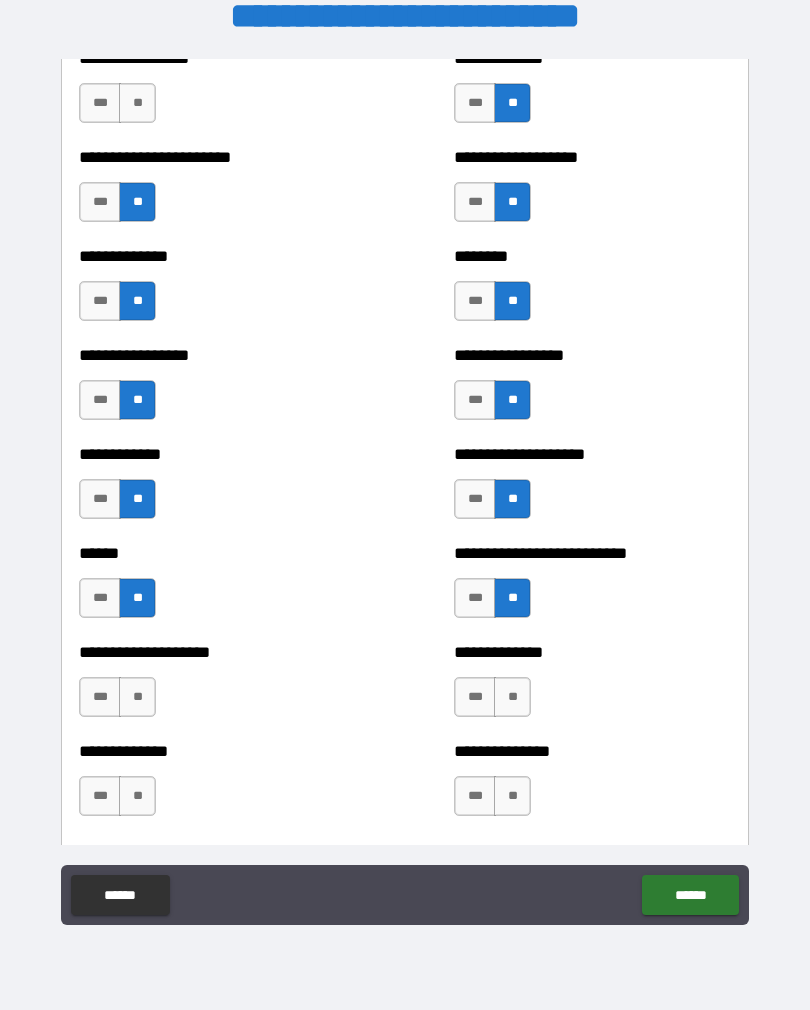 click on "**" at bounding box center [512, 697] 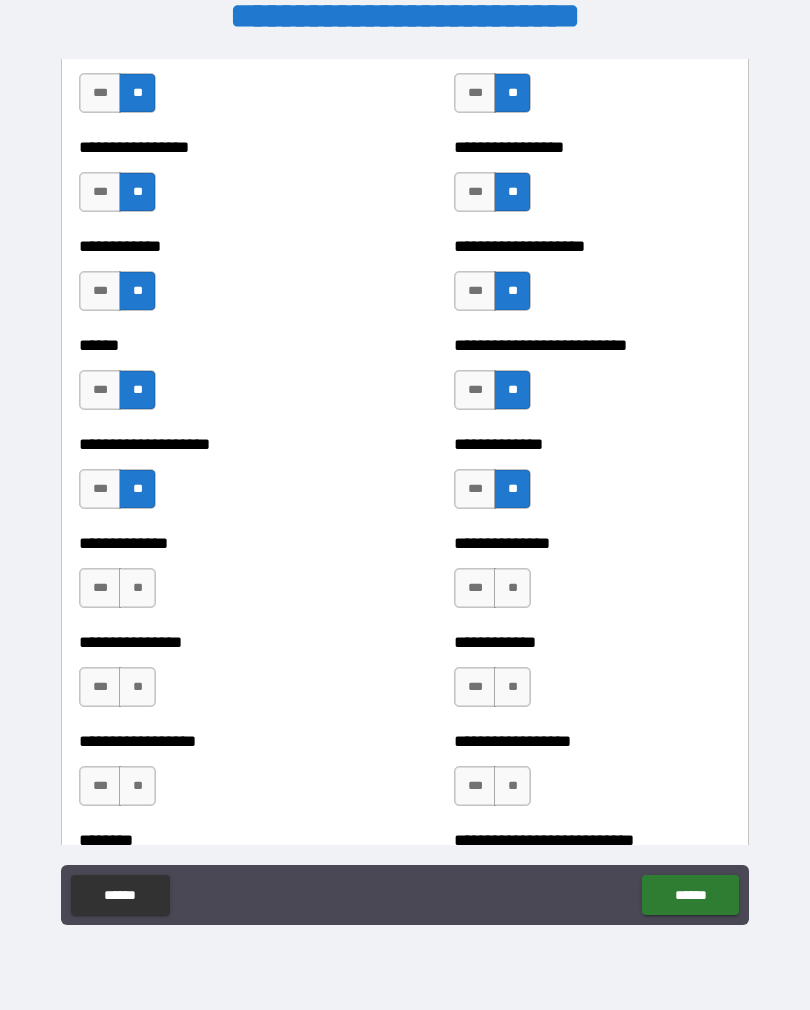 scroll, scrollTop: 3784, scrollLeft: 0, axis: vertical 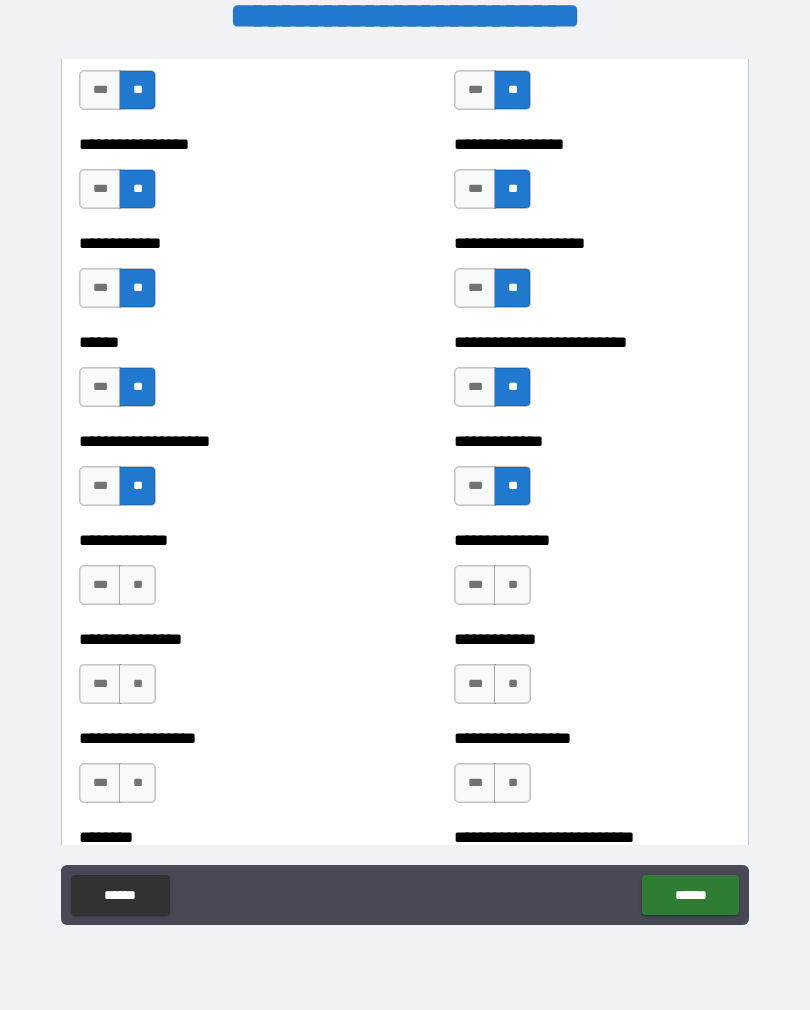 click on "**" at bounding box center [137, 585] 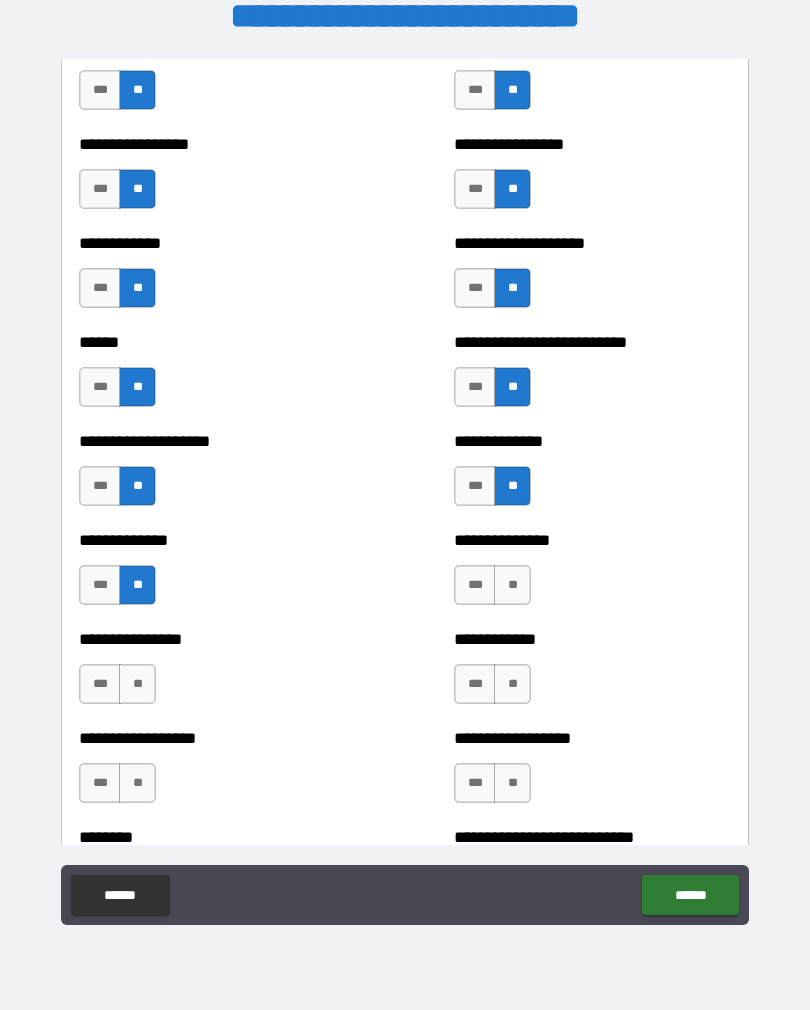 click on "**" at bounding box center (512, 585) 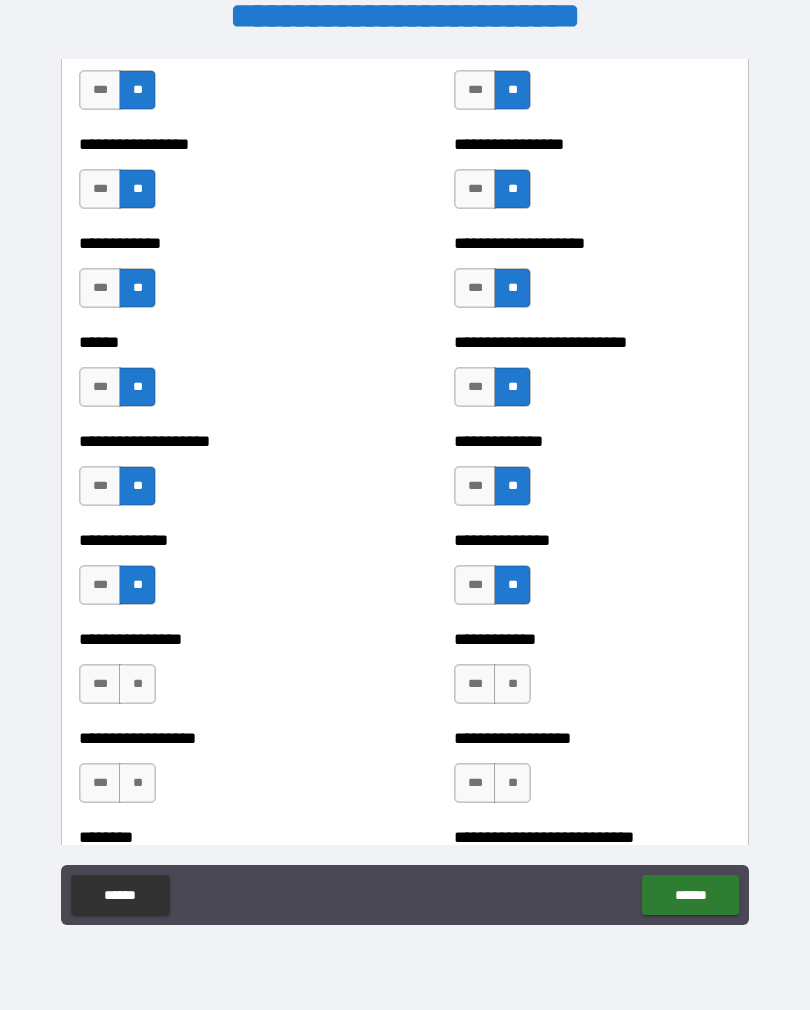 click on "**" at bounding box center (512, 684) 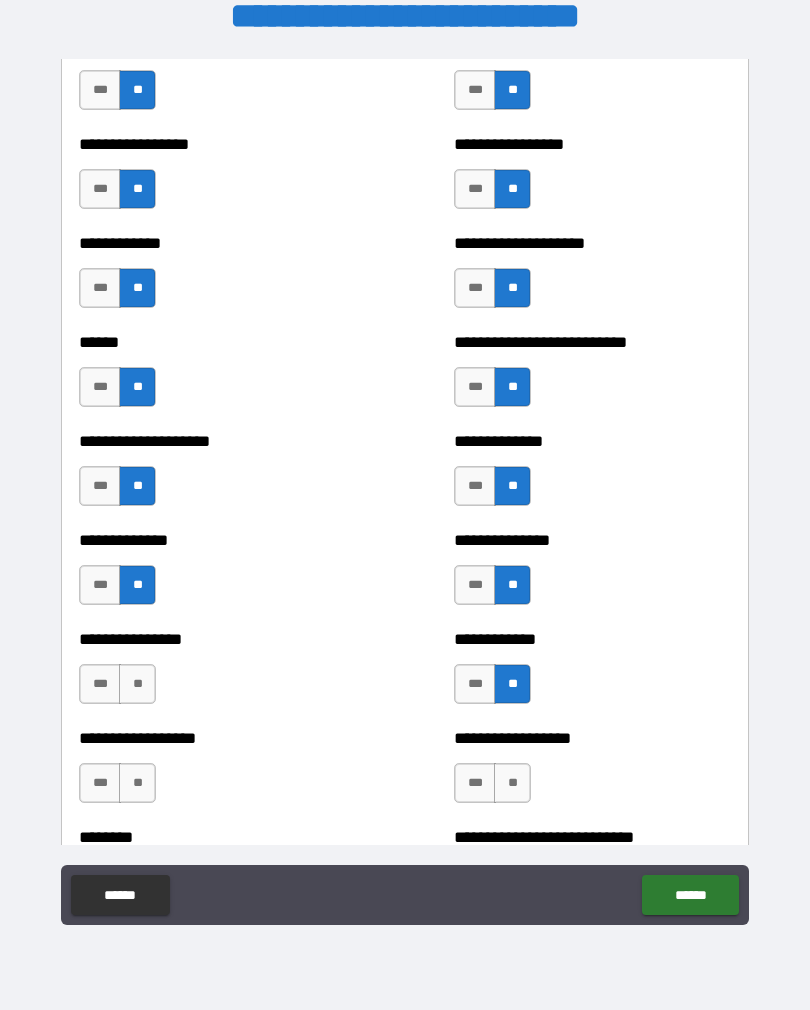 click on "**" at bounding box center (137, 684) 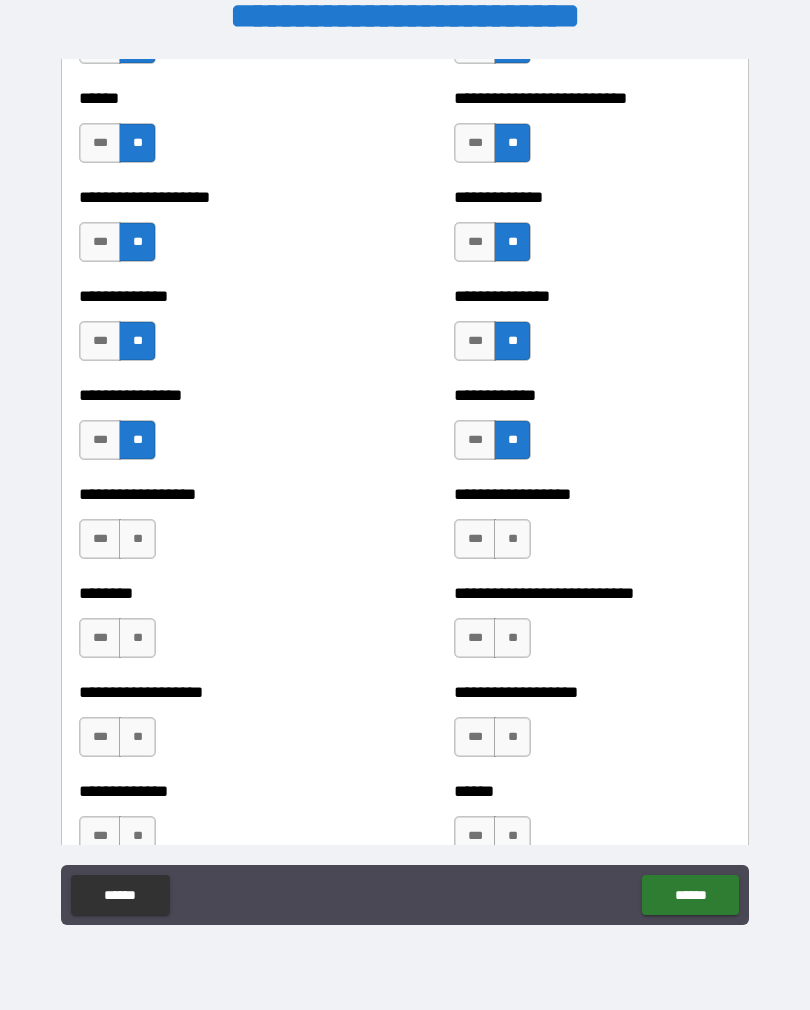 scroll, scrollTop: 4043, scrollLeft: 0, axis: vertical 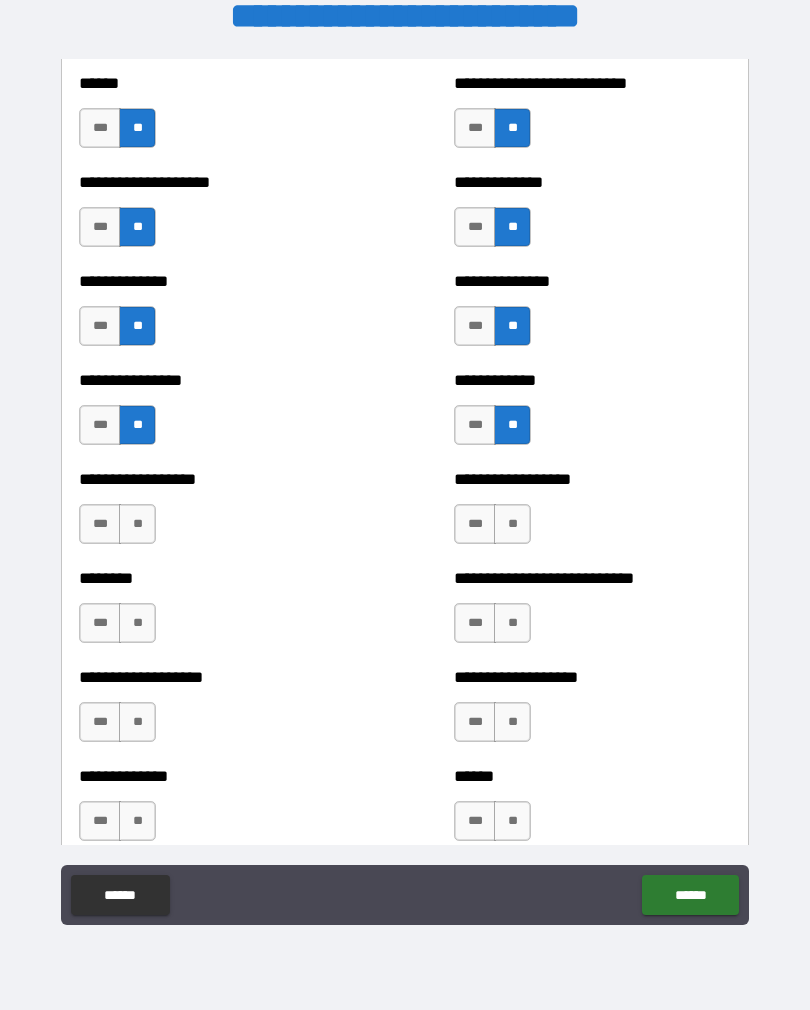 click on "**" at bounding box center [137, 524] 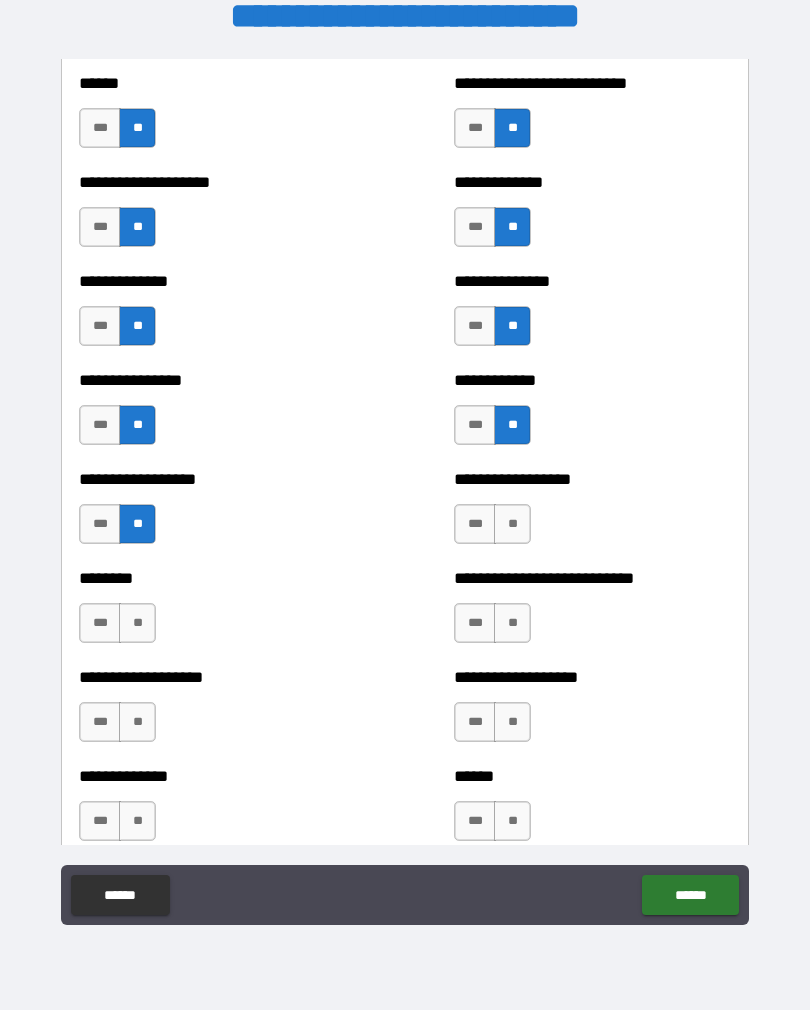 click on "**" at bounding box center (512, 524) 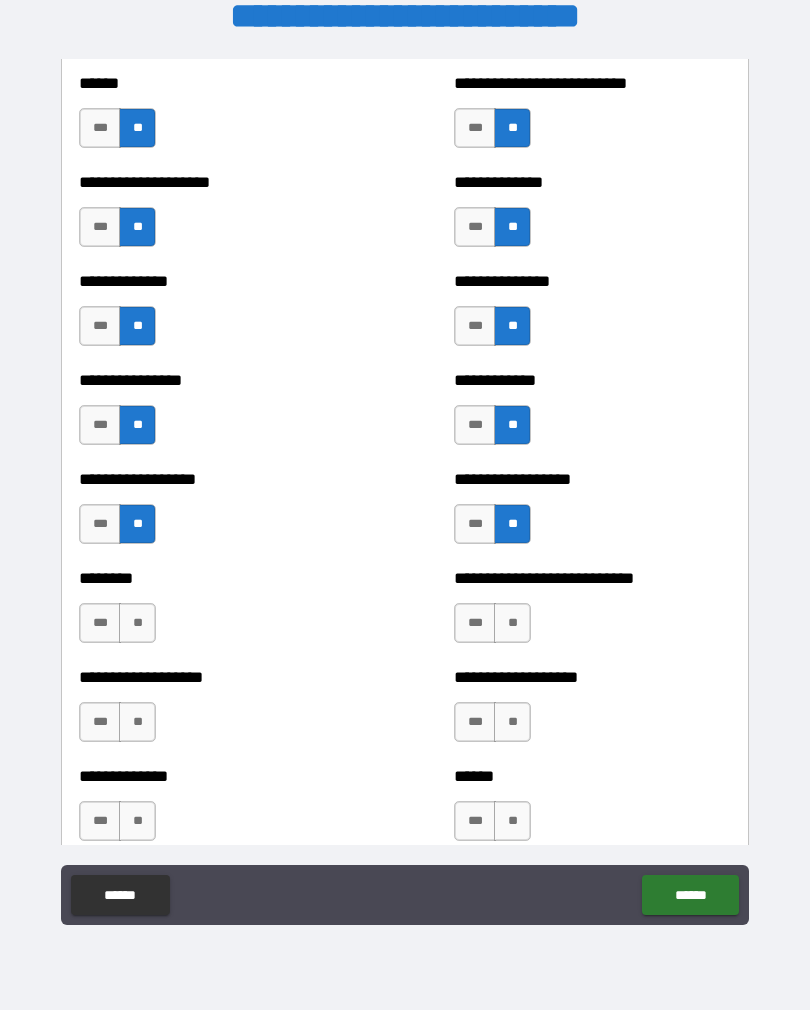click on "**" at bounding box center [512, 623] 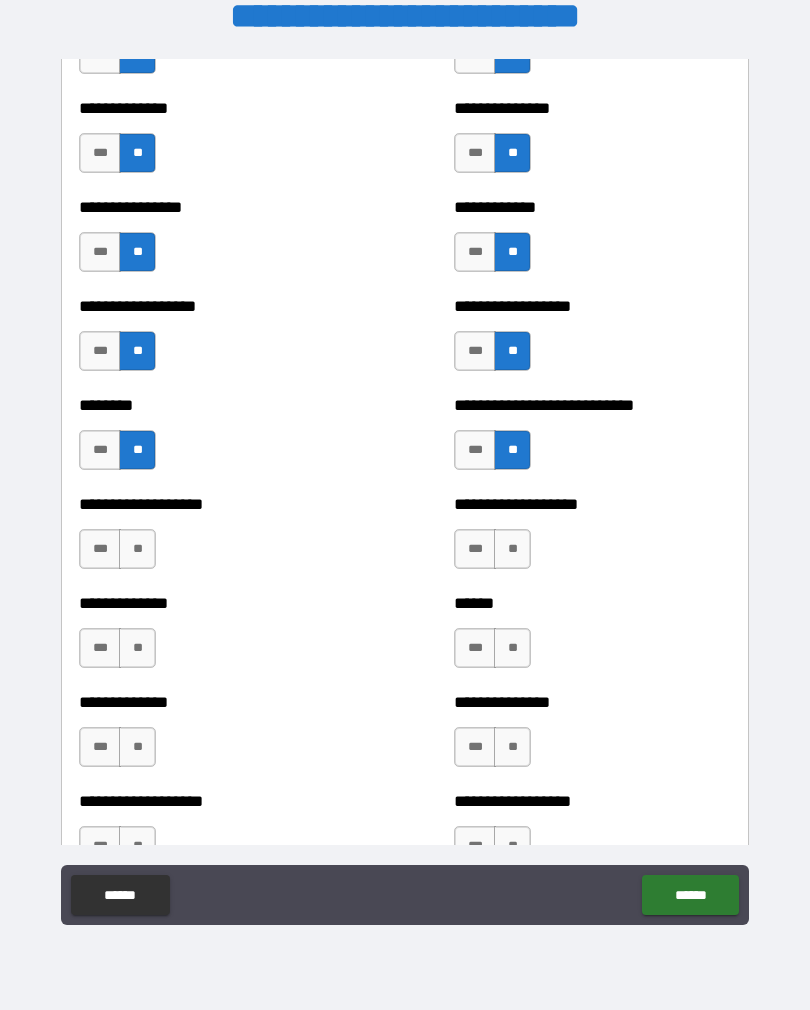 scroll, scrollTop: 4217, scrollLeft: 0, axis: vertical 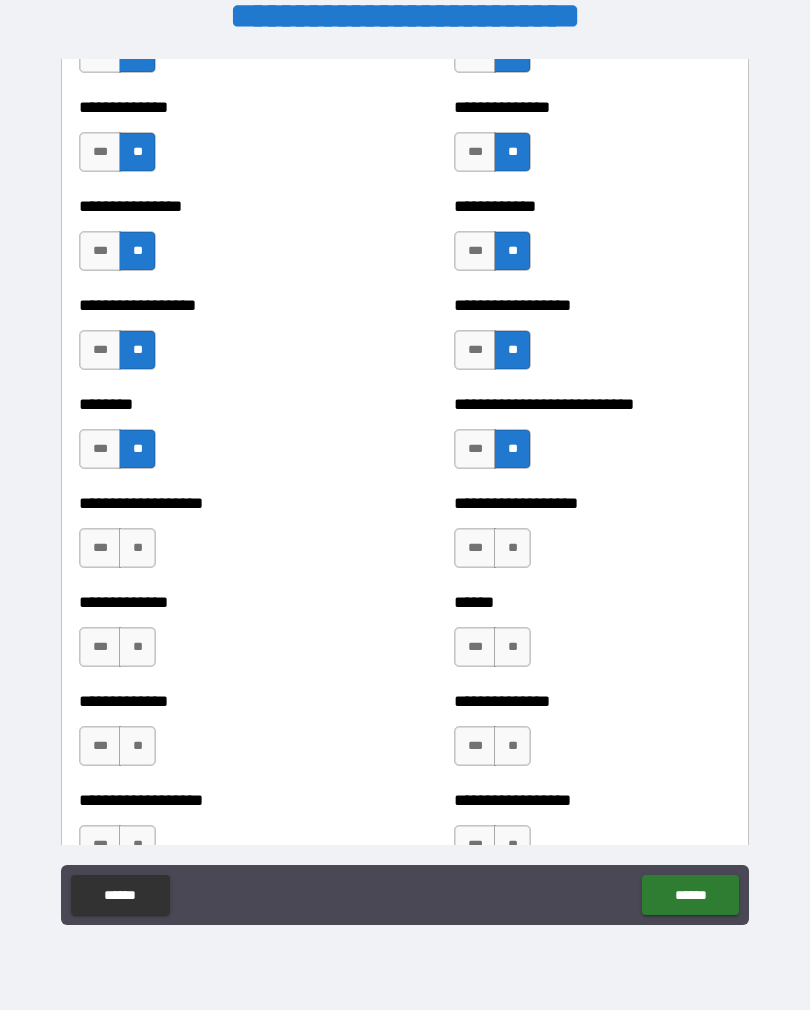 click on "**" at bounding box center [137, 548] 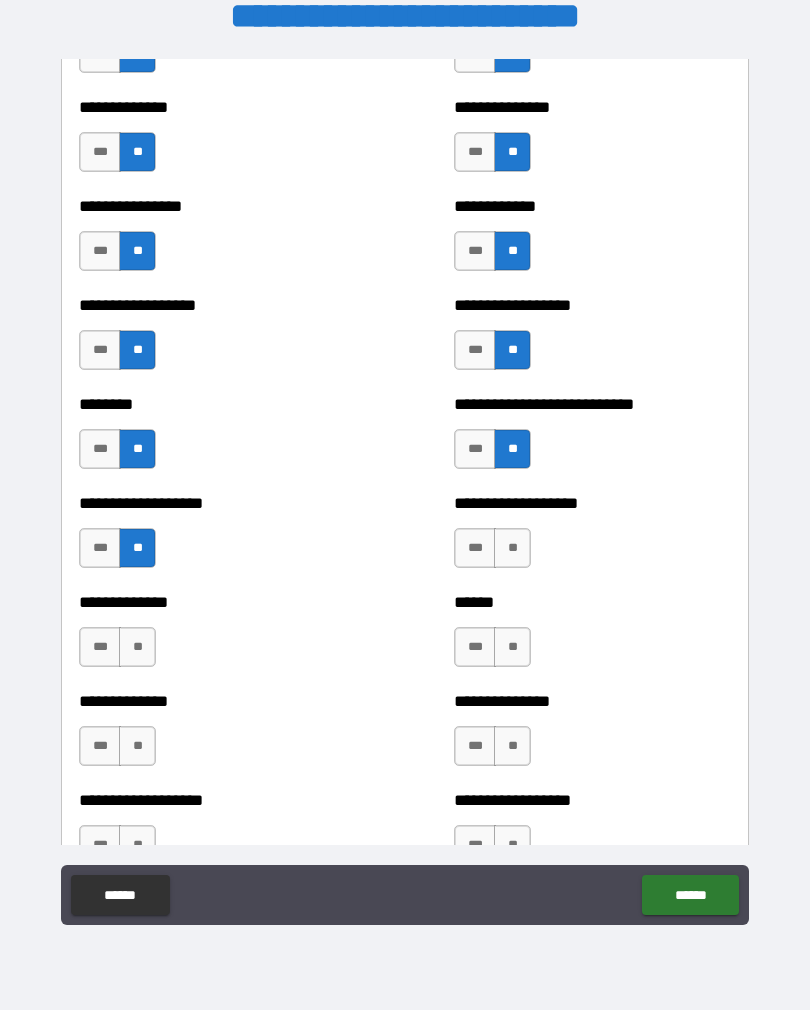 click on "**" at bounding box center (512, 548) 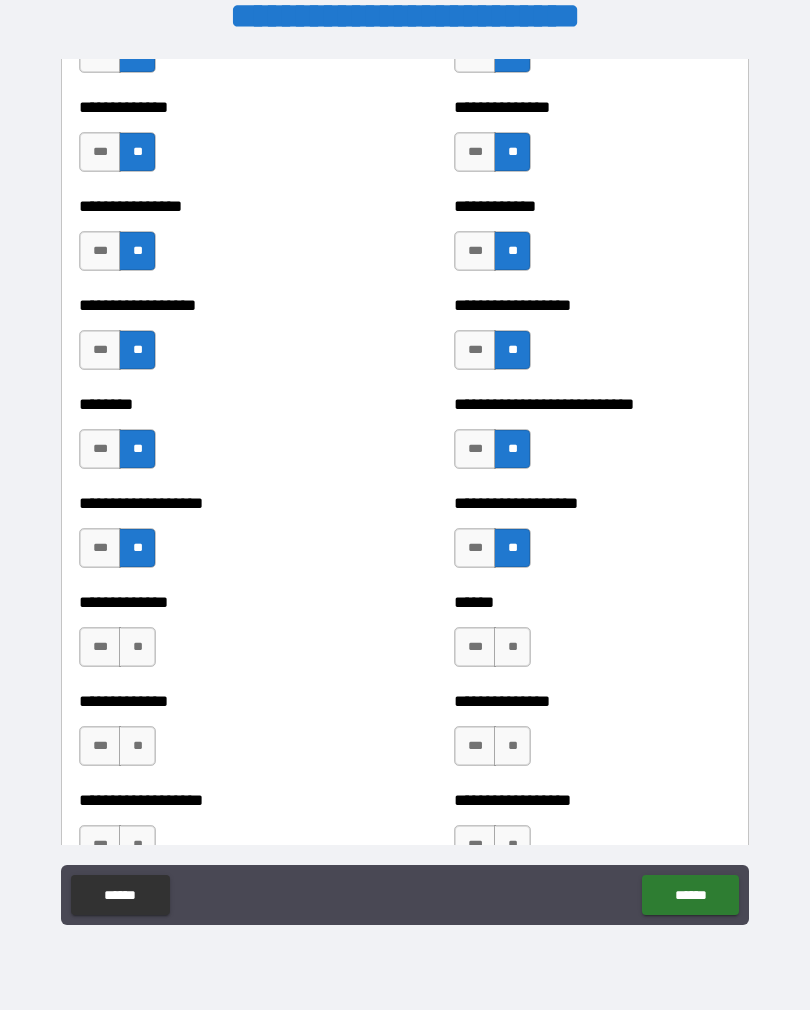 click on "**" at bounding box center (512, 647) 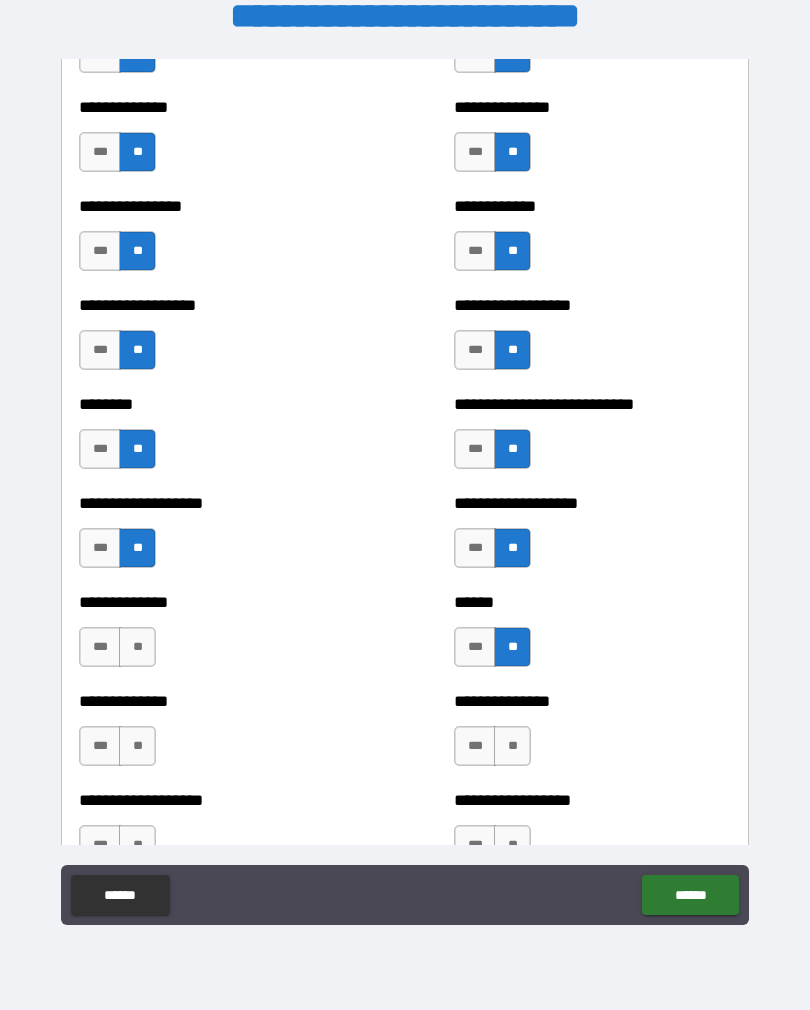 click on "**" at bounding box center [137, 647] 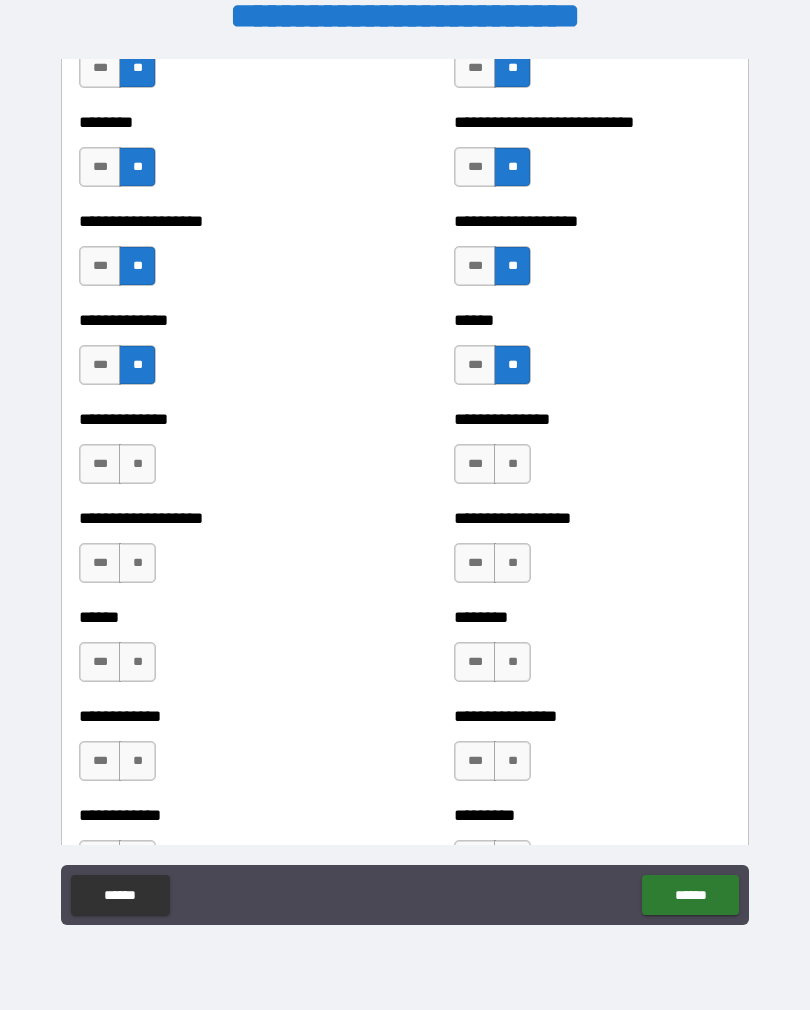 scroll, scrollTop: 4496, scrollLeft: 0, axis: vertical 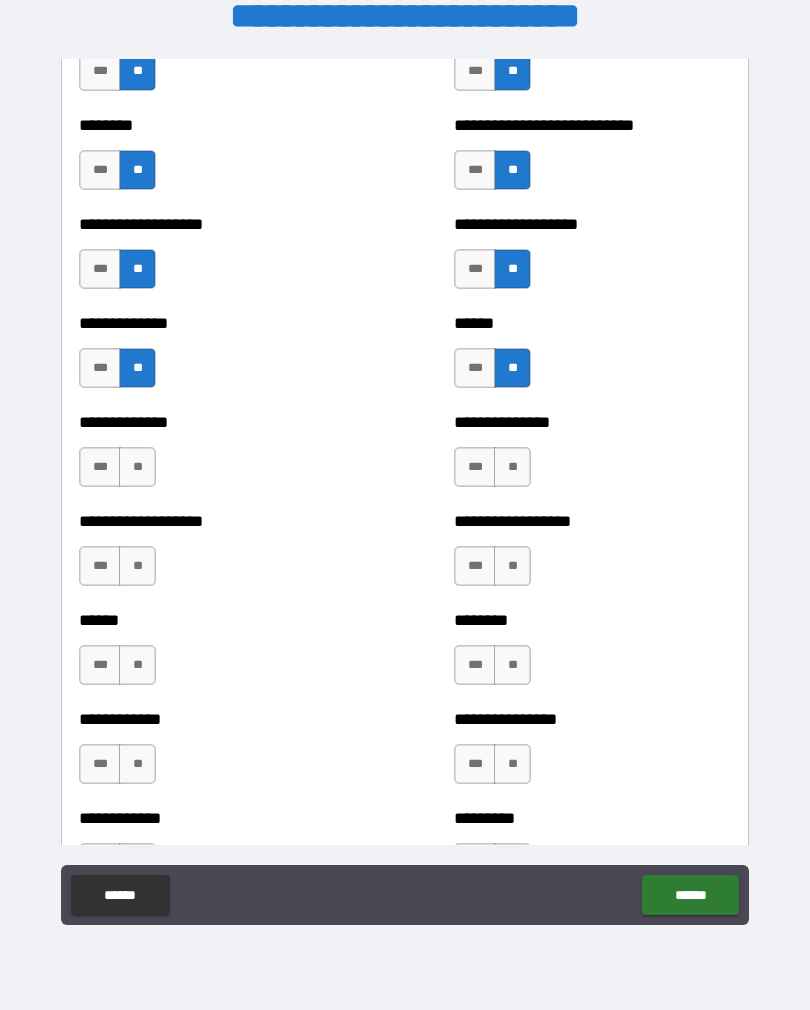 click on "**" at bounding box center [137, 467] 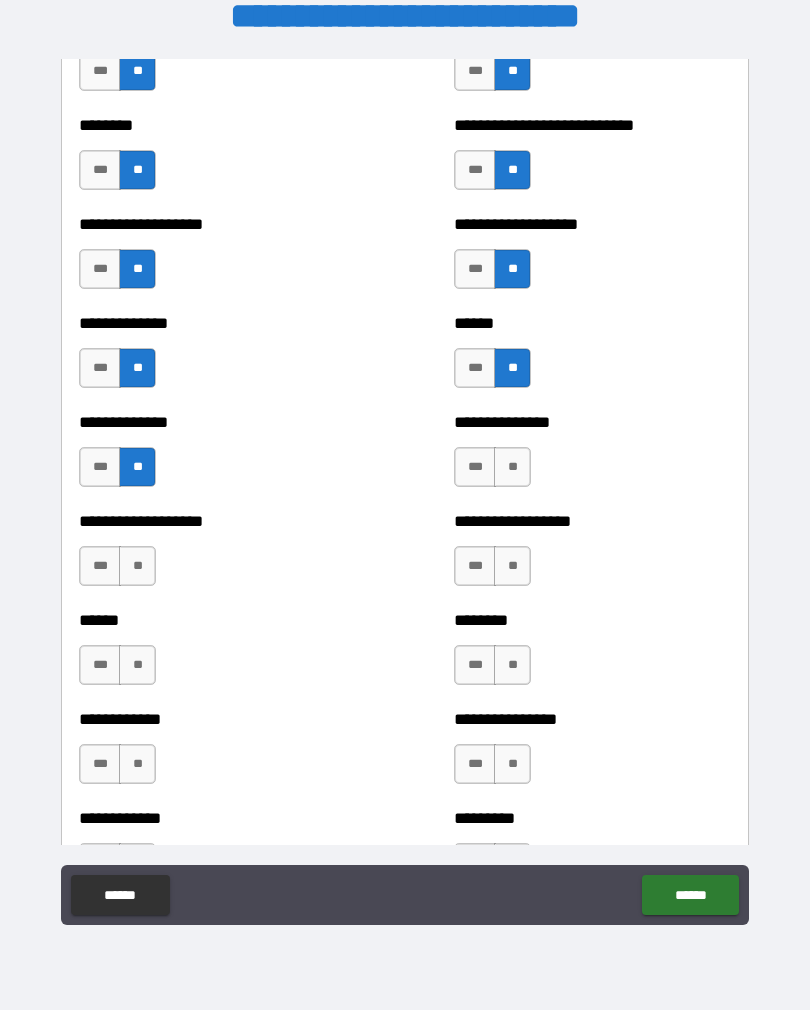 click on "**" at bounding box center [512, 467] 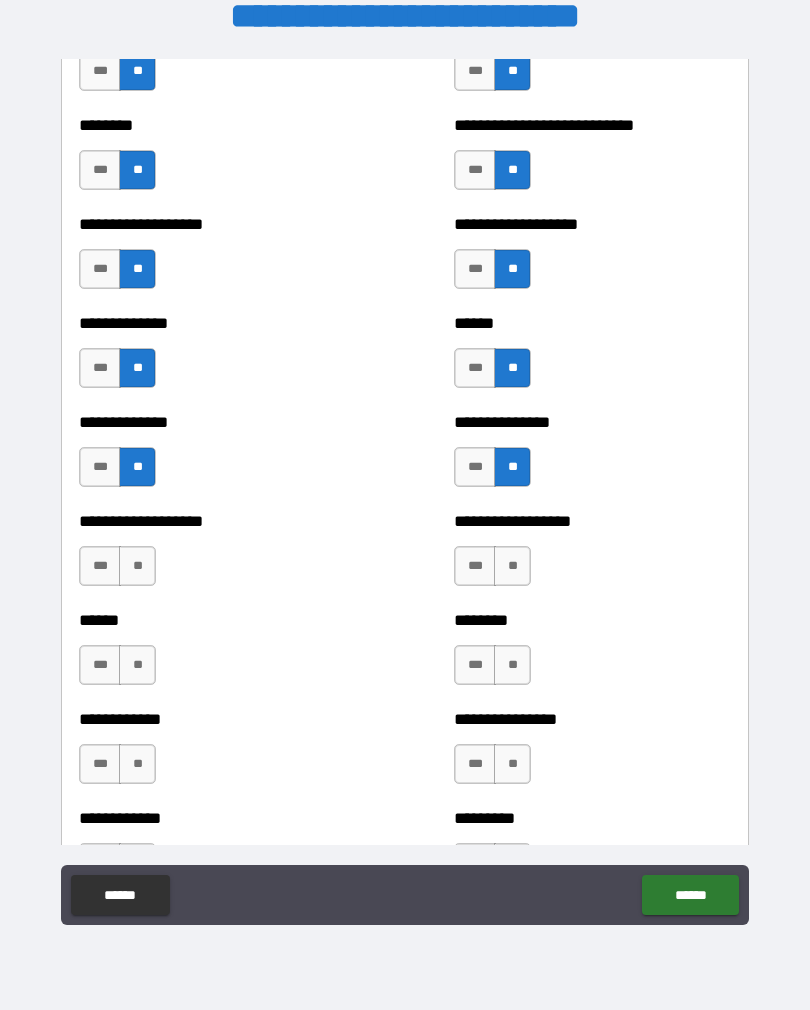 click on "**" at bounding box center [137, 566] 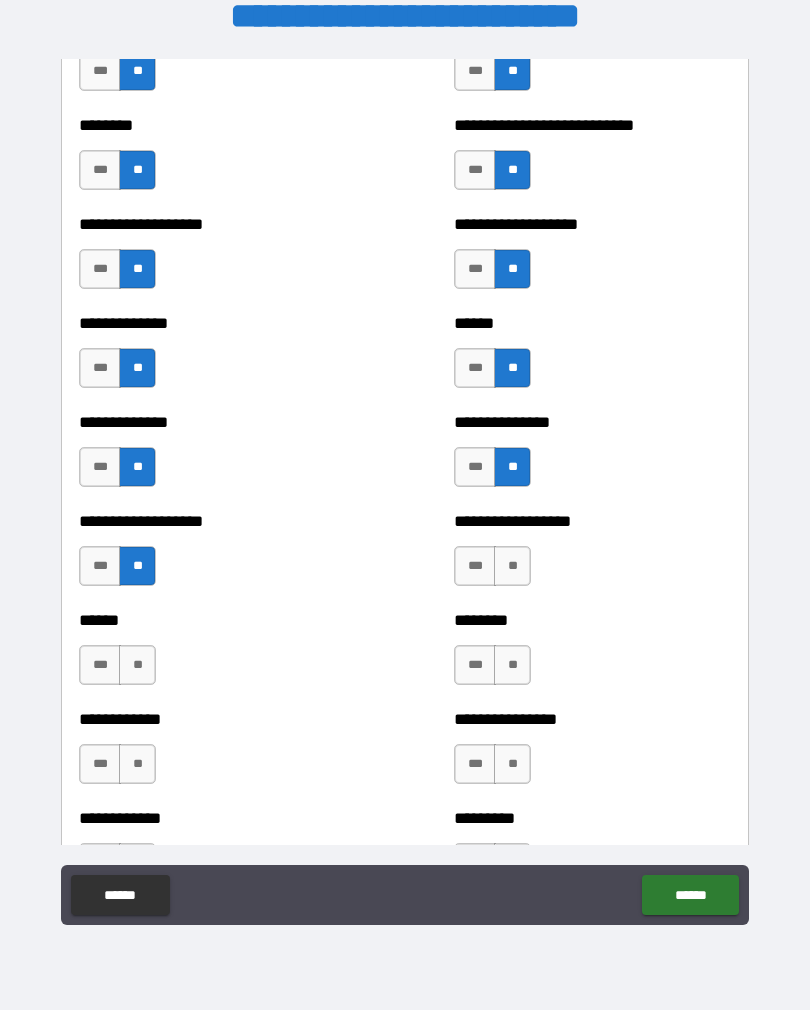 click on "**" at bounding box center [512, 566] 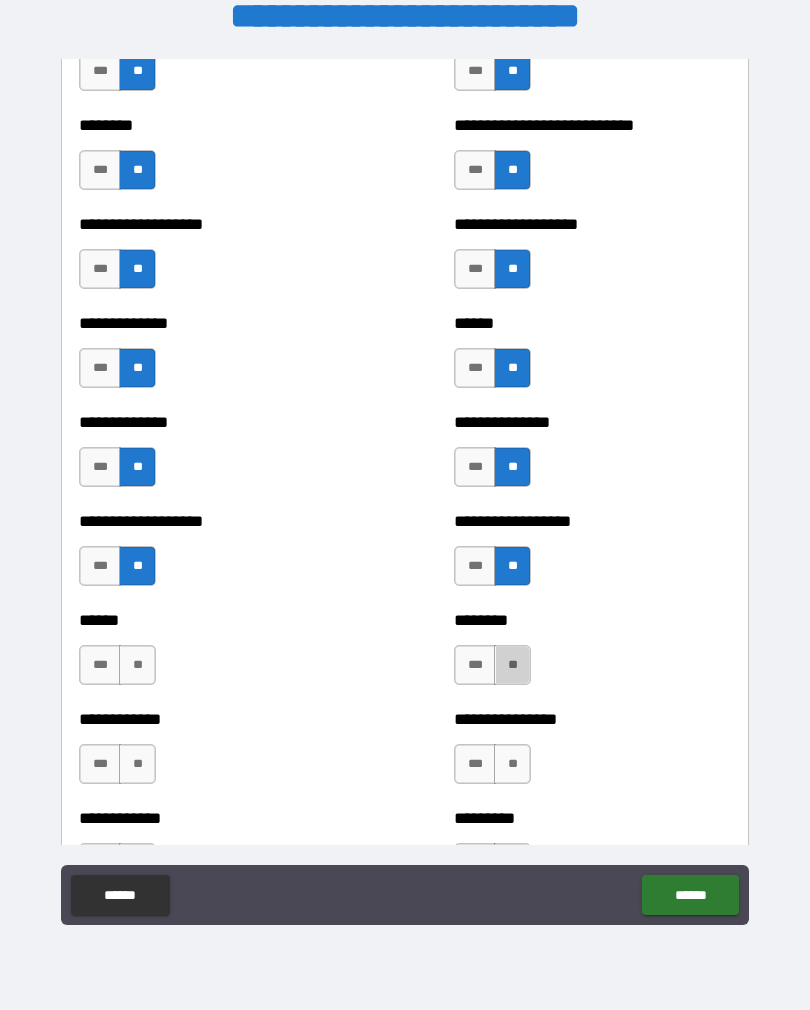 click on "**" at bounding box center [512, 665] 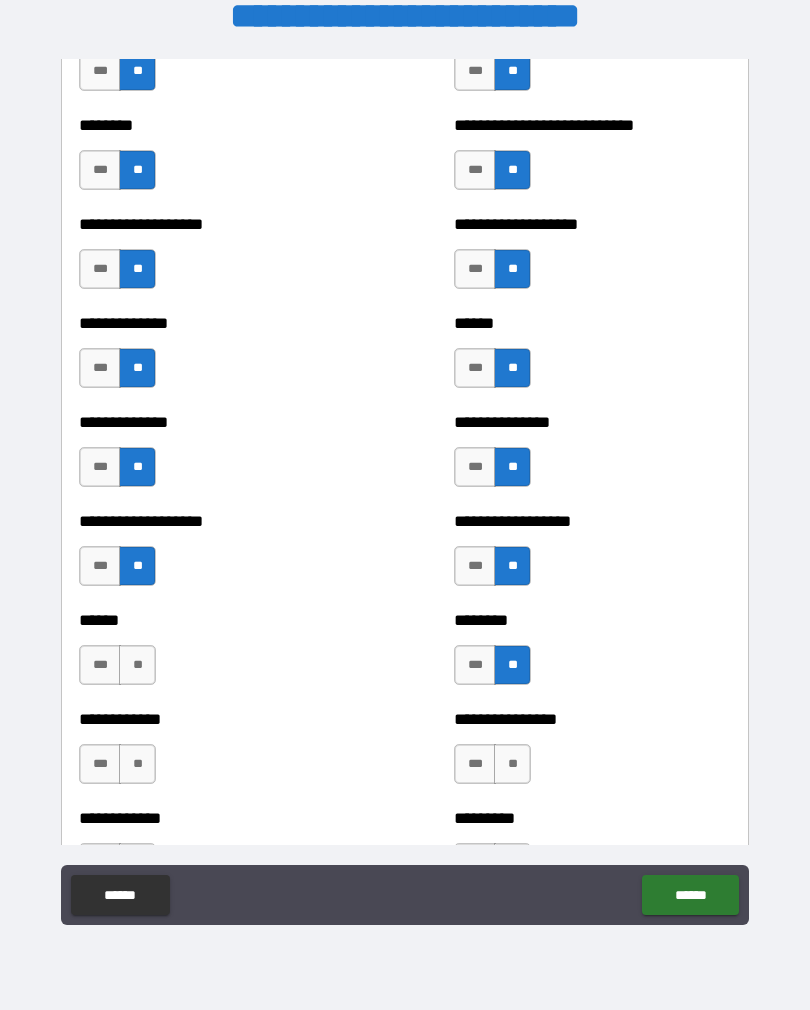 click on "**" at bounding box center (137, 665) 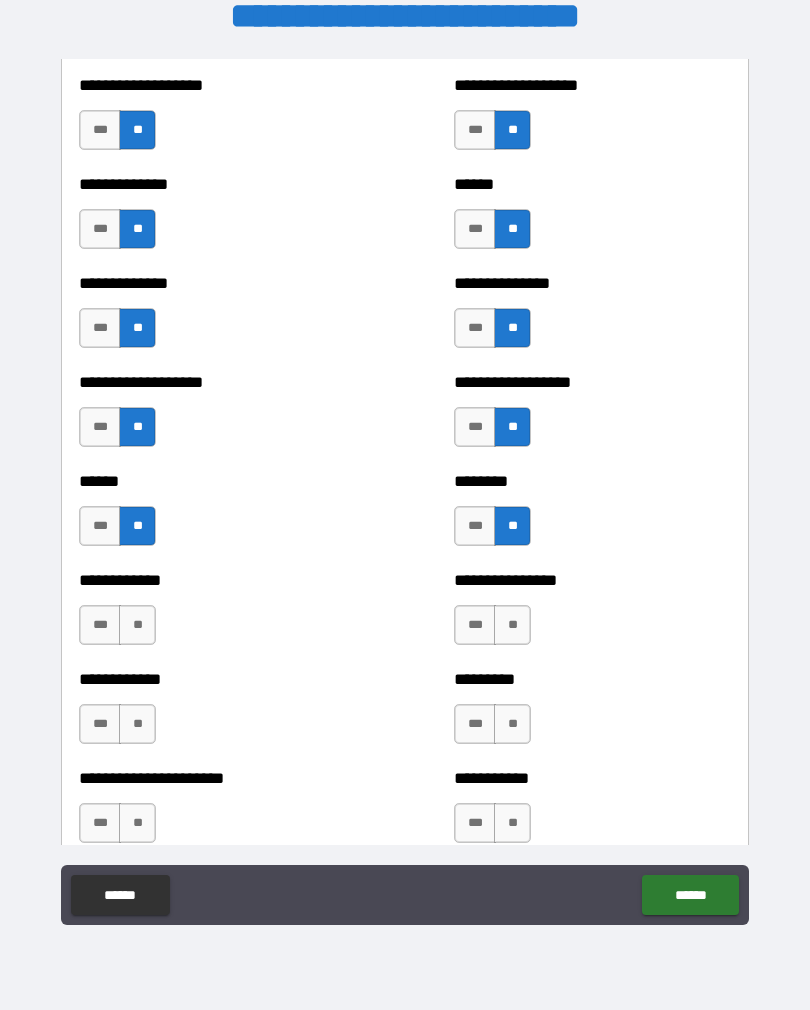 scroll, scrollTop: 4669, scrollLeft: 0, axis: vertical 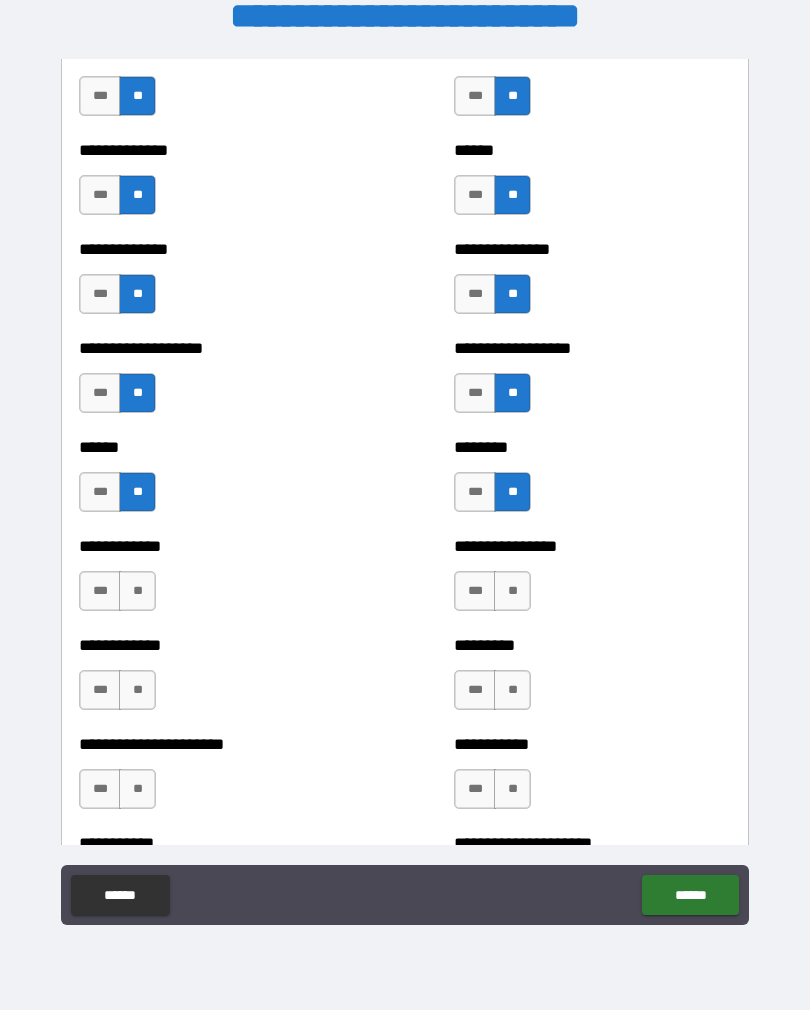 click on "**" at bounding box center [137, 591] 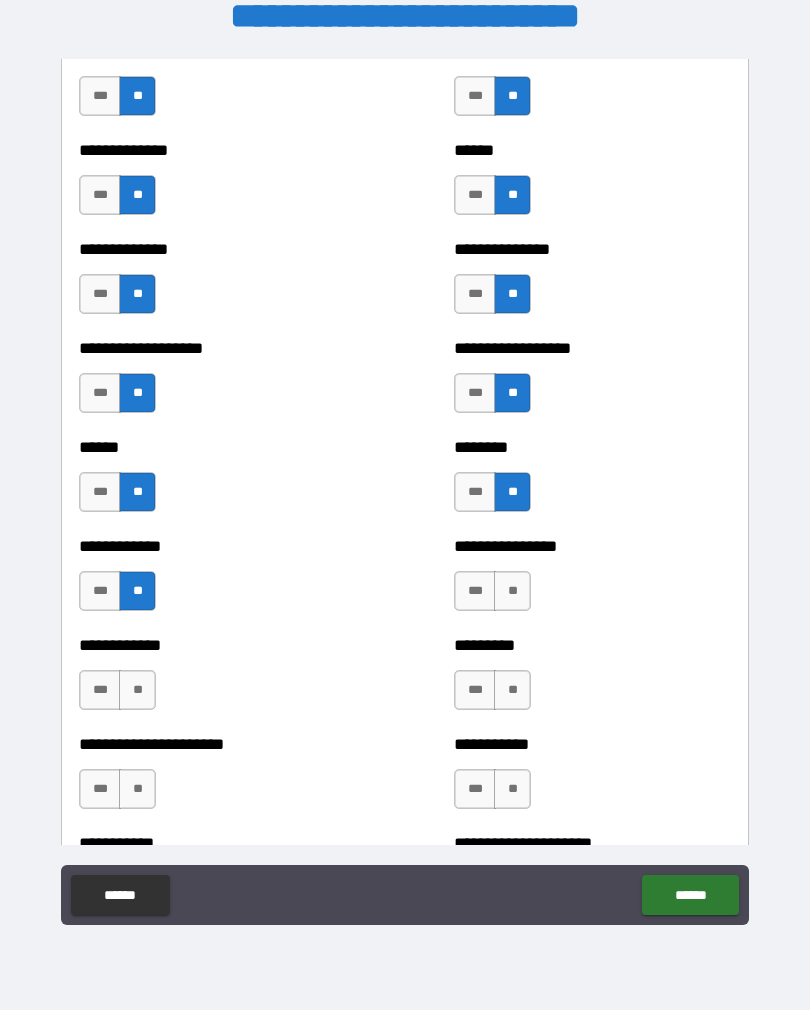 click on "**" at bounding box center (512, 591) 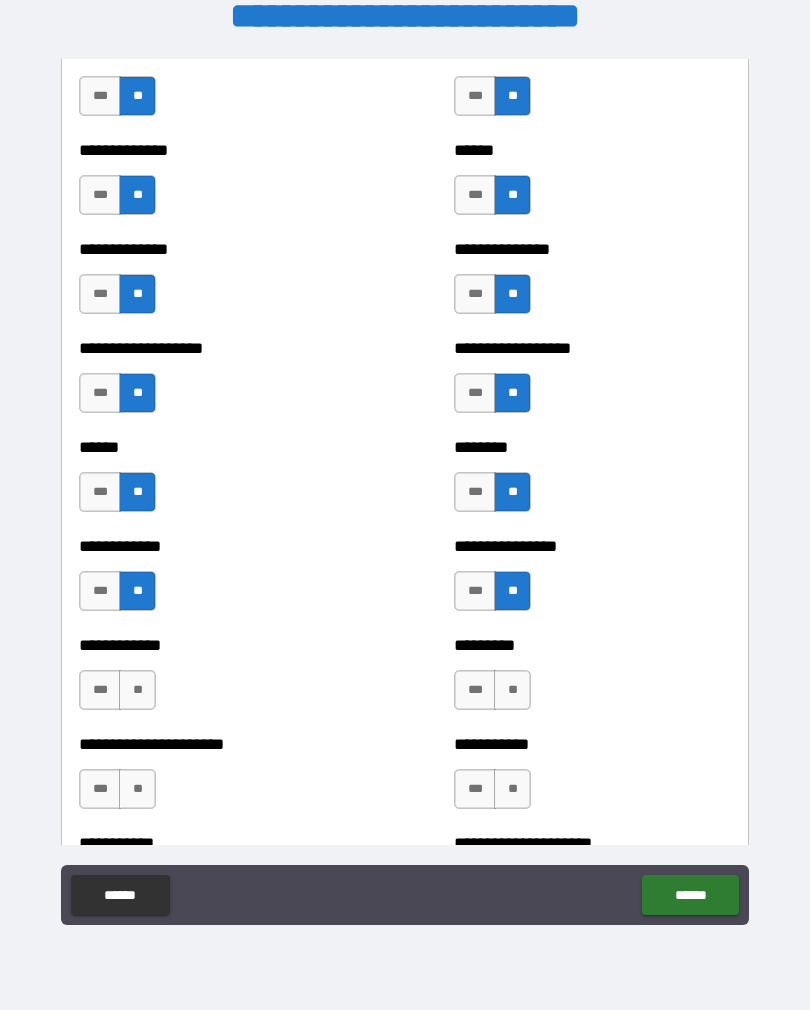 click on "**" at bounding box center [512, 690] 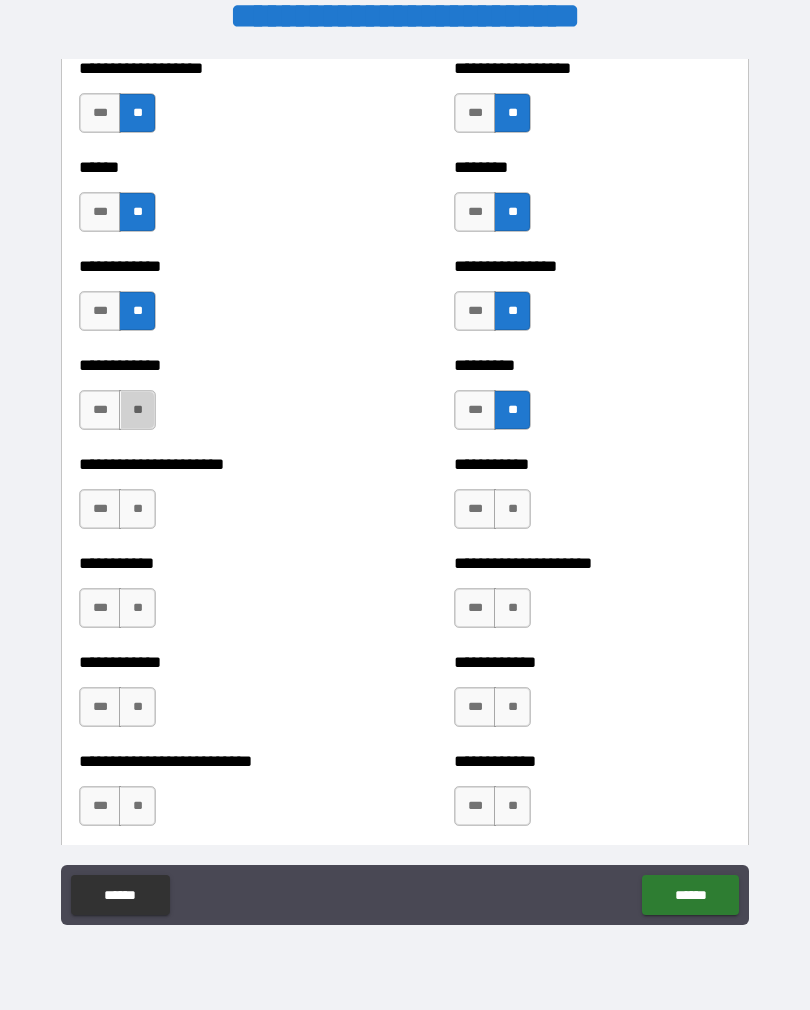 scroll, scrollTop: 4973, scrollLeft: 0, axis: vertical 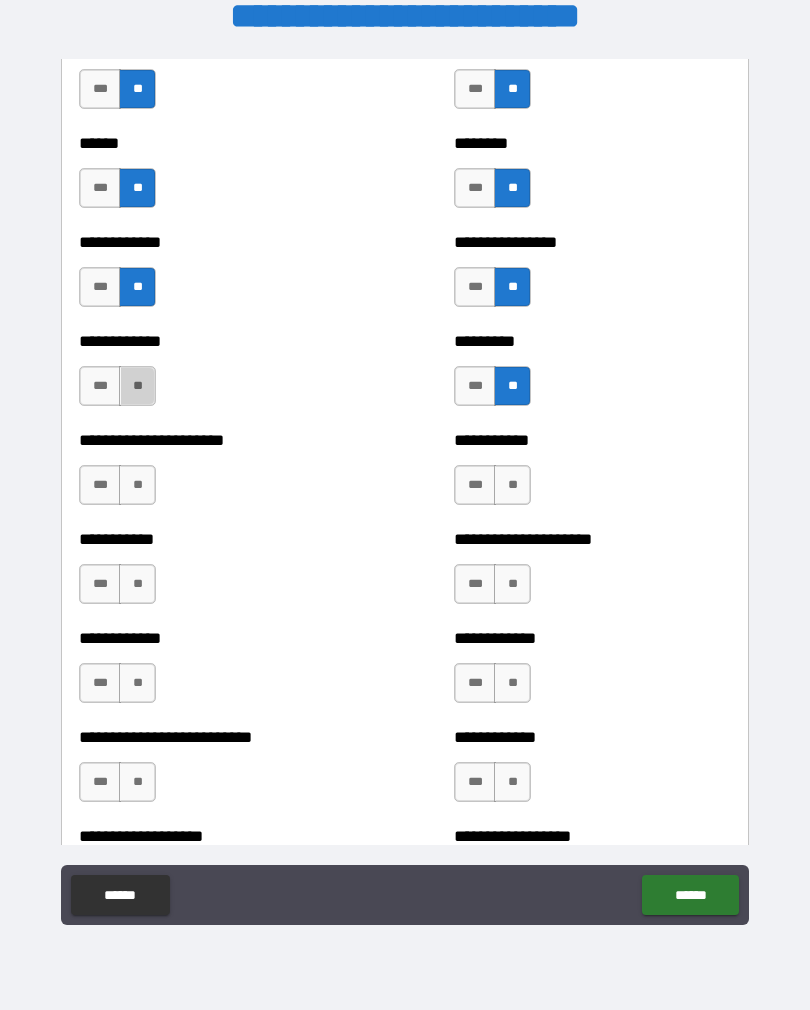click on "**" at bounding box center (137, 386) 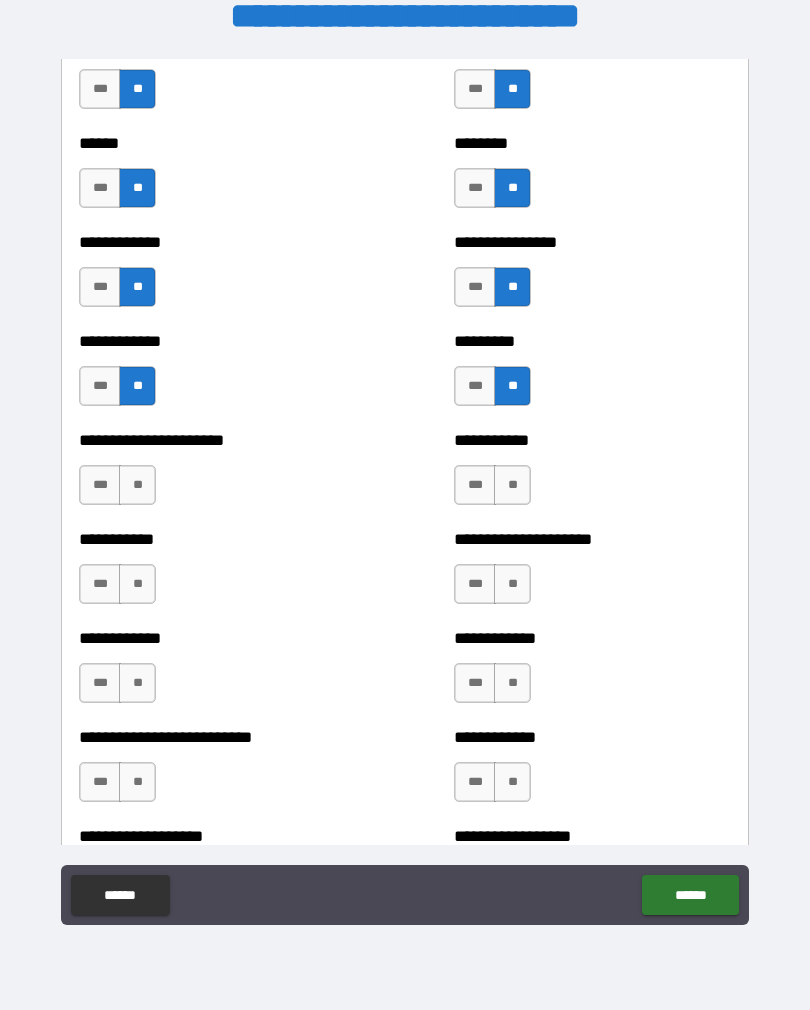 click on "**" at bounding box center [137, 485] 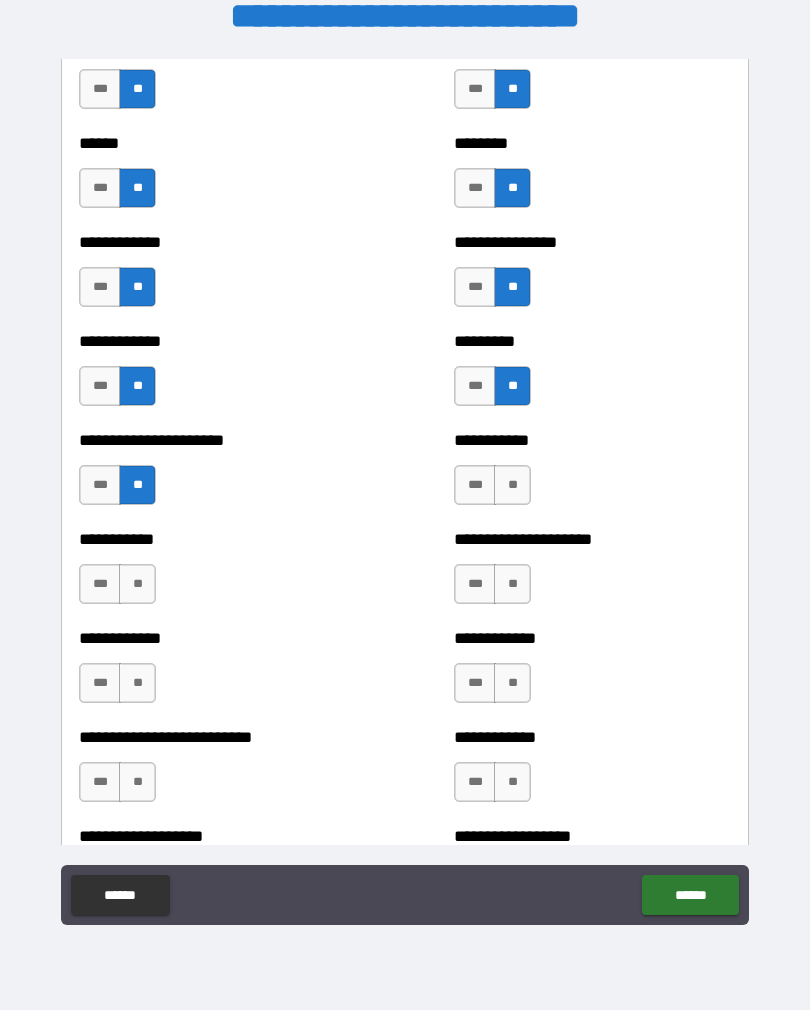 click on "**" at bounding box center [512, 485] 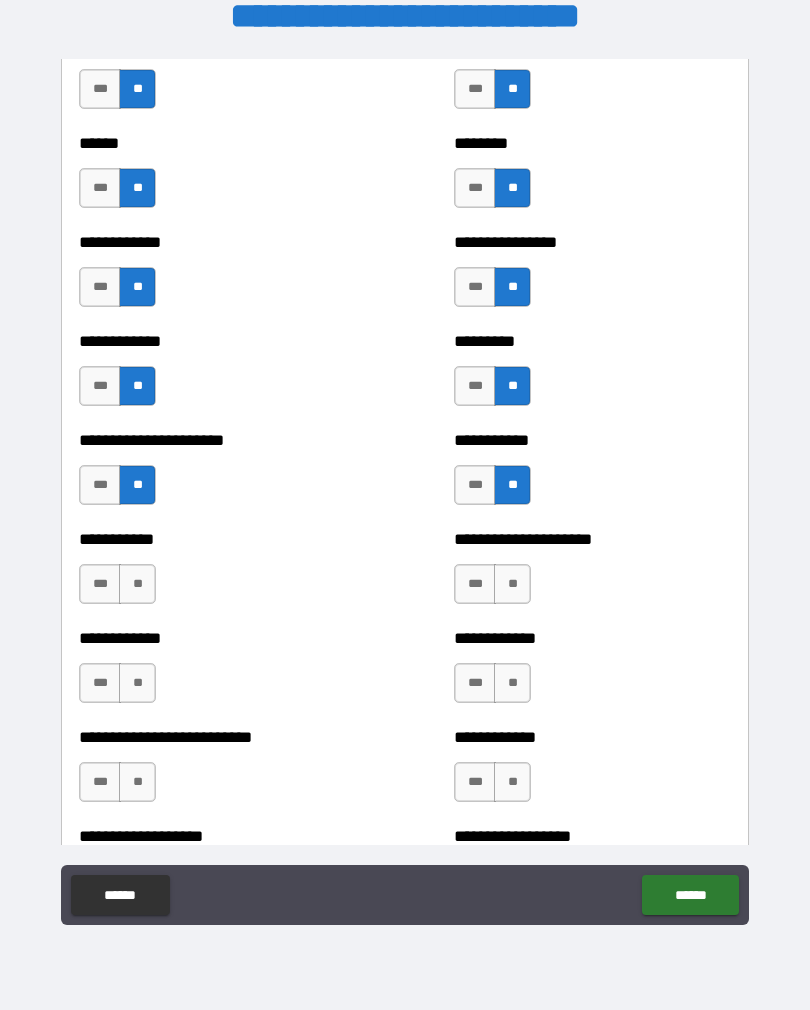 click on "**" at bounding box center [137, 584] 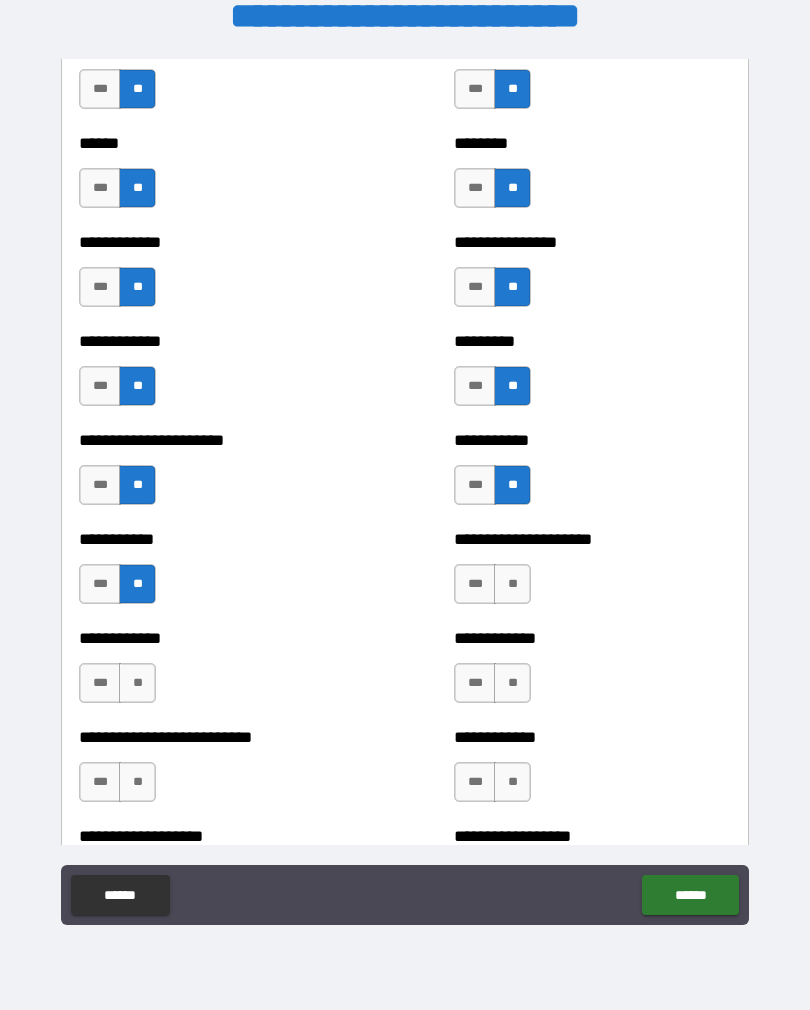 click on "**" at bounding box center [512, 584] 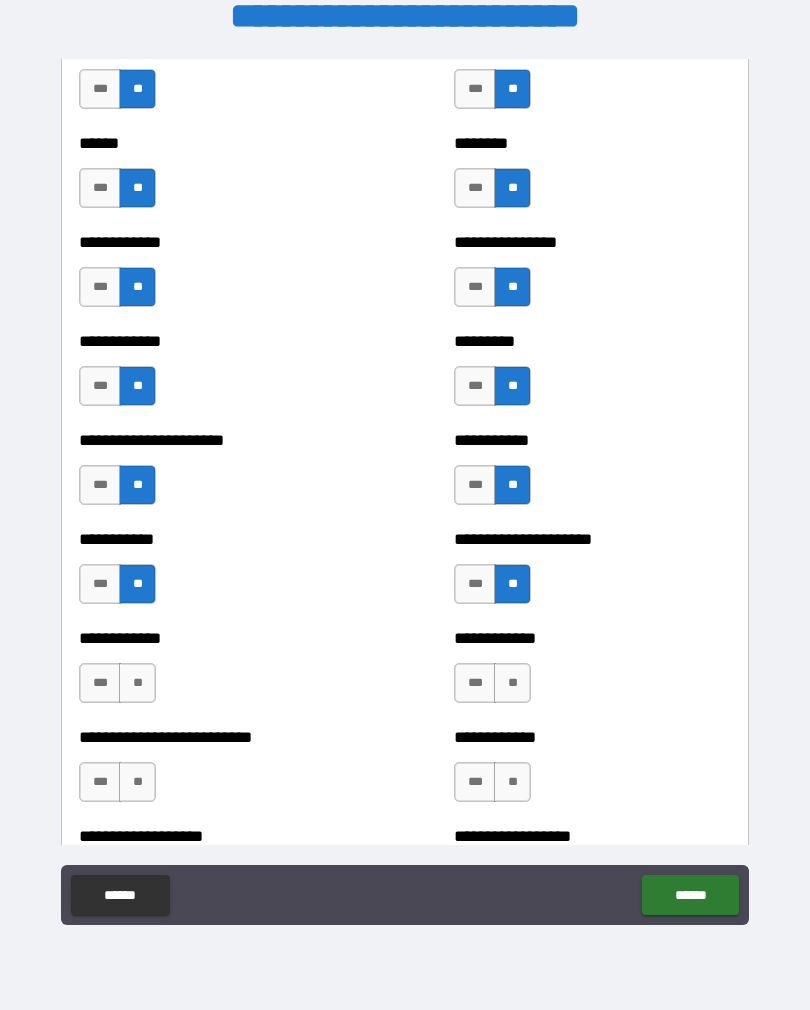 click on "**" at bounding box center [512, 683] 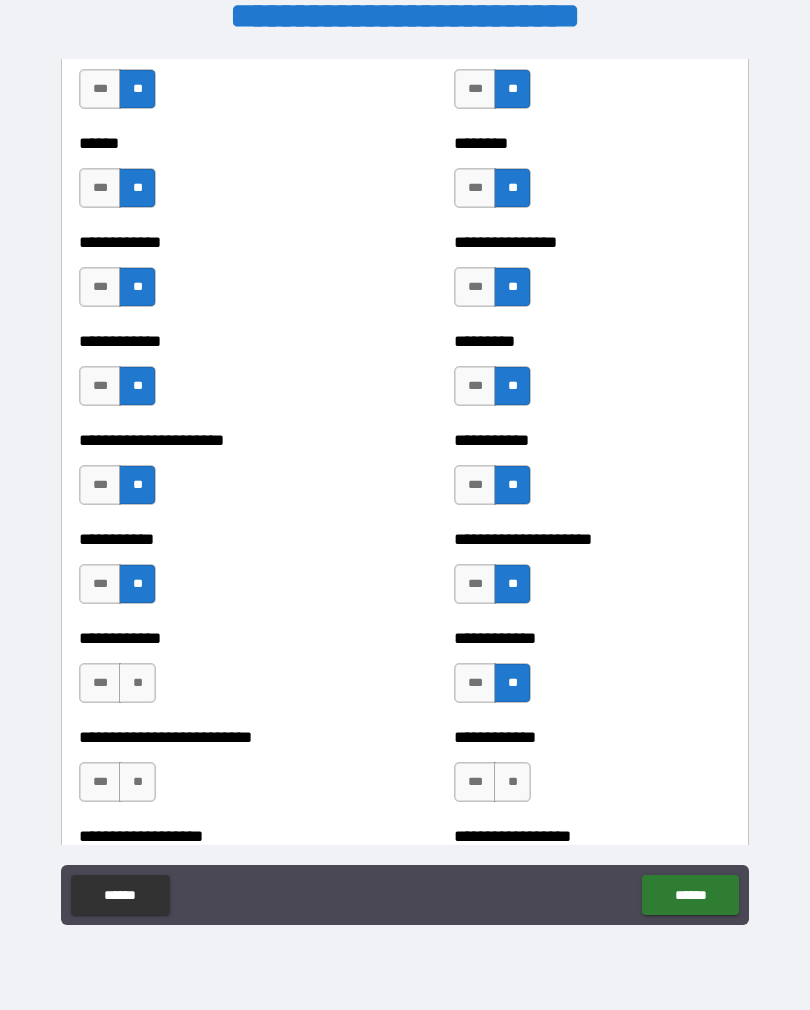 click on "**" at bounding box center [137, 683] 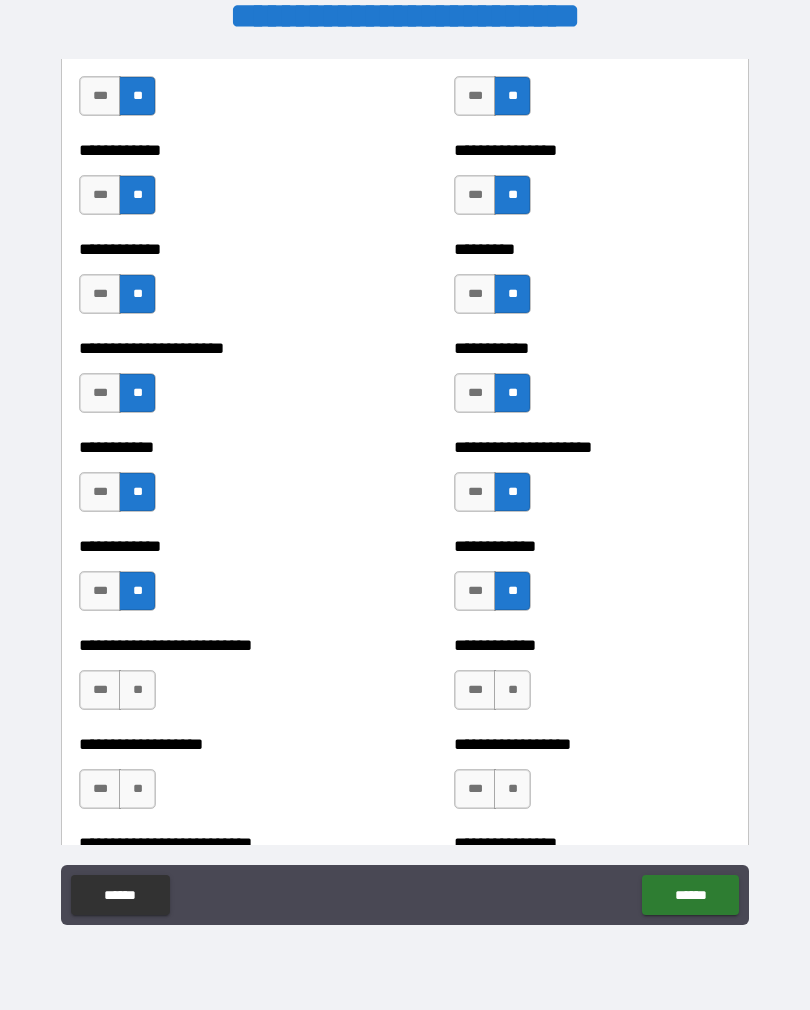 scroll, scrollTop: 5121, scrollLeft: 0, axis: vertical 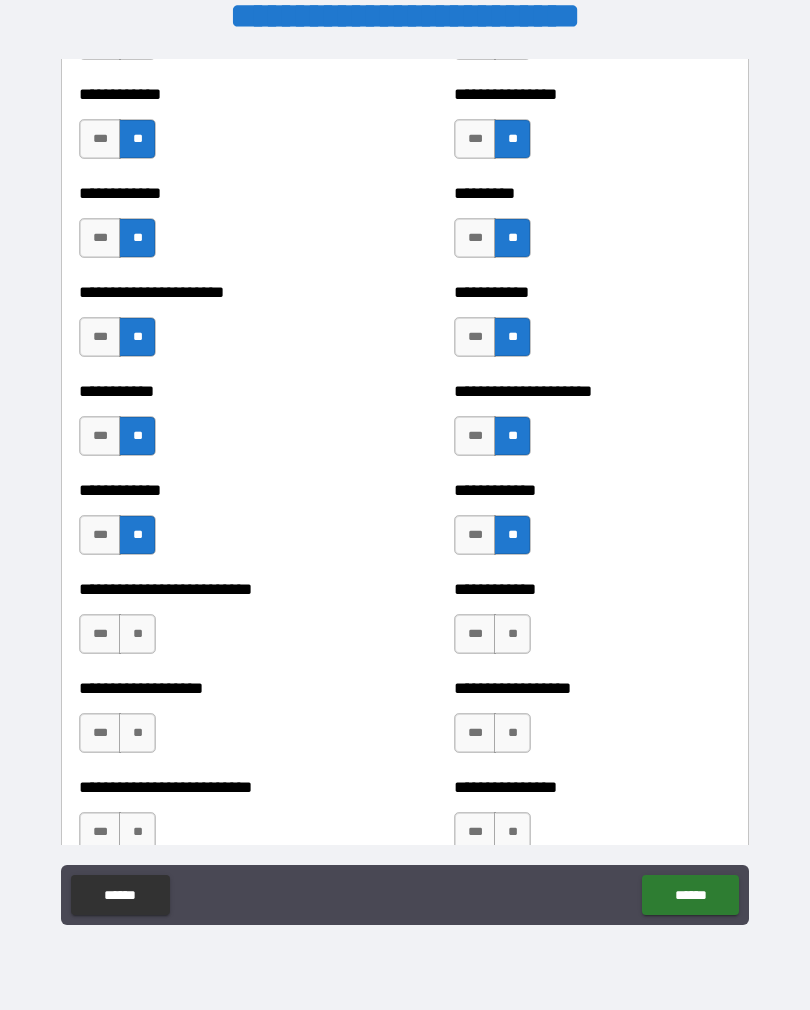 click on "**" at bounding box center [512, 634] 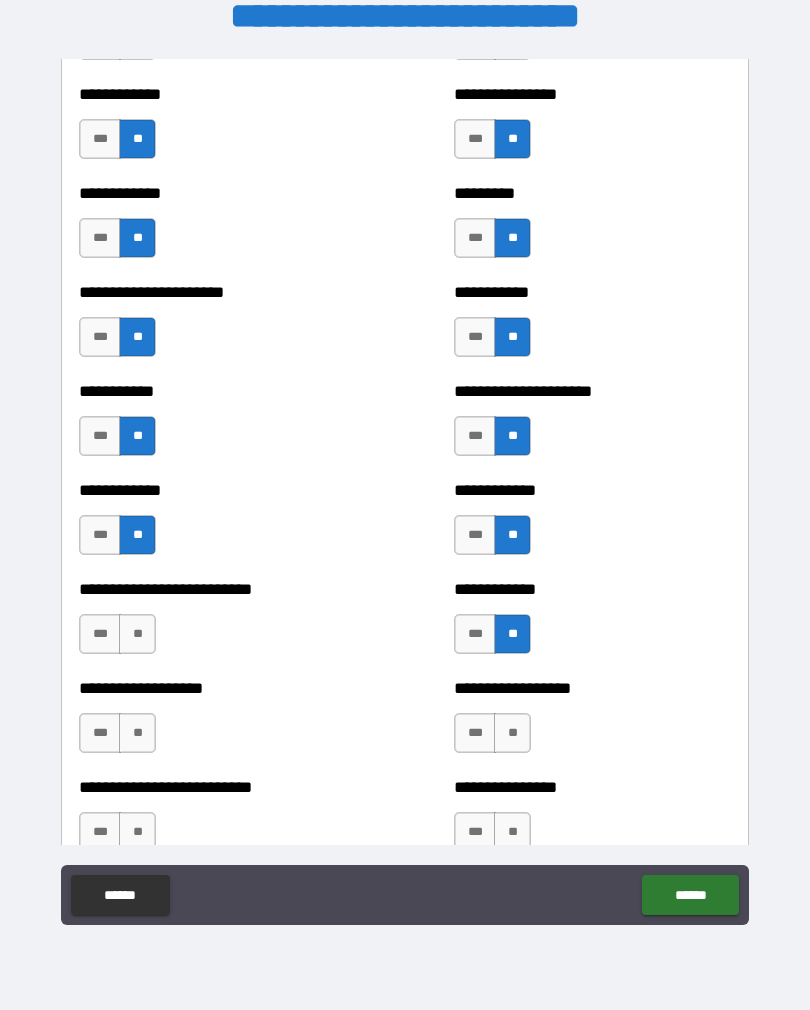 click on "**" at bounding box center [137, 634] 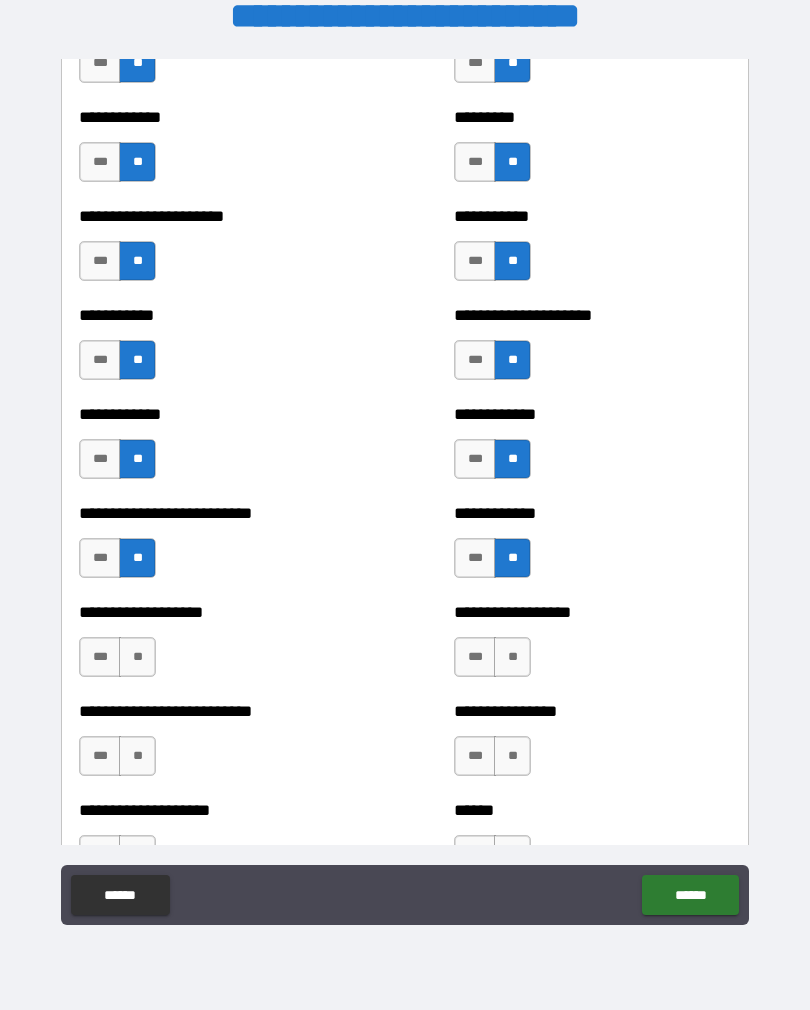scroll, scrollTop: 5216, scrollLeft: 0, axis: vertical 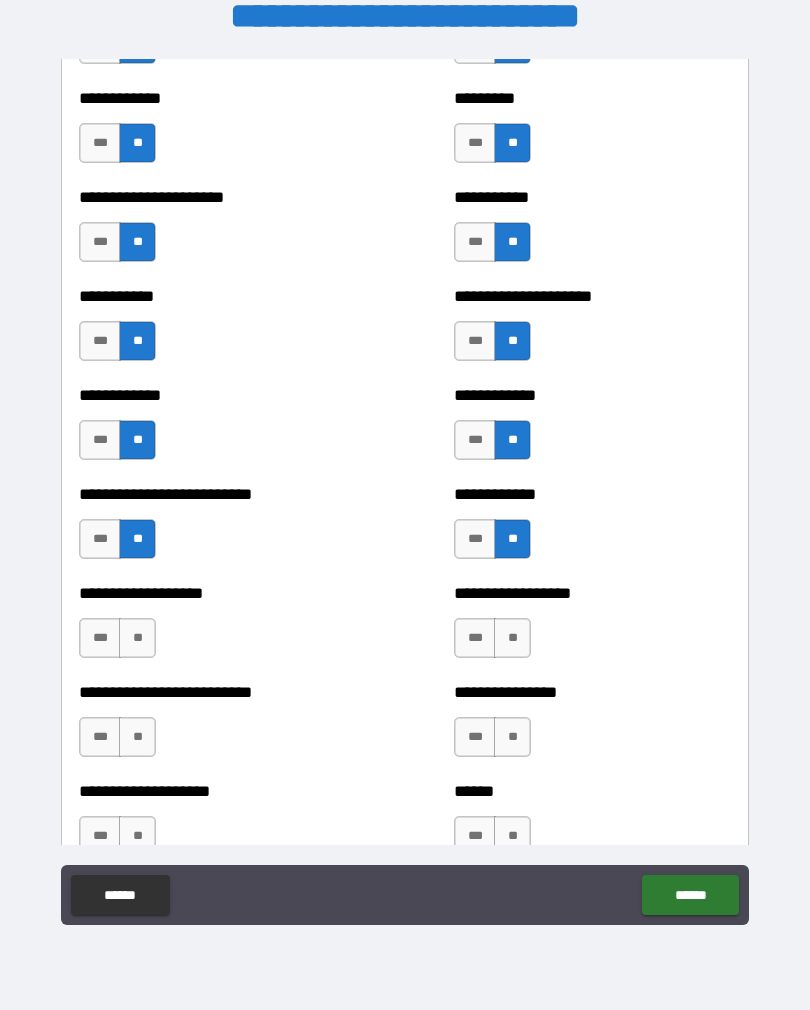 click on "***" at bounding box center [100, 539] 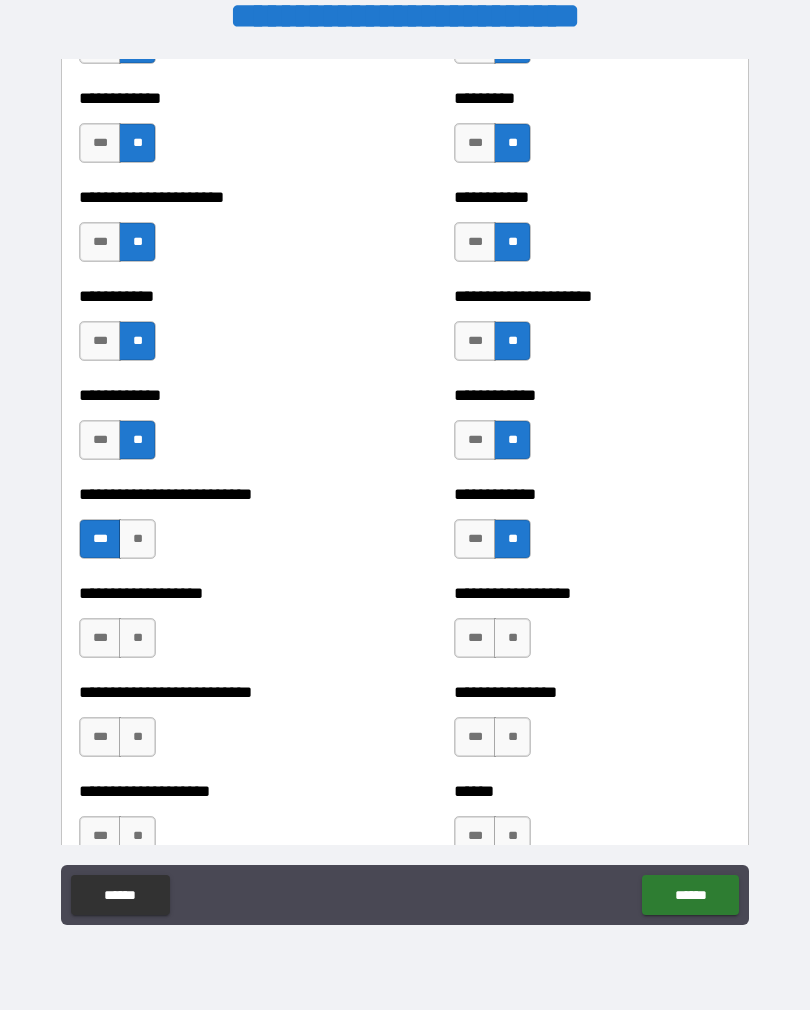 click on "**" at bounding box center [512, 638] 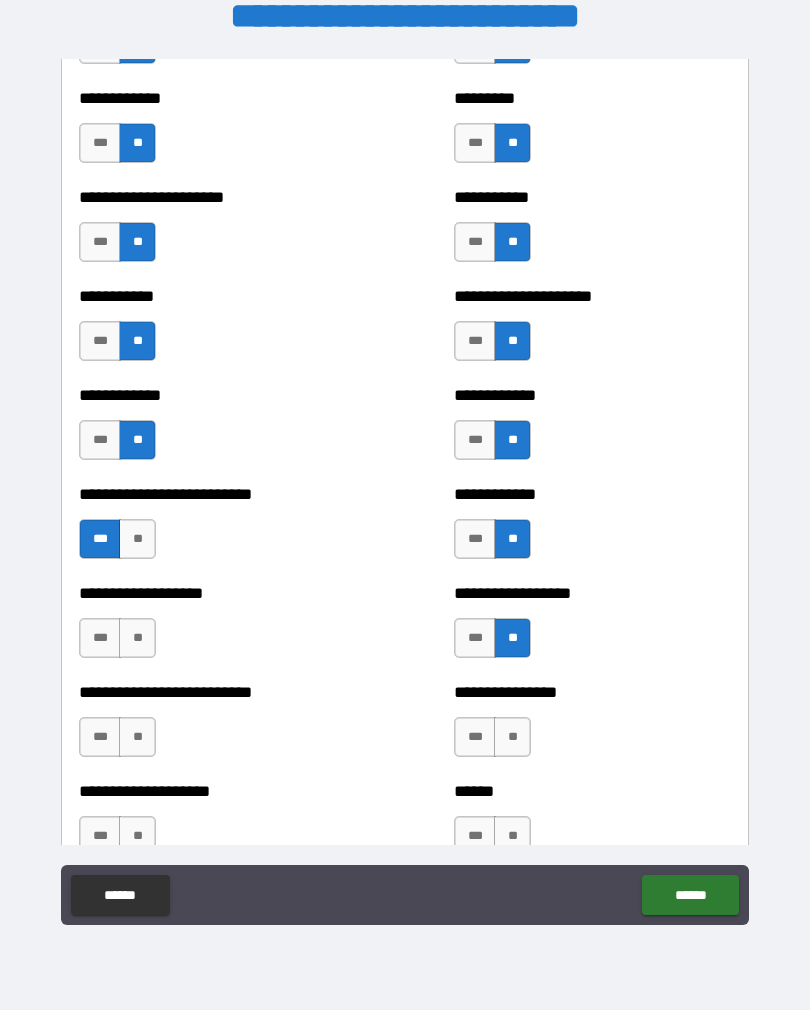 click on "**" at bounding box center (137, 638) 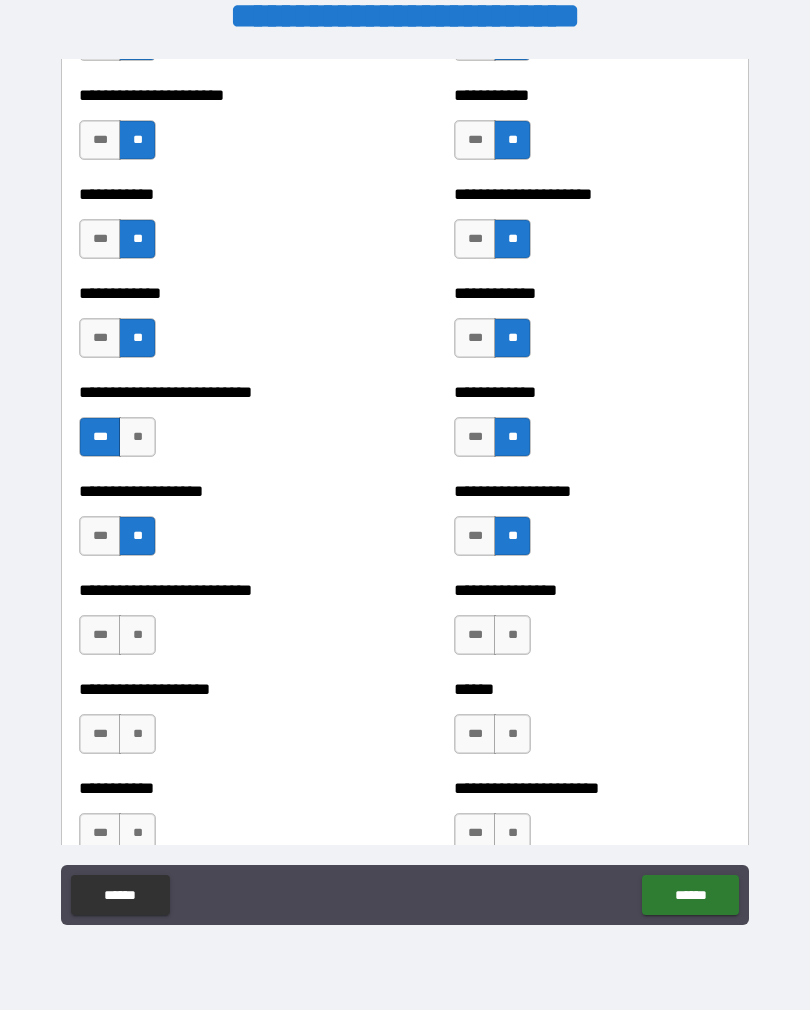 scroll, scrollTop: 5371, scrollLeft: 0, axis: vertical 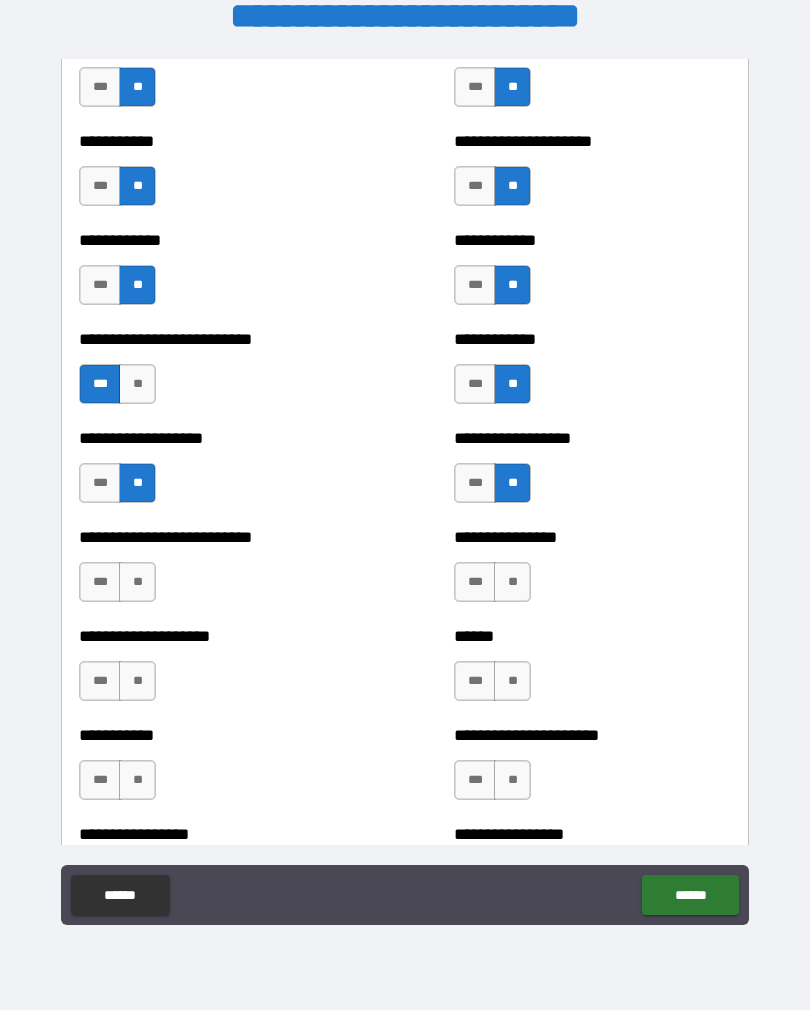 click on "**" at bounding box center [137, 582] 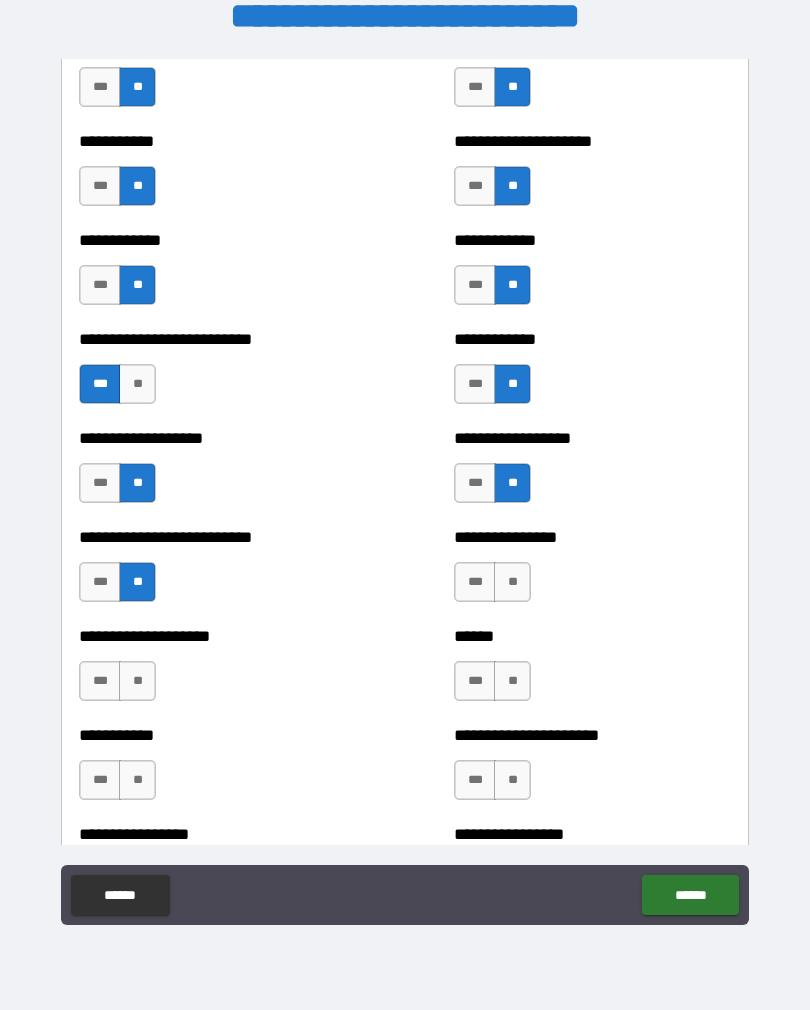 click on "**" at bounding box center (512, 582) 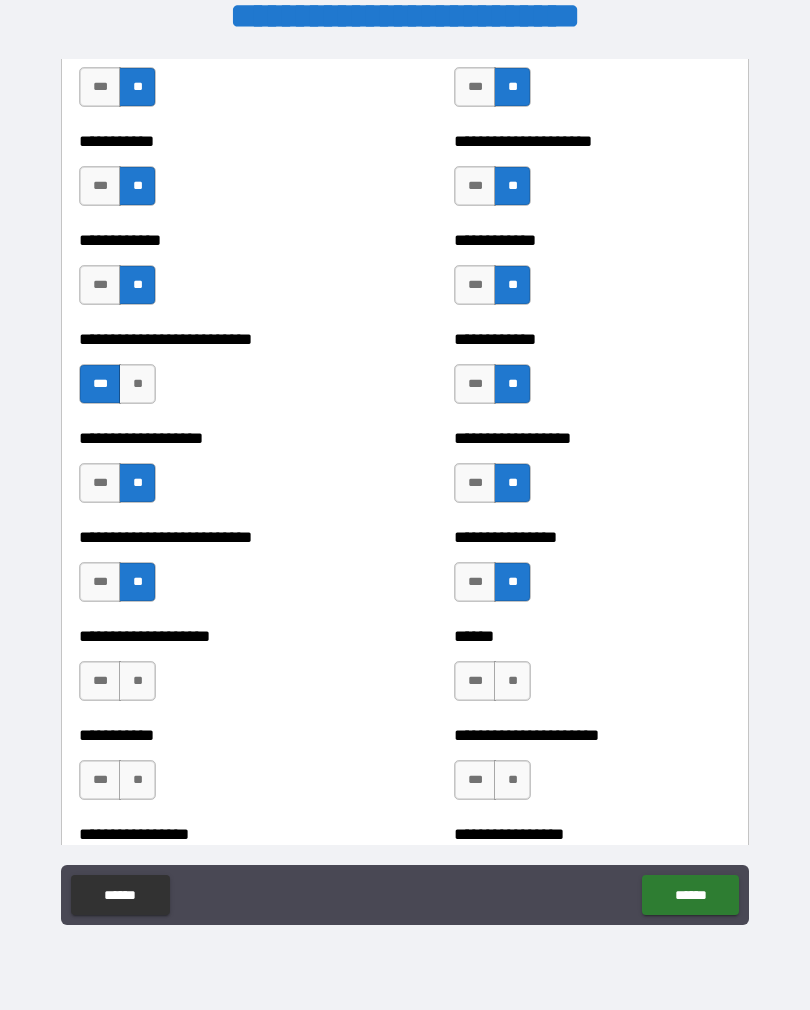 click on "**" at bounding box center [512, 681] 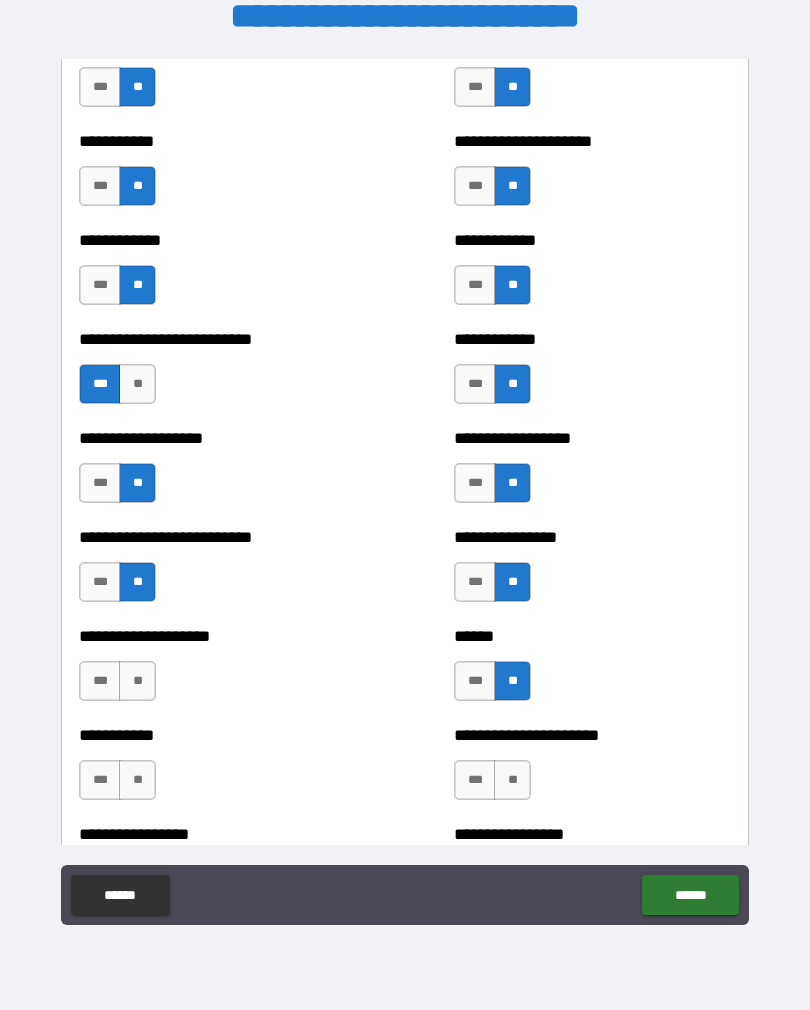 click on "**" at bounding box center [137, 681] 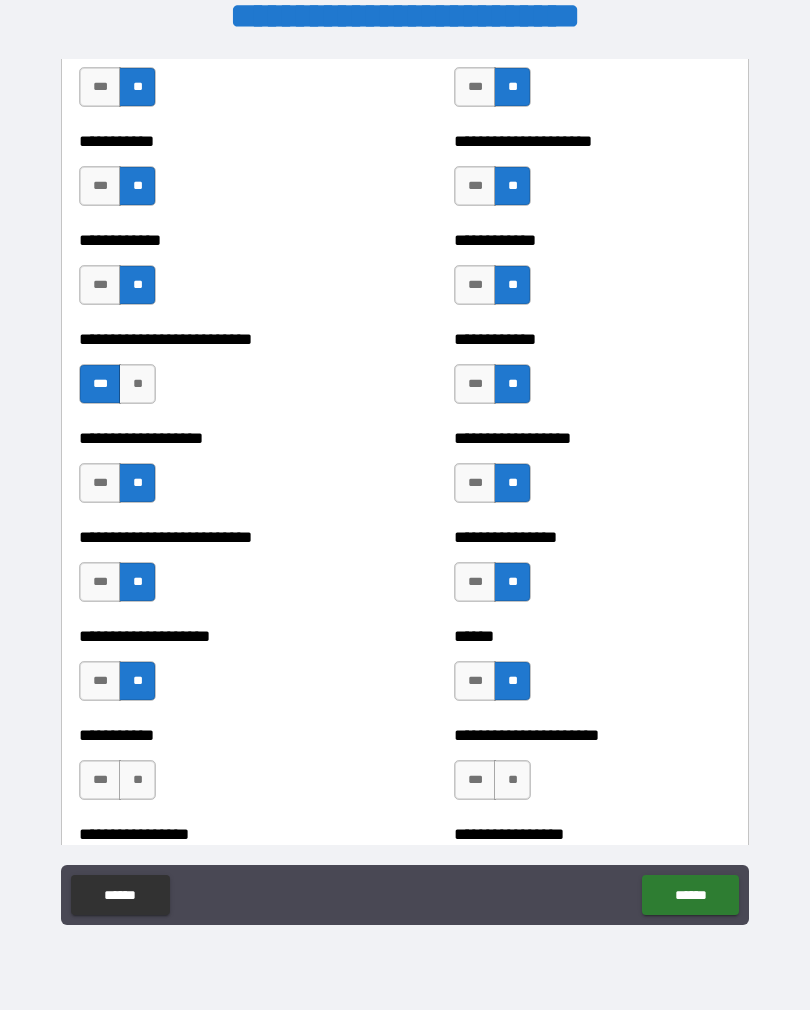 scroll, scrollTop: 5542, scrollLeft: 0, axis: vertical 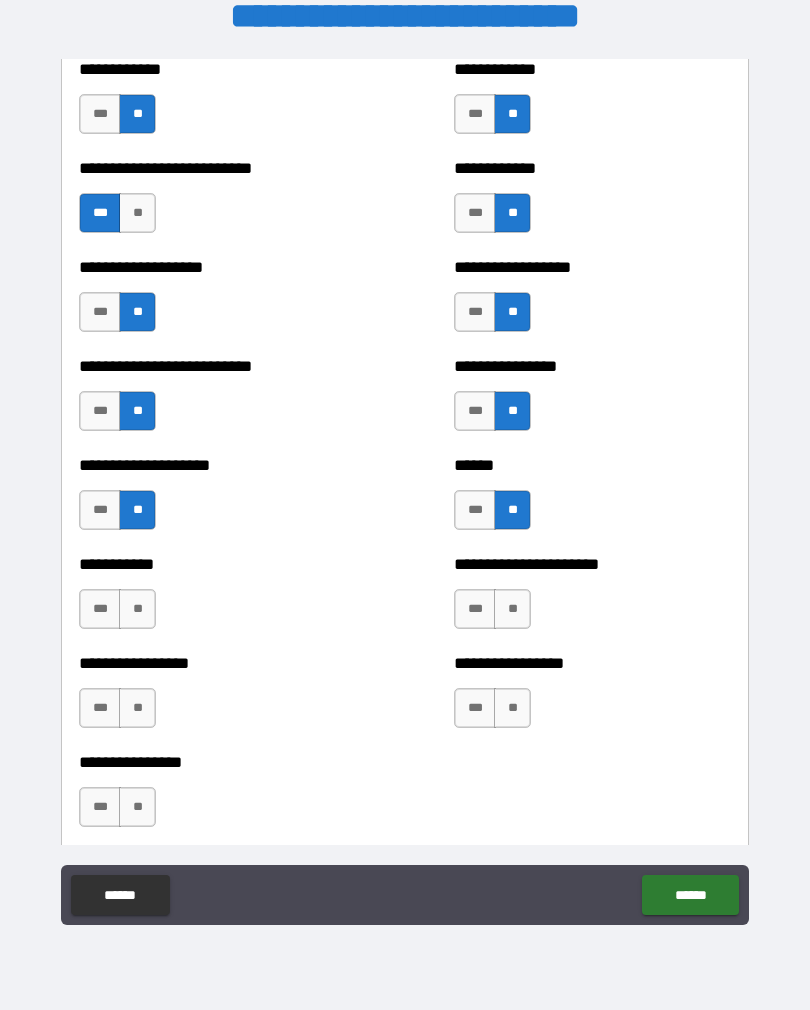click on "**" at bounding box center (137, 609) 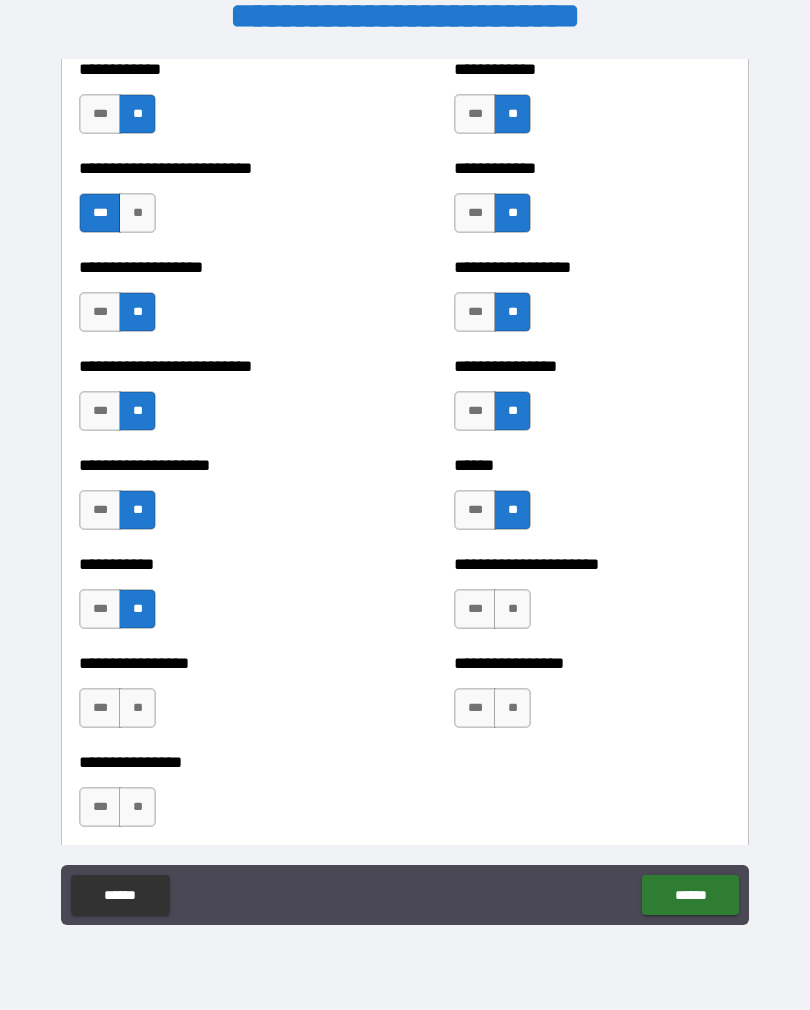 click on "**" at bounding box center (512, 609) 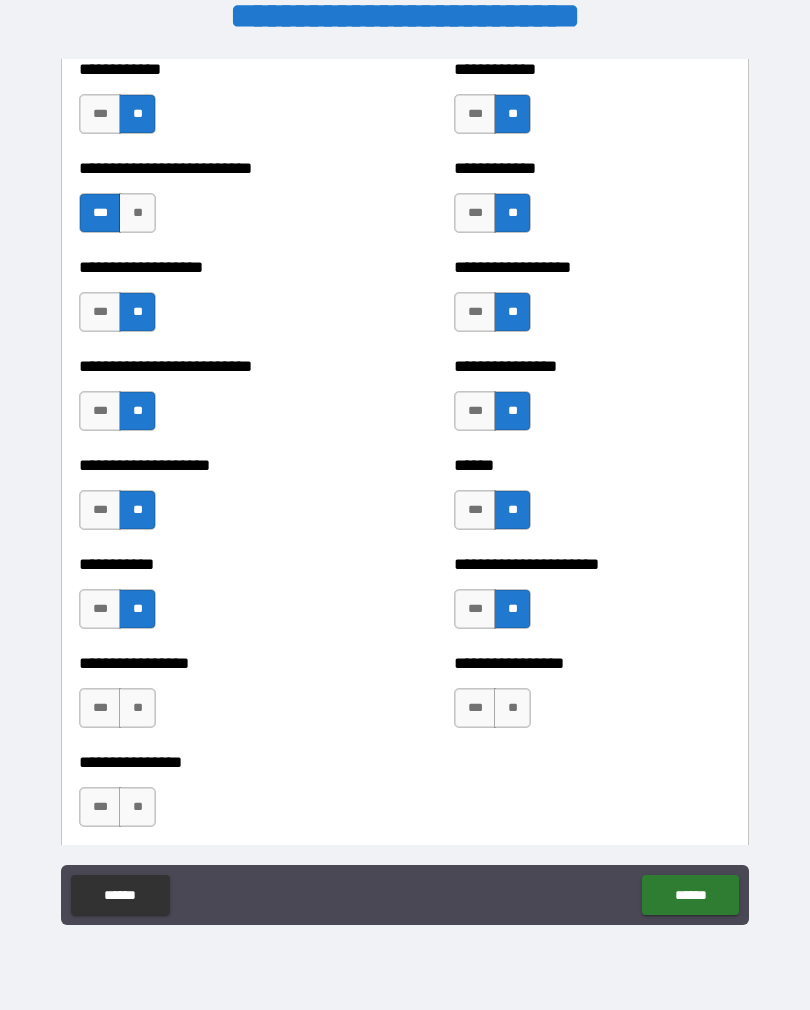 click on "**" at bounding box center (512, 708) 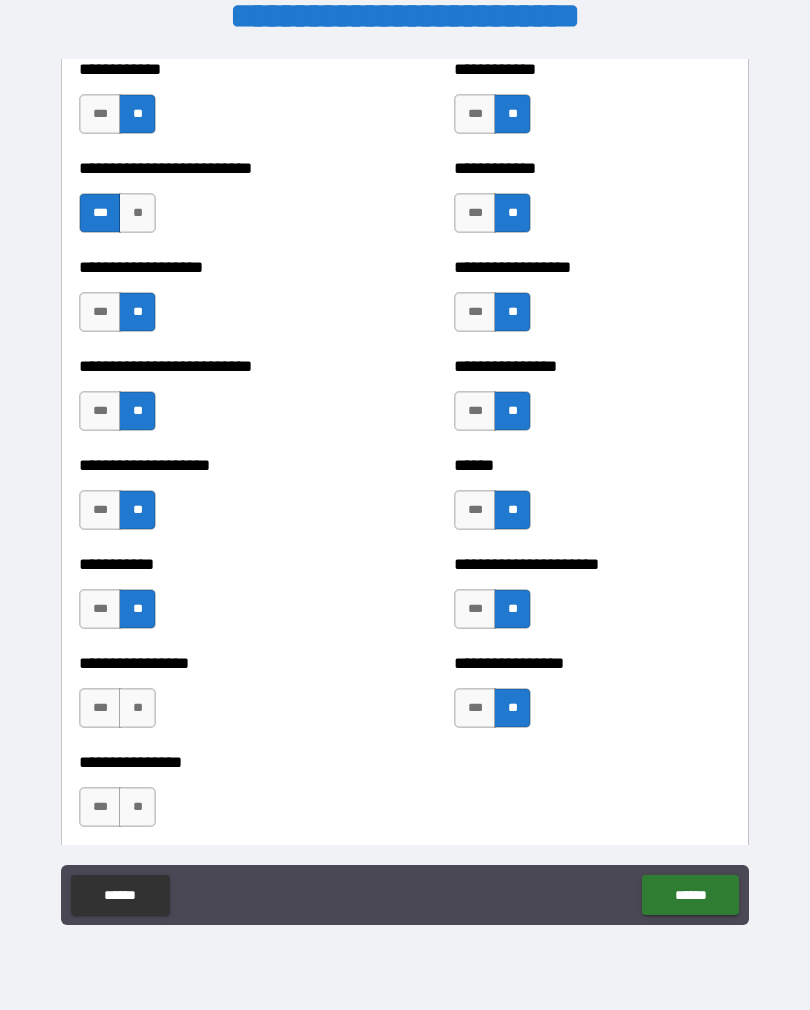 click on "**" at bounding box center [137, 708] 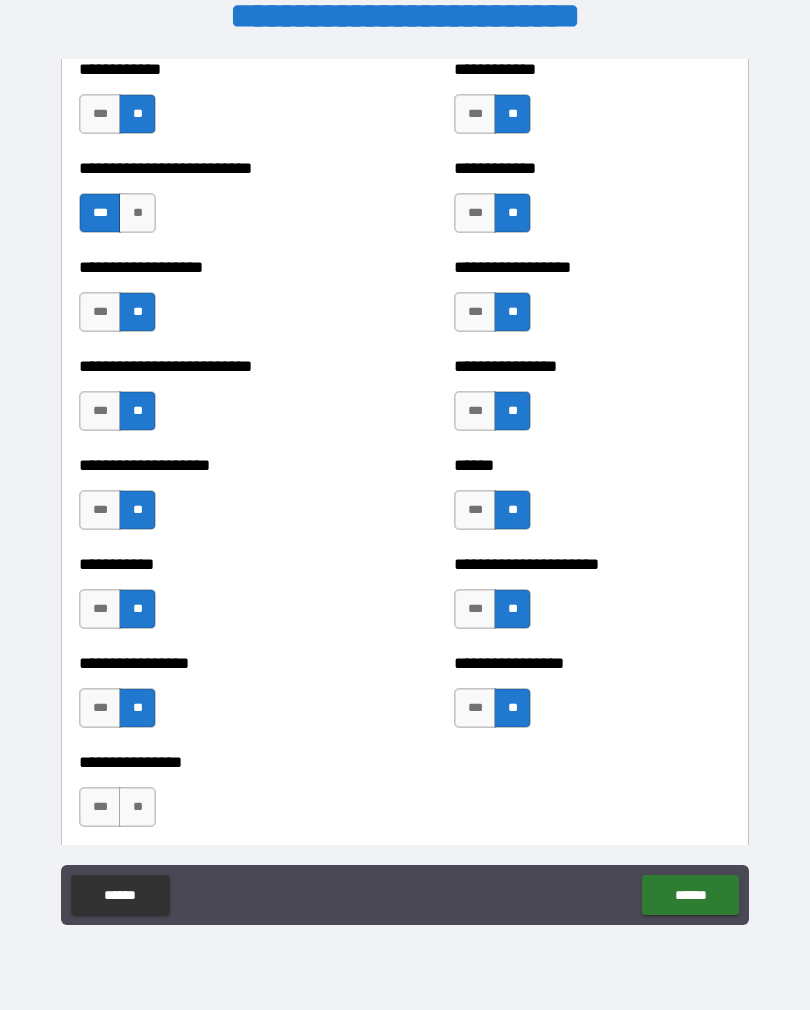 click on "**" at bounding box center (137, 807) 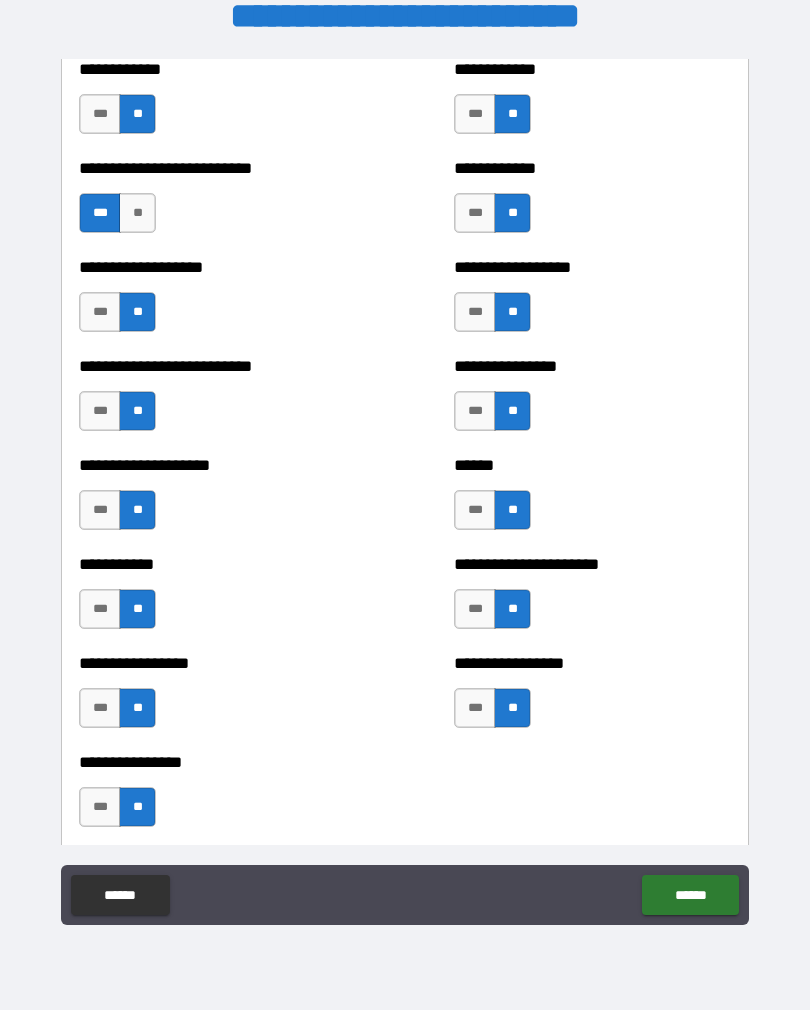 click on "******" at bounding box center (690, 895) 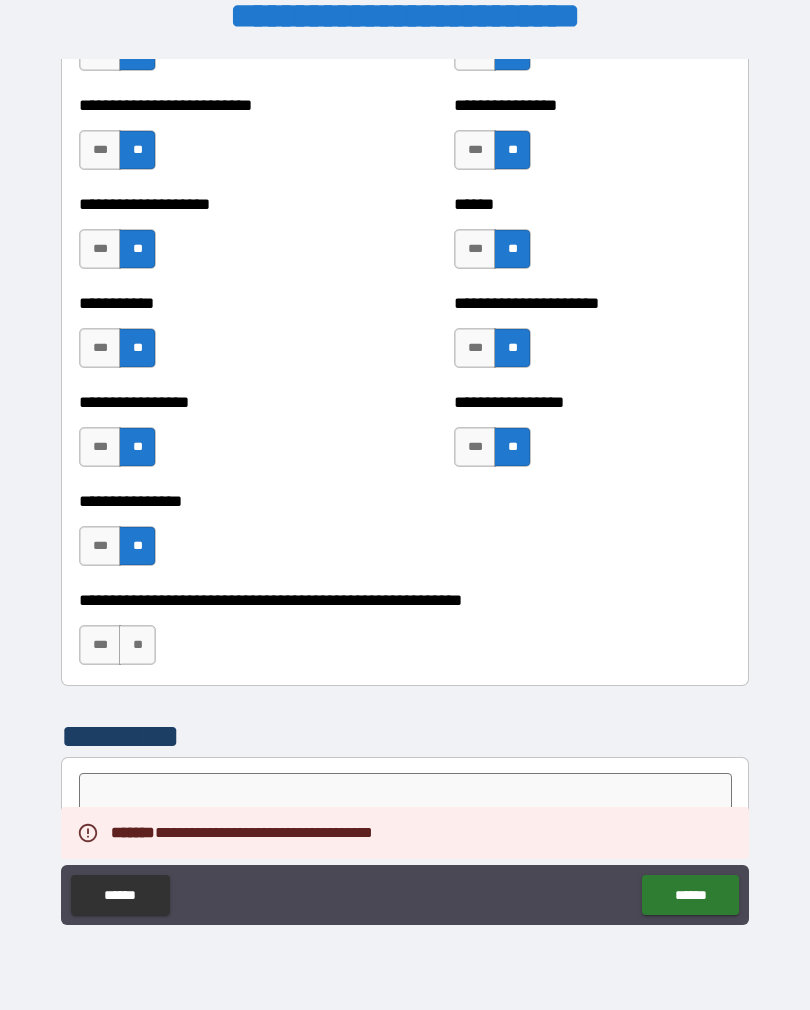 scroll, scrollTop: 5821, scrollLeft: 0, axis: vertical 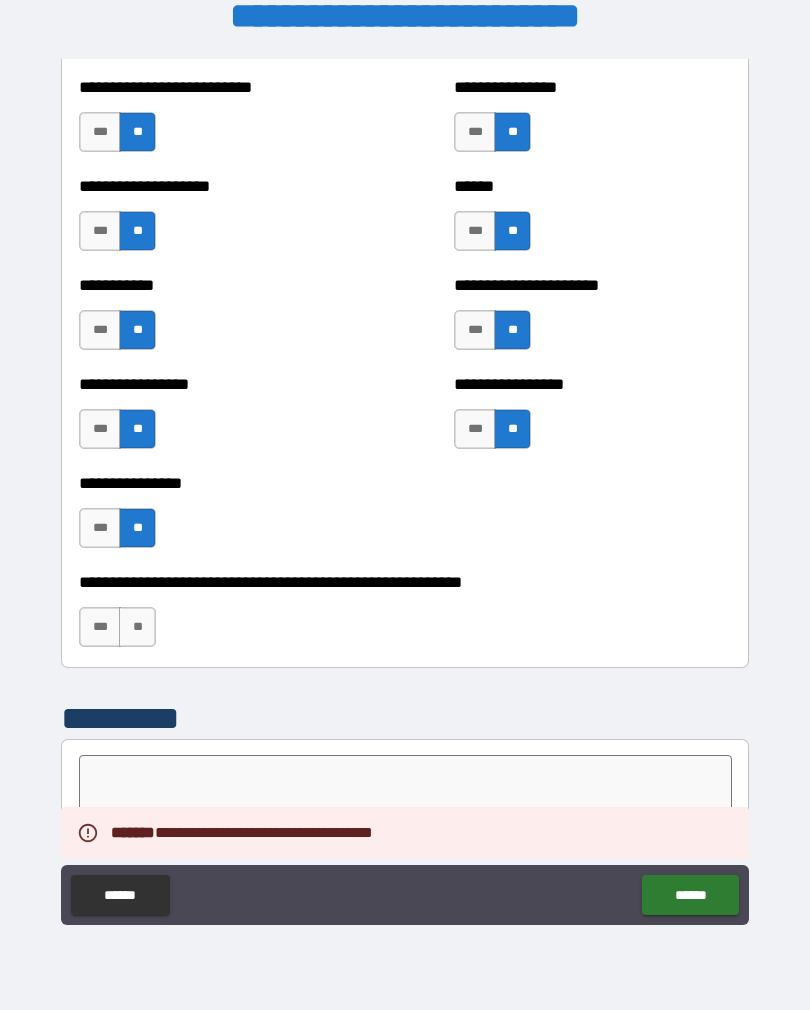 click on "**" at bounding box center (137, 627) 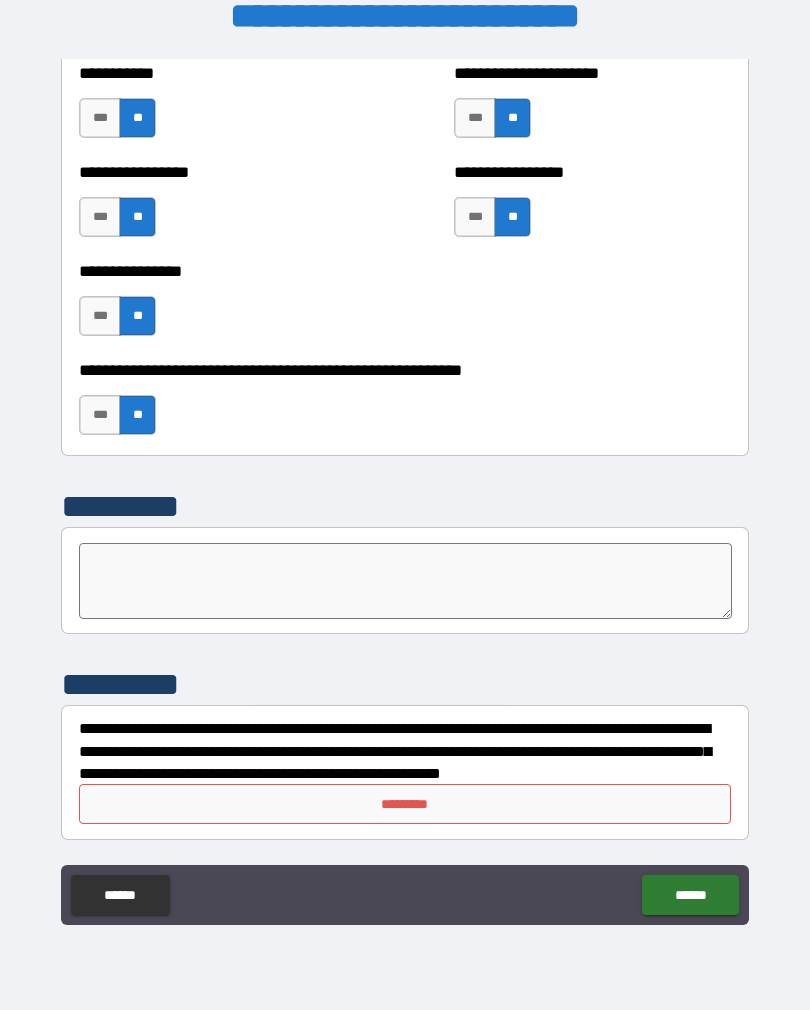 scroll, scrollTop: 6033, scrollLeft: 0, axis: vertical 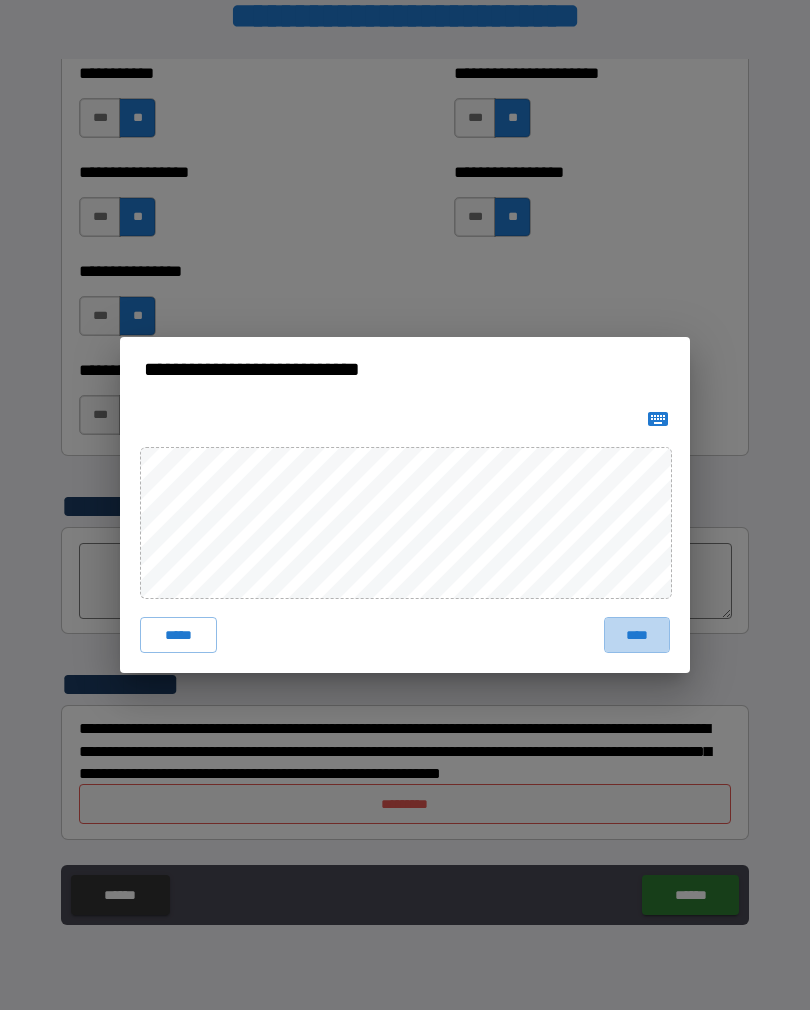 click on "****" at bounding box center [637, 635] 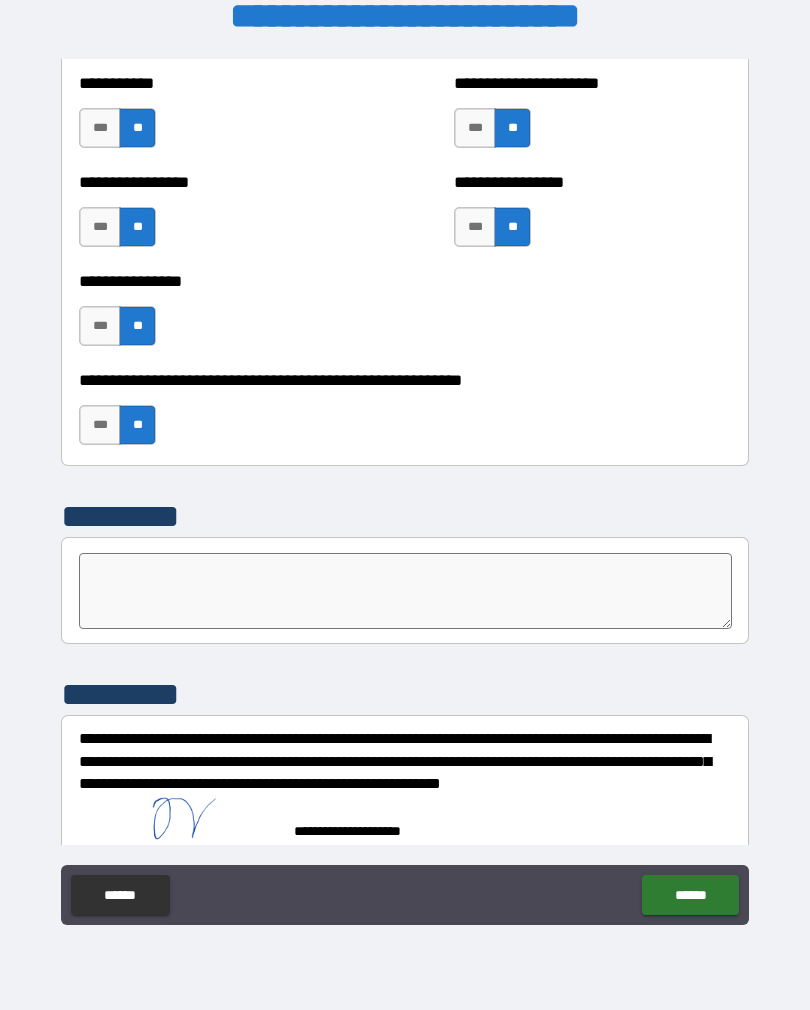 click on "******" at bounding box center (690, 895) 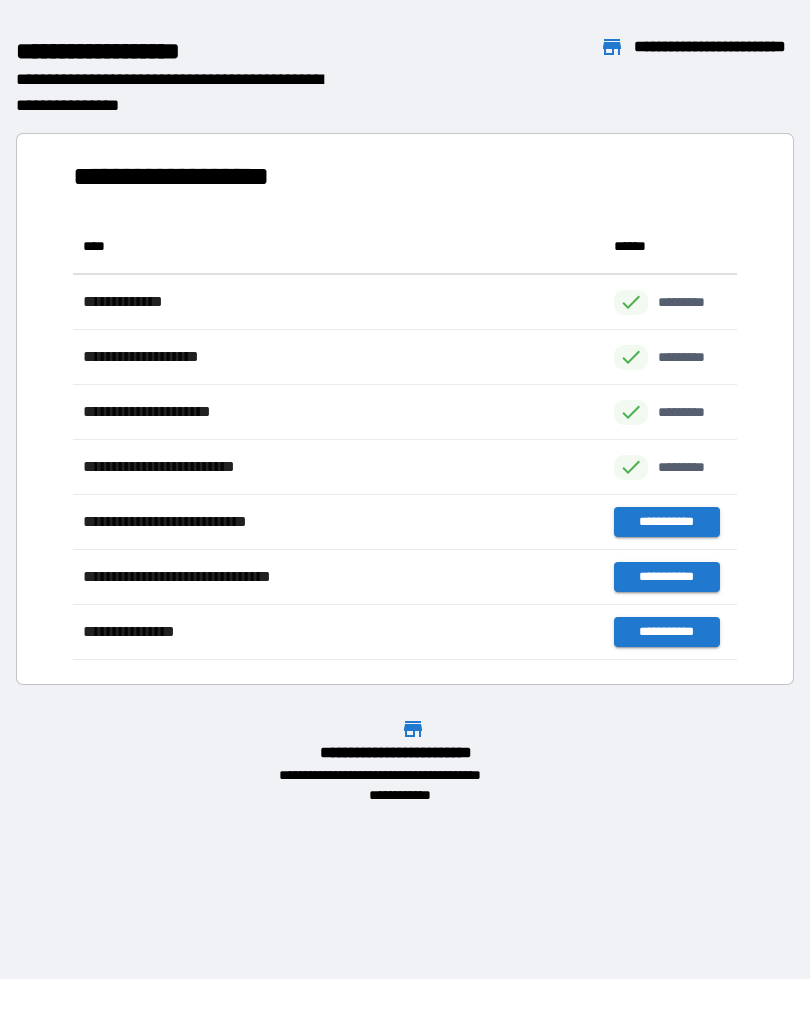 scroll, scrollTop: 1, scrollLeft: 1, axis: both 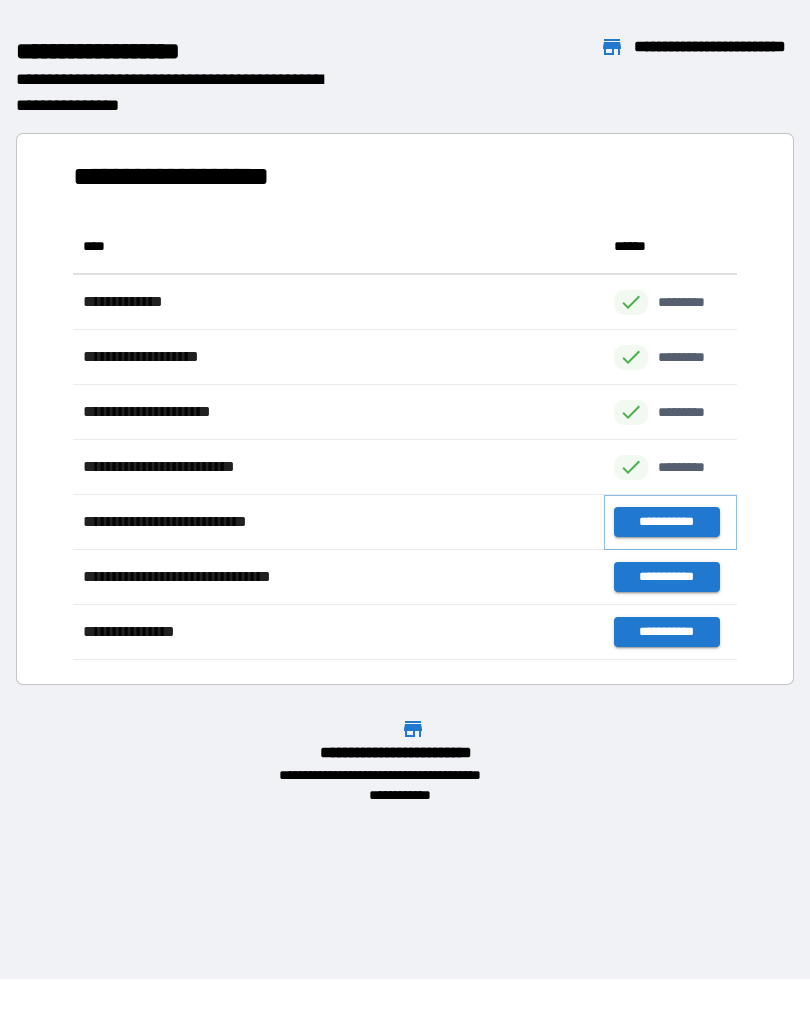 click on "**********" at bounding box center (666, 522) 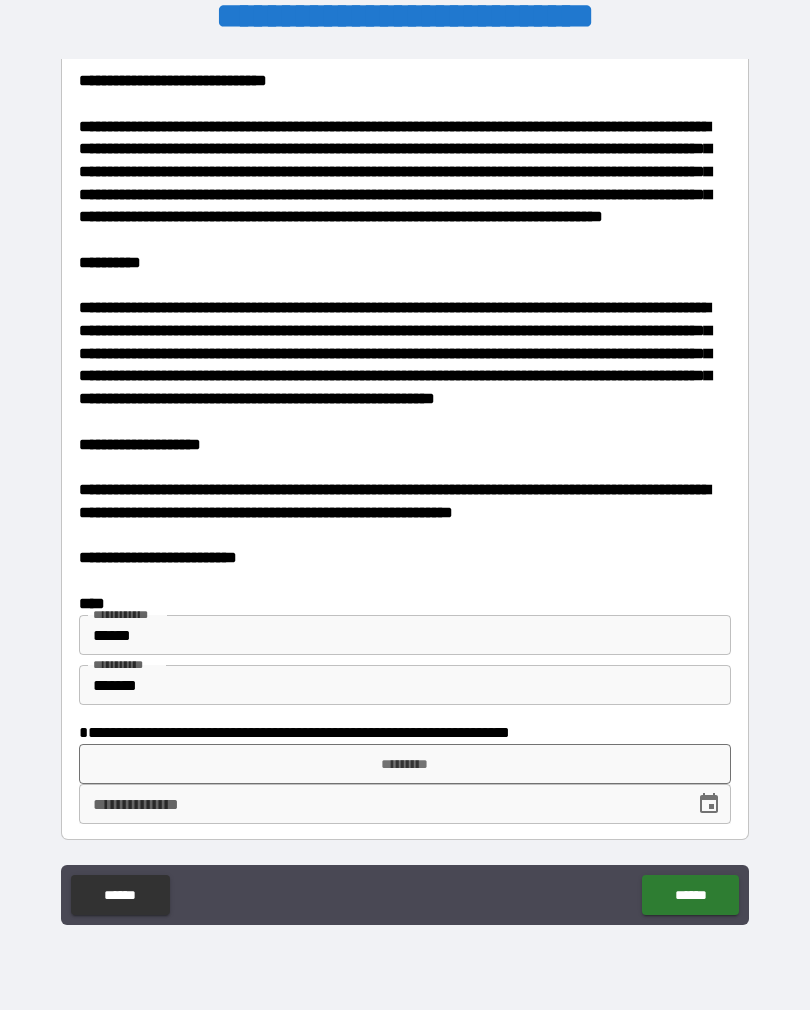scroll, scrollTop: 3619, scrollLeft: 0, axis: vertical 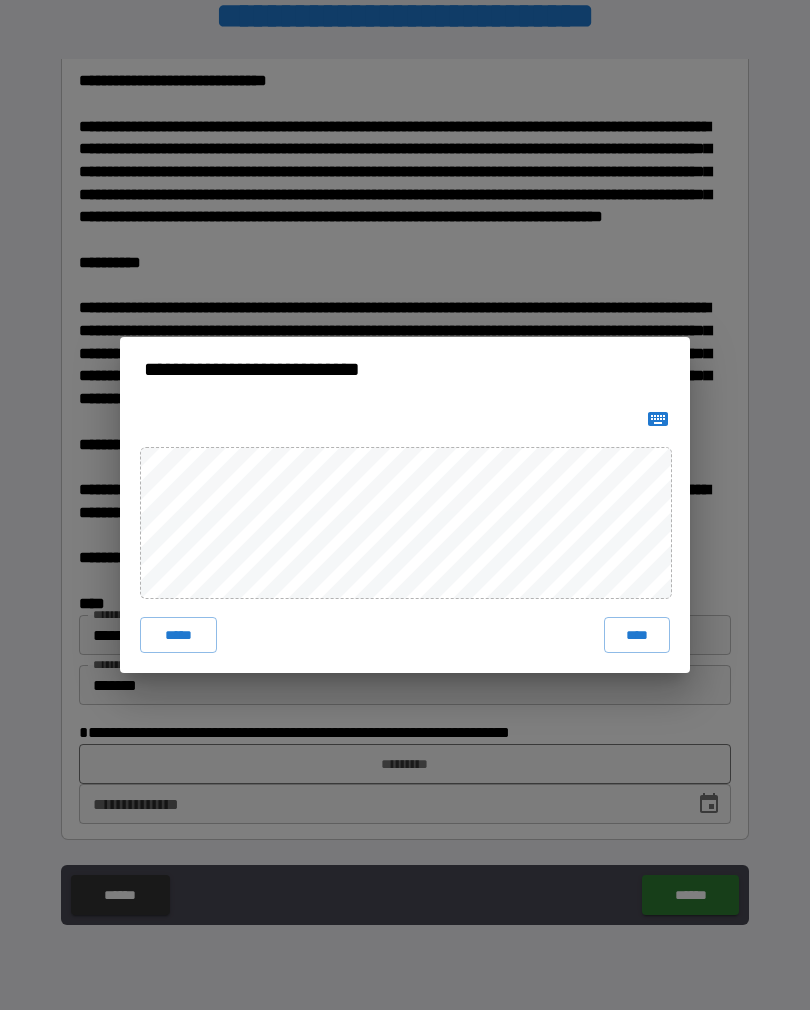 click on "****" at bounding box center [637, 635] 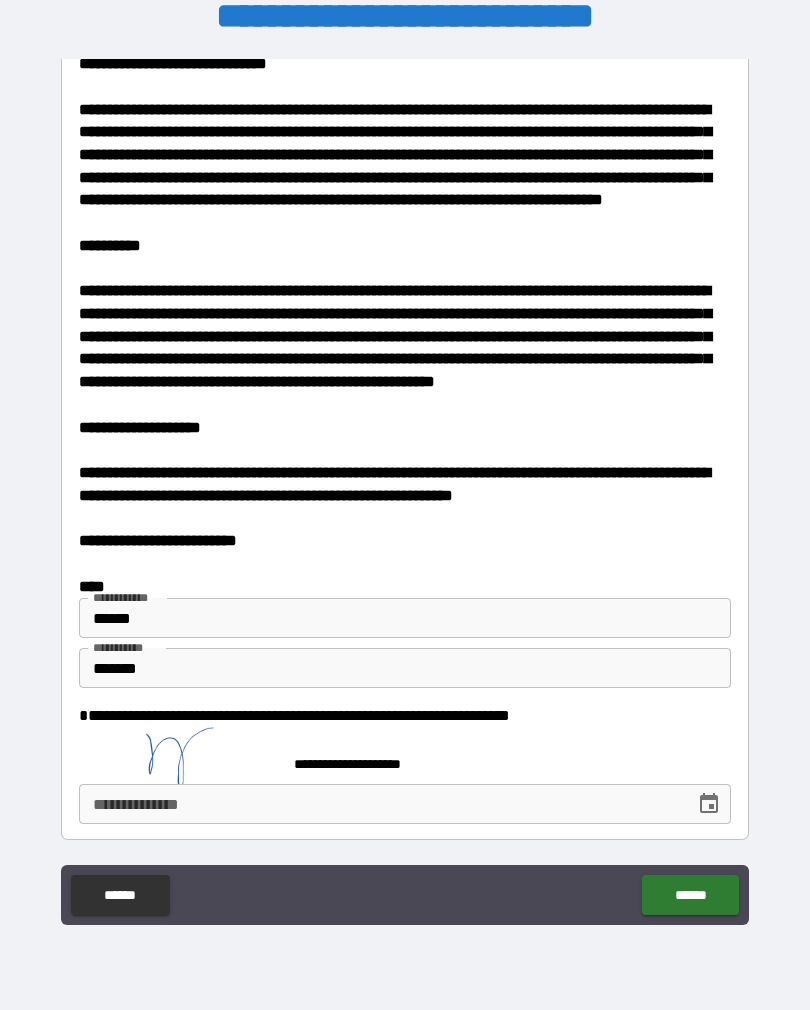 scroll, scrollTop: 3636, scrollLeft: 0, axis: vertical 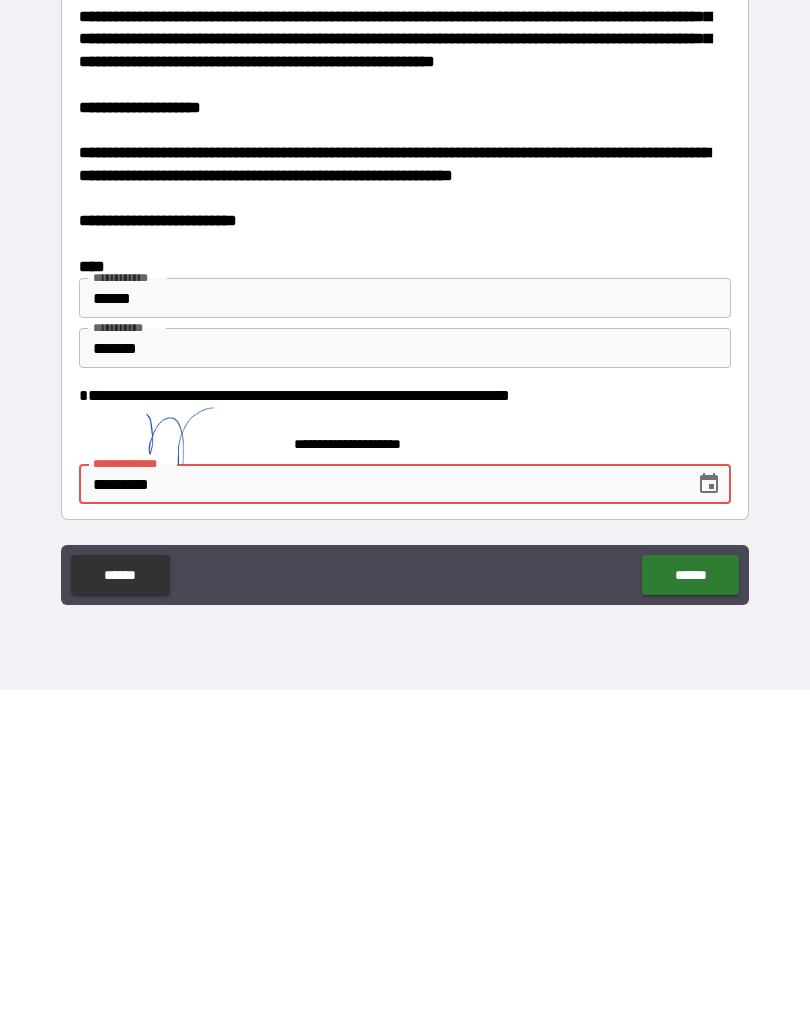 type on "**********" 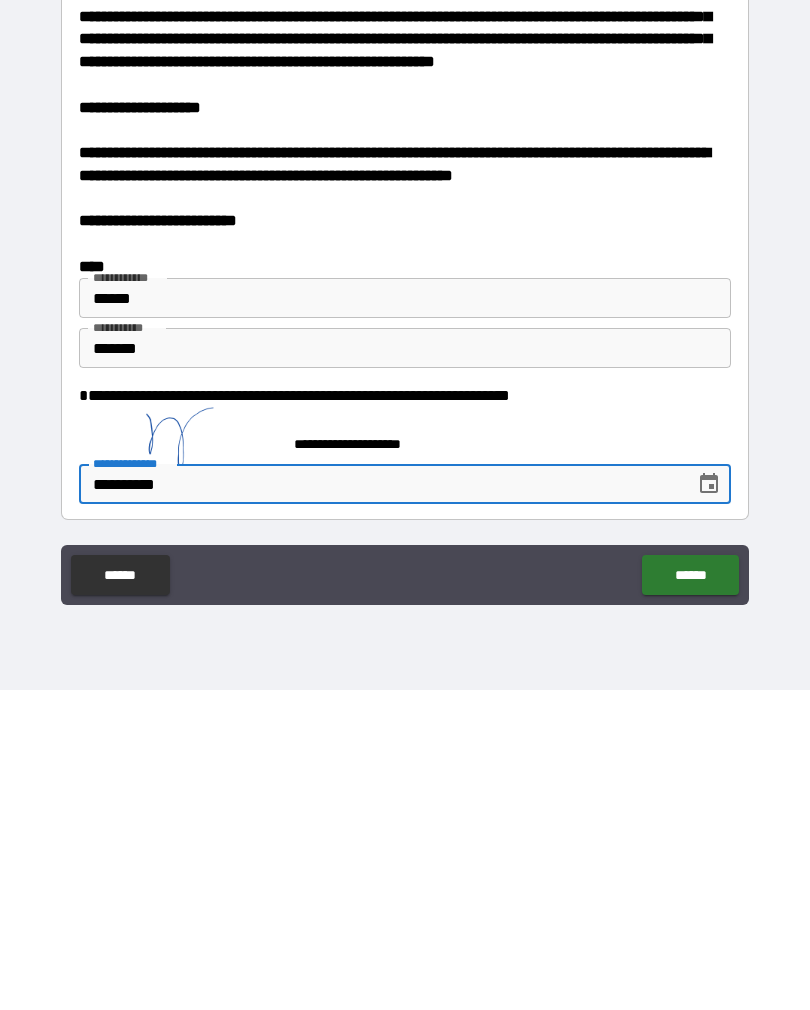click on "******" at bounding box center (690, 895) 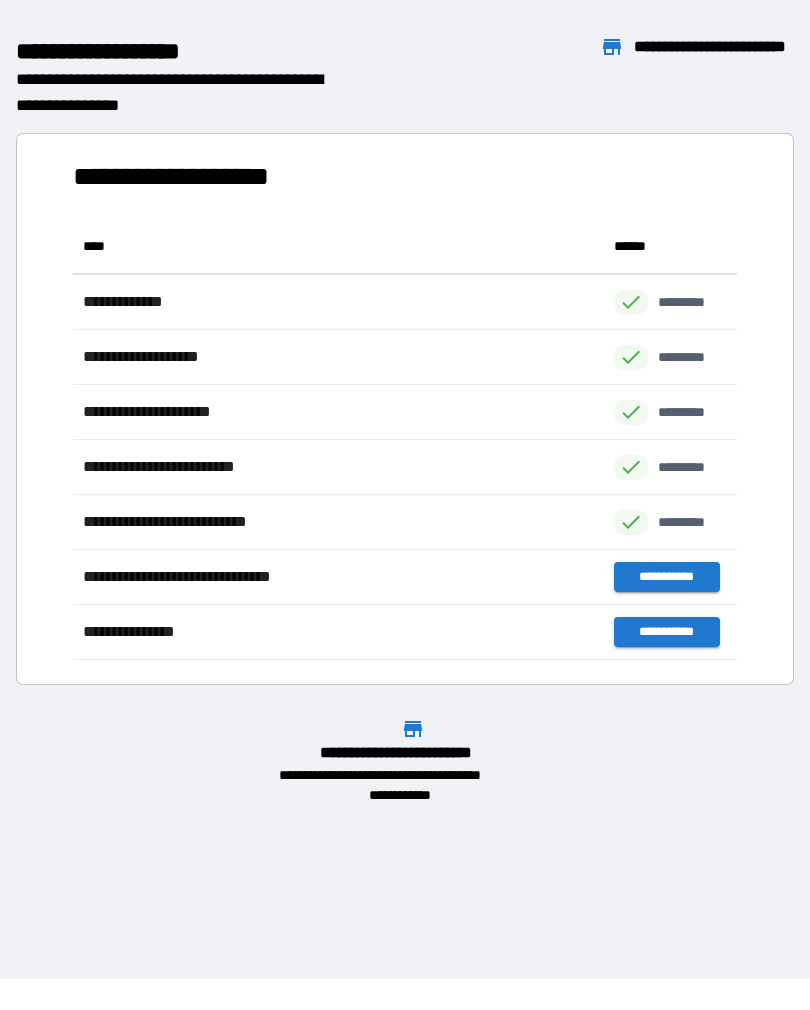 scroll, scrollTop: 1, scrollLeft: 1, axis: both 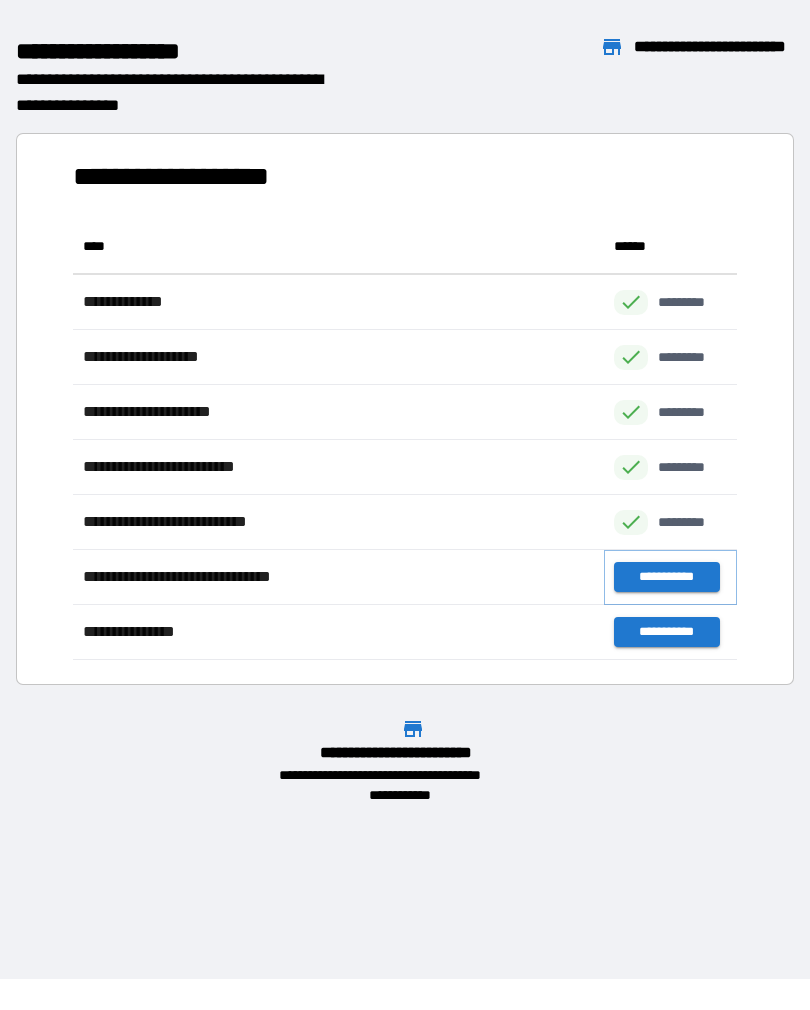 click on "**********" at bounding box center [666, 577] 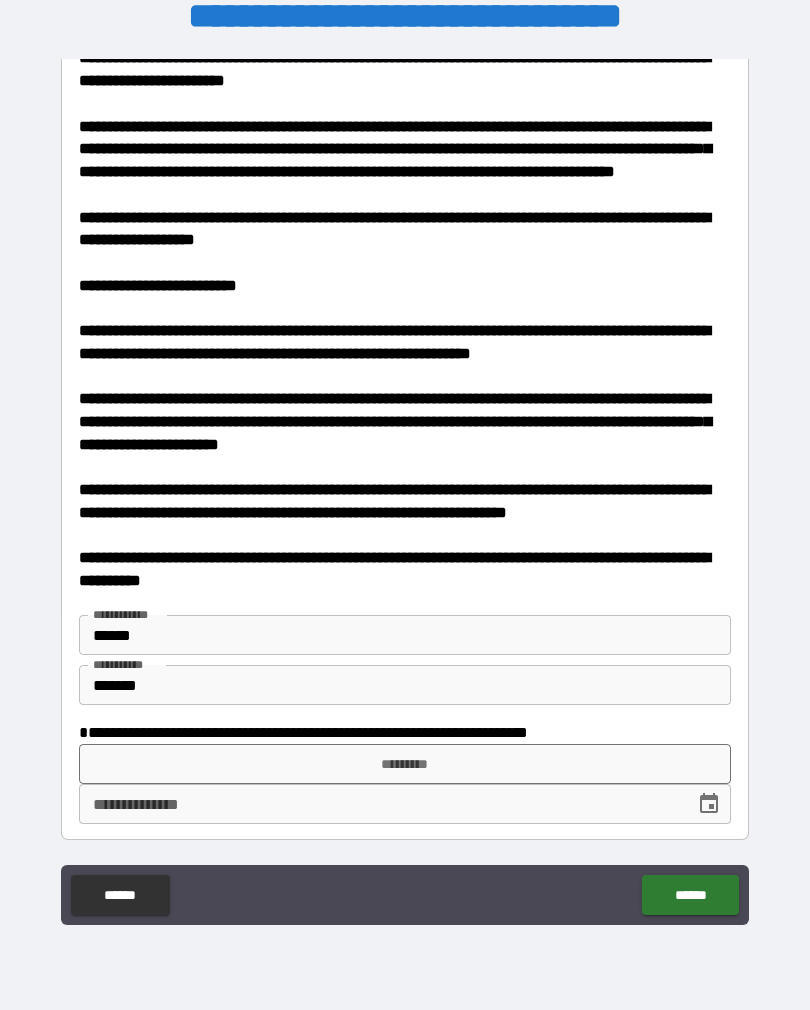 scroll, scrollTop: 1126, scrollLeft: 0, axis: vertical 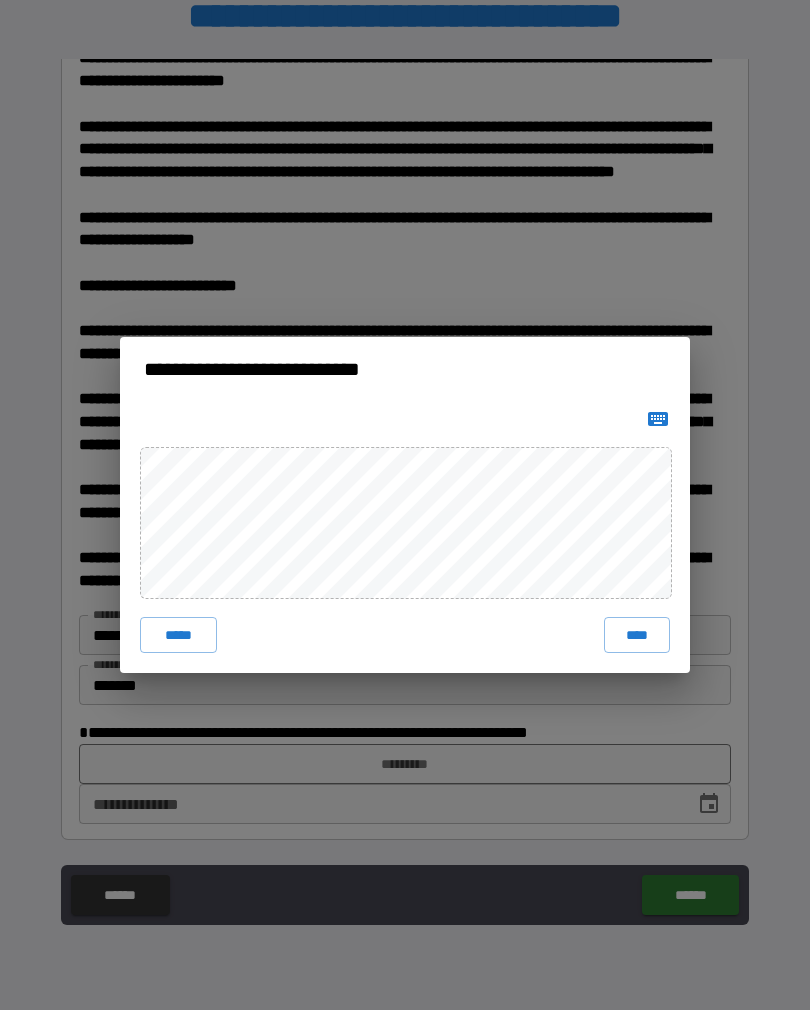 click on "****" at bounding box center (637, 635) 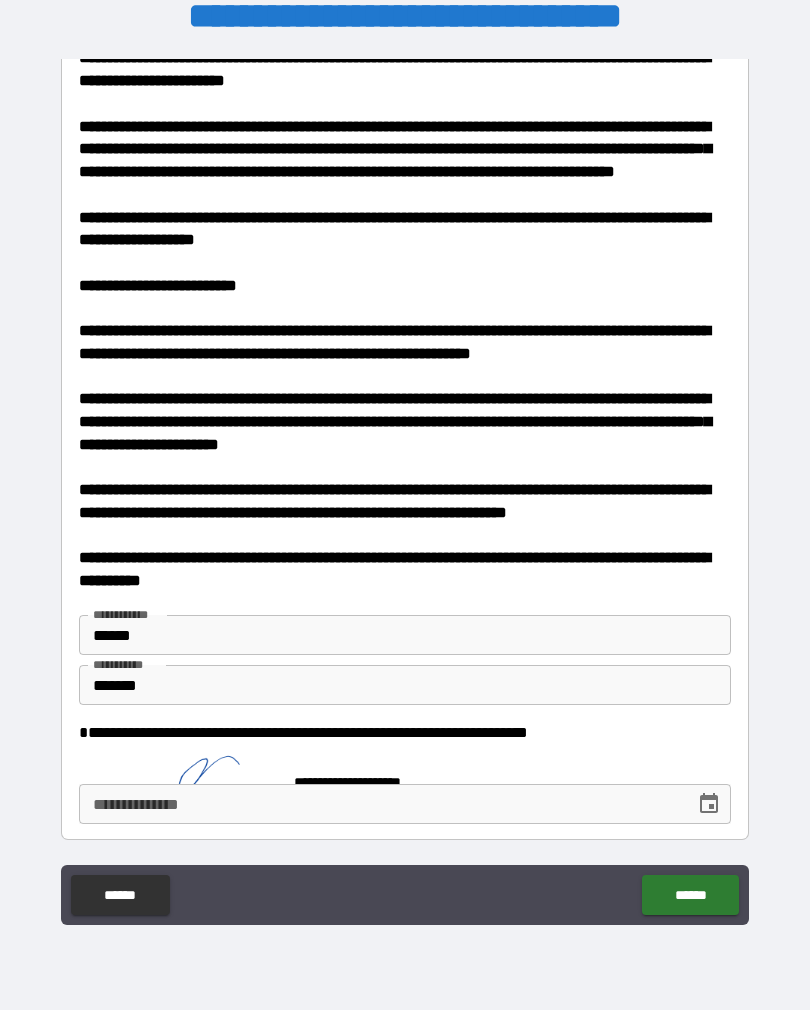 scroll, scrollTop: 1116, scrollLeft: 0, axis: vertical 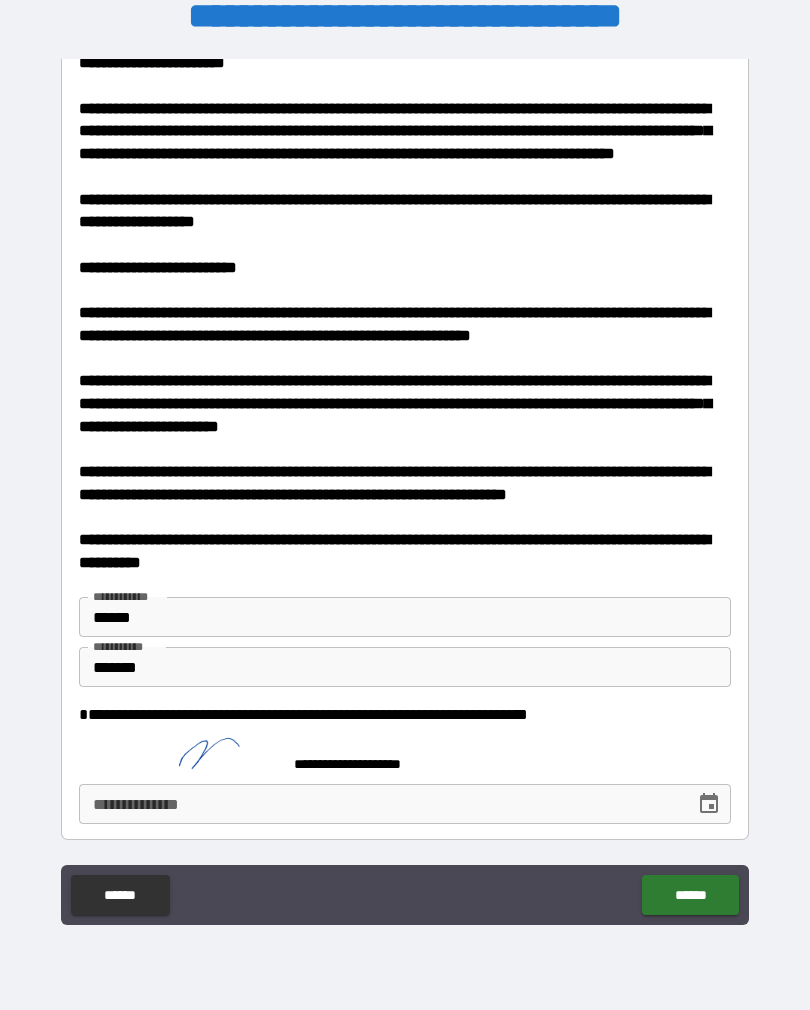 click on "**********" at bounding box center [380, 804] 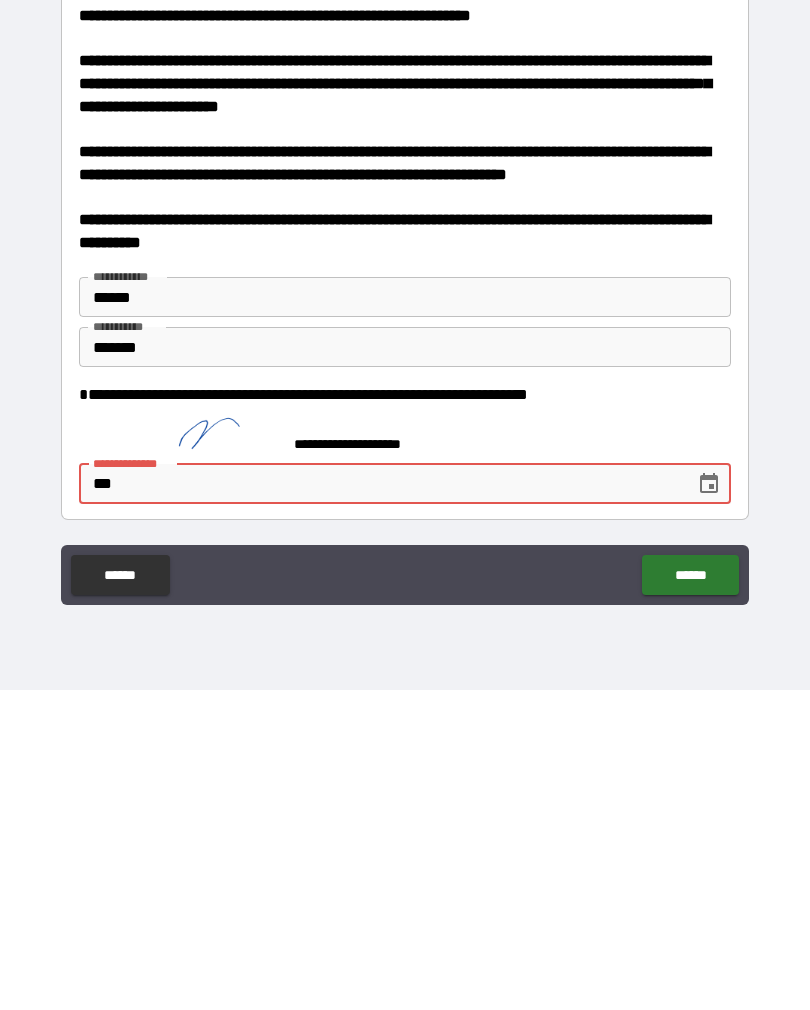 type on "*" 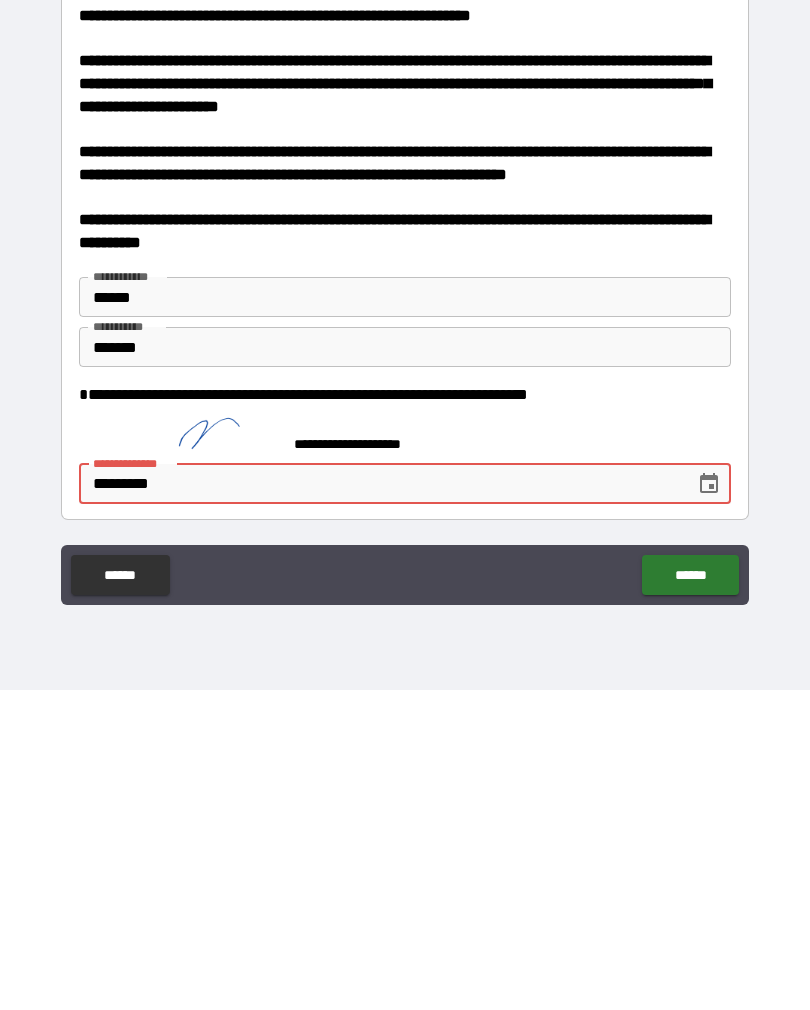 type on "**********" 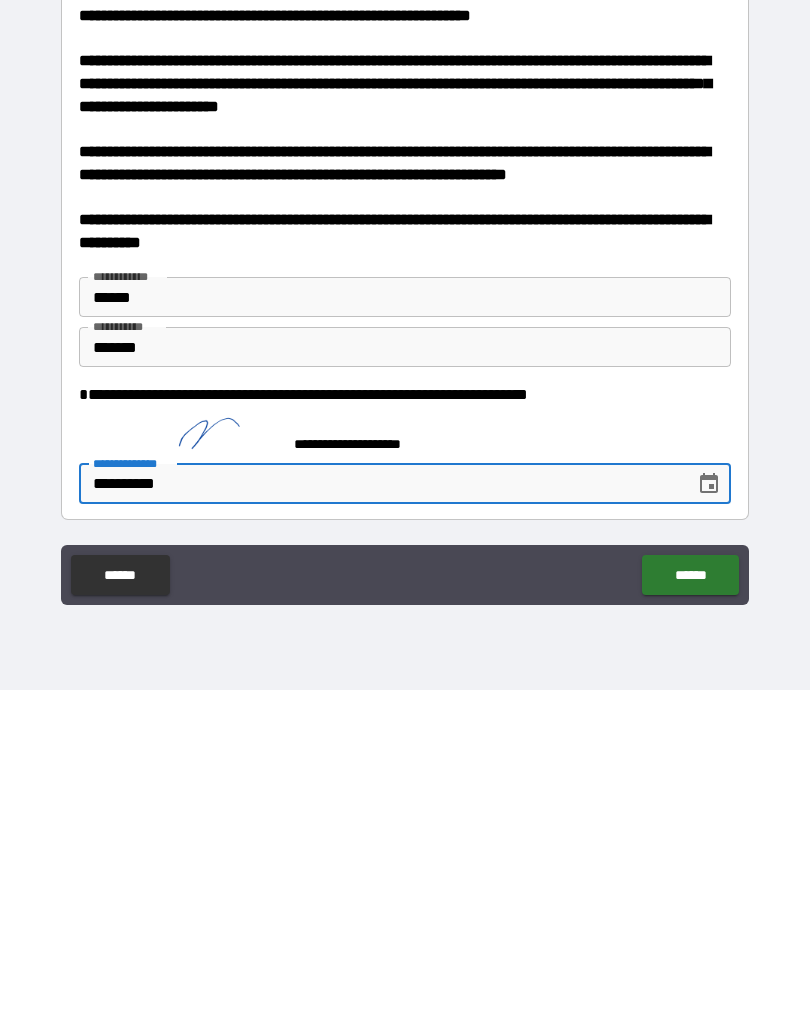 click on "******" at bounding box center (690, 895) 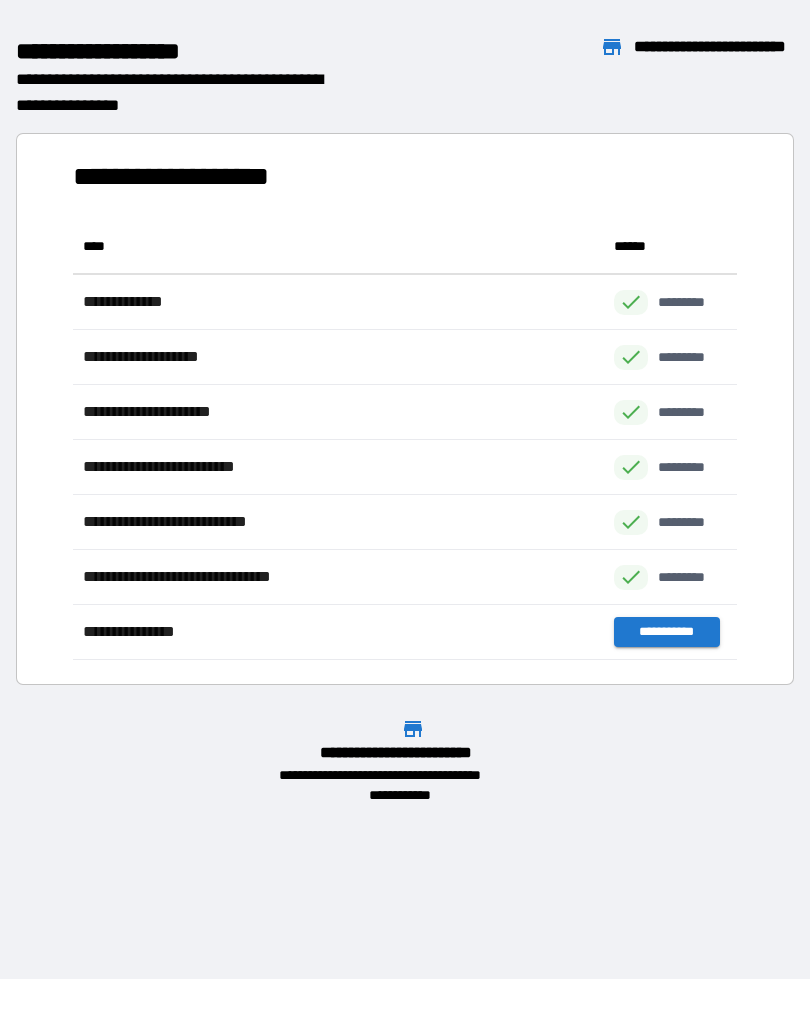 scroll, scrollTop: 1, scrollLeft: 1, axis: both 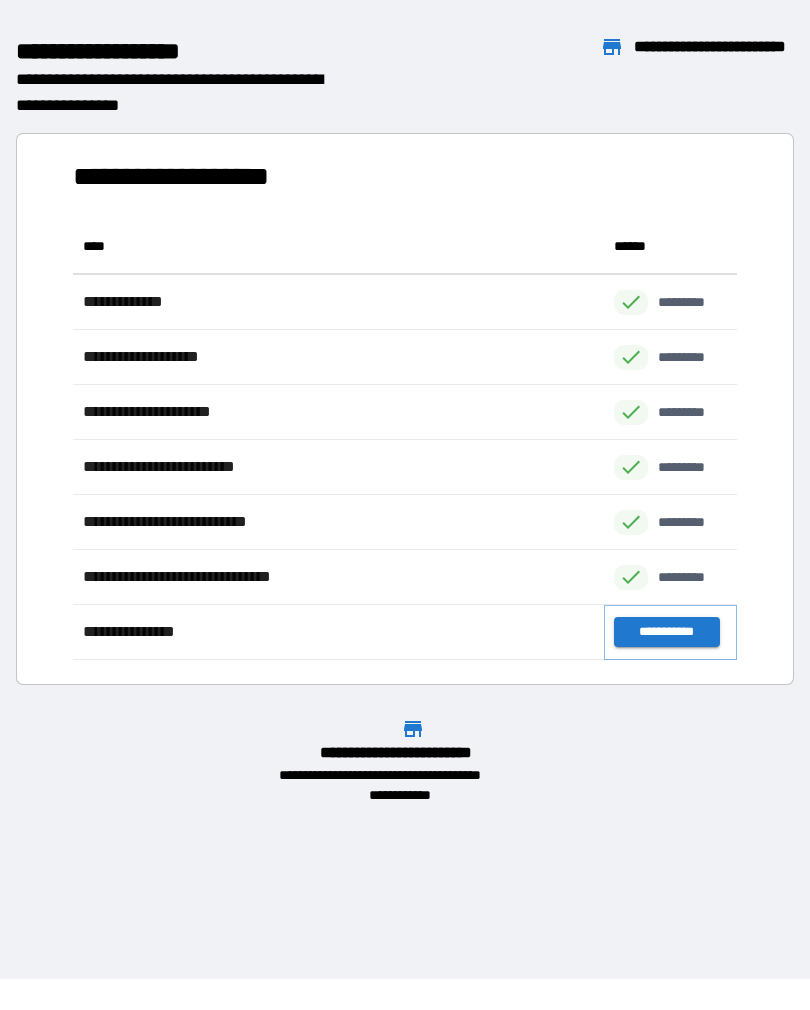 click on "**********" at bounding box center [666, 632] 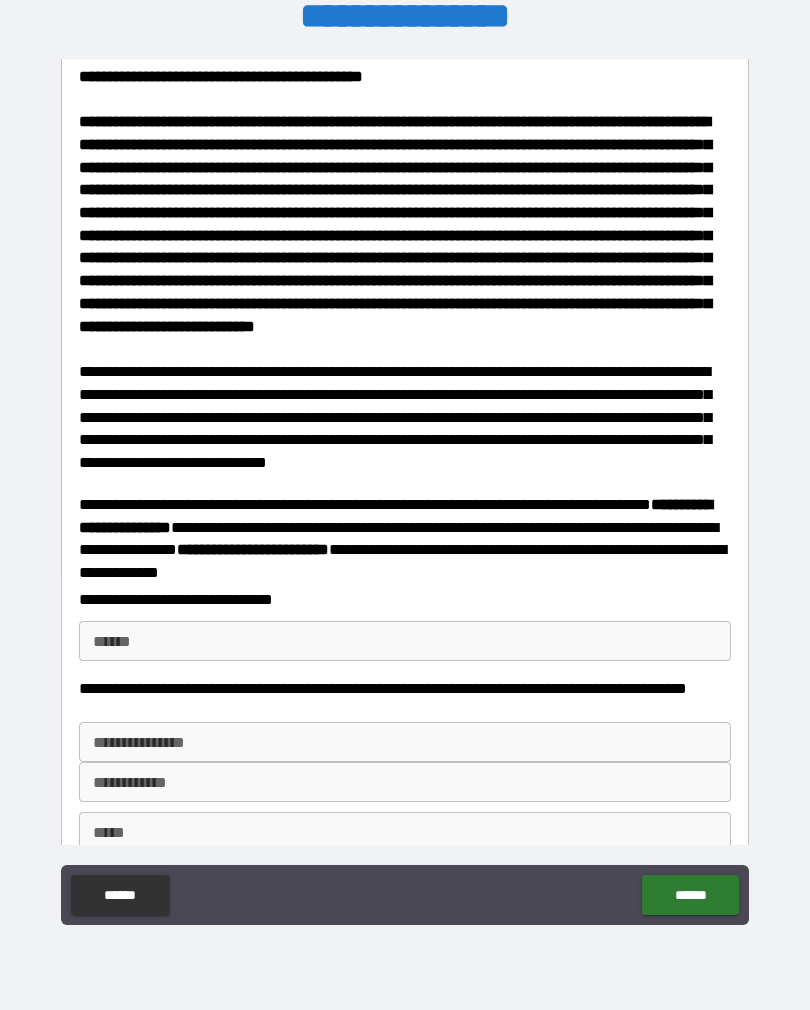 scroll, scrollTop: 65, scrollLeft: 0, axis: vertical 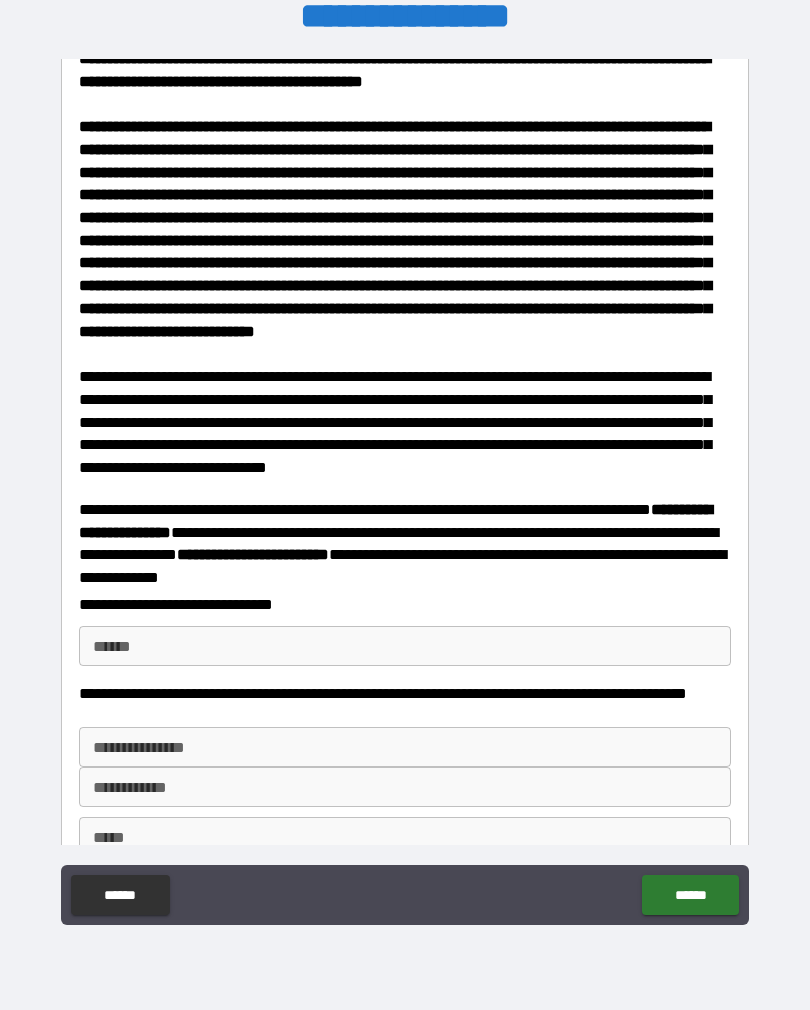 click on "****   * ****   *" at bounding box center (405, 646) 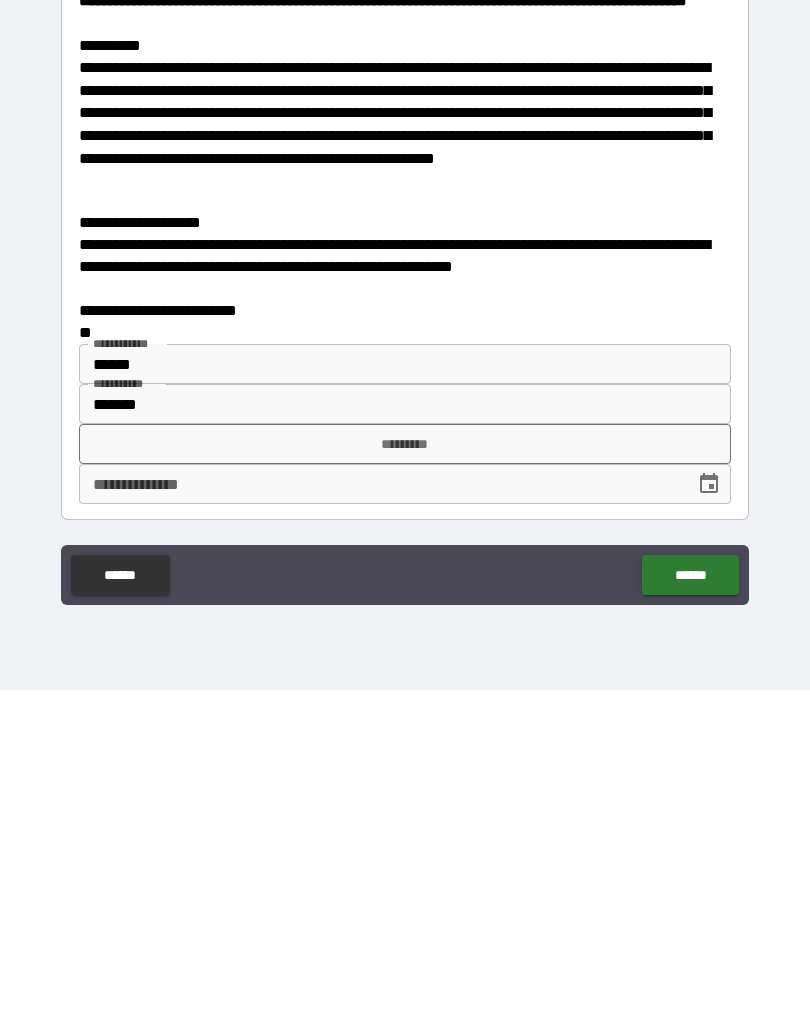 scroll, scrollTop: 844, scrollLeft: 0, axis: vertical 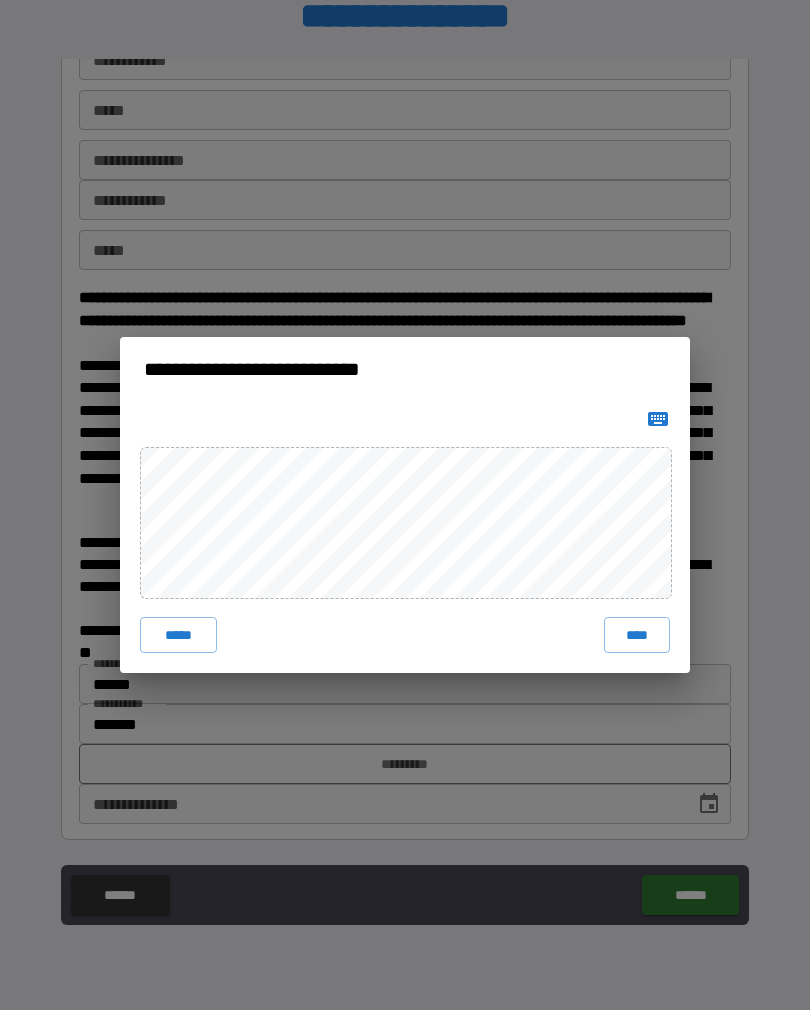 click on "****" at bounding box center [637, 635] 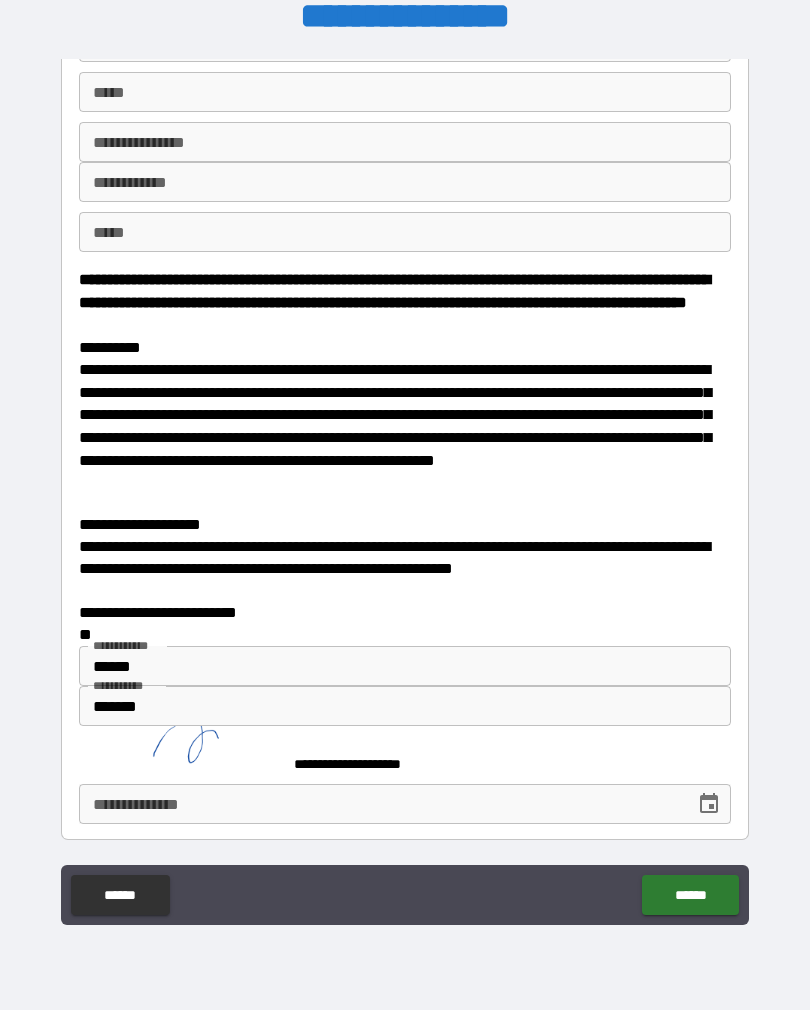 click on "**********" at bounding box center (405, 804) 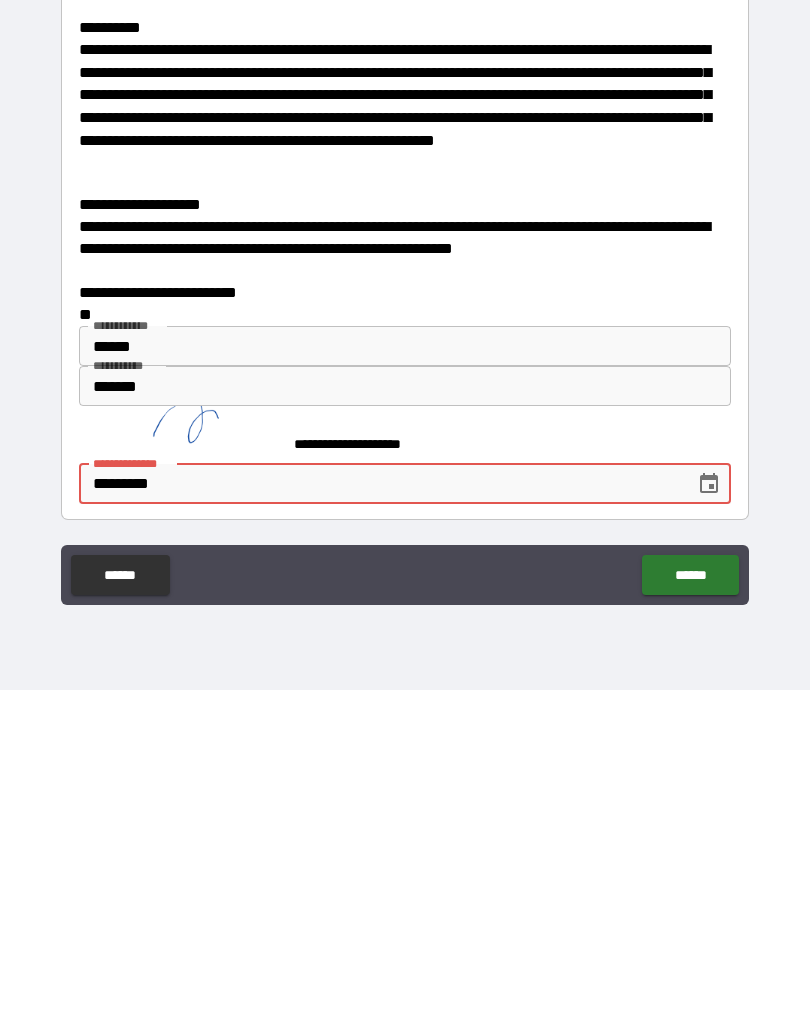 type on "**********" 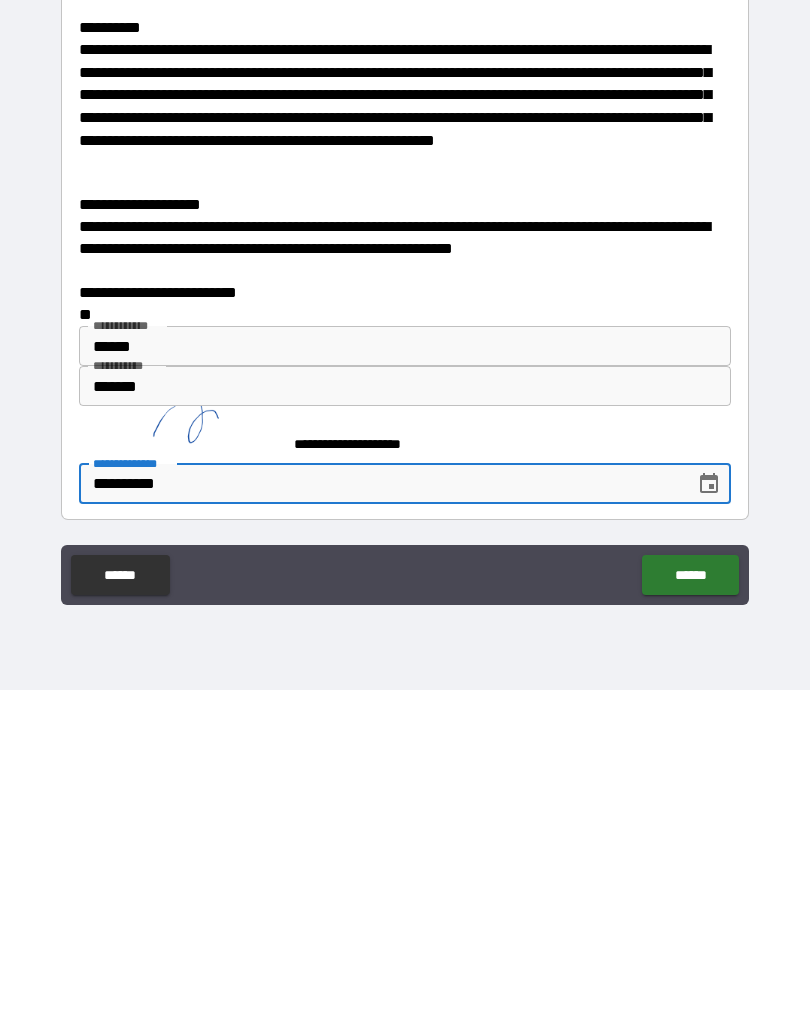 click on "******" at bounding box center (690, 895) 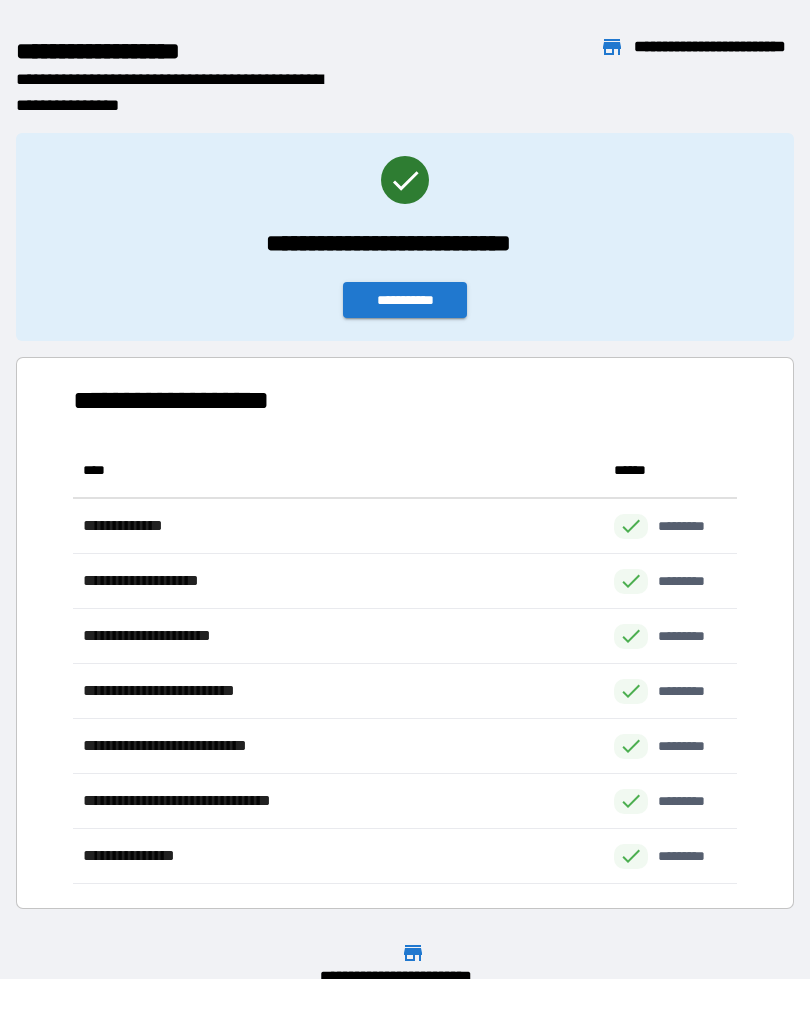 scroll, scrollTop: 1, scrollLeft: 1, axis: both 